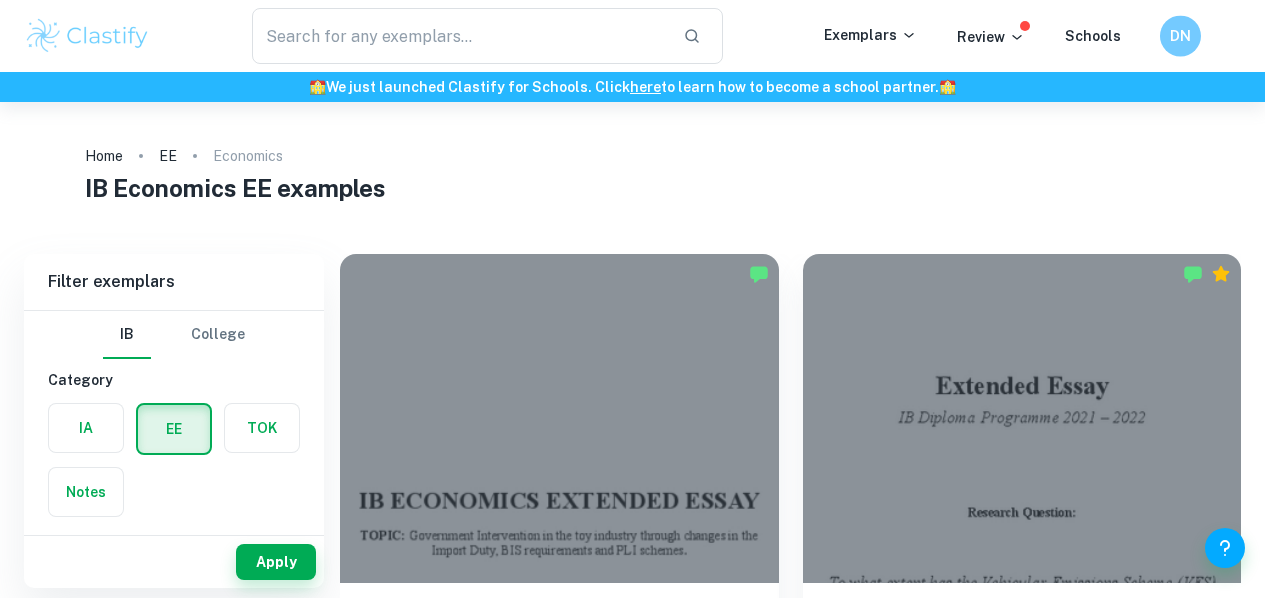 scroll, scrollTop: 0, scrollLeft: 0, axis: both 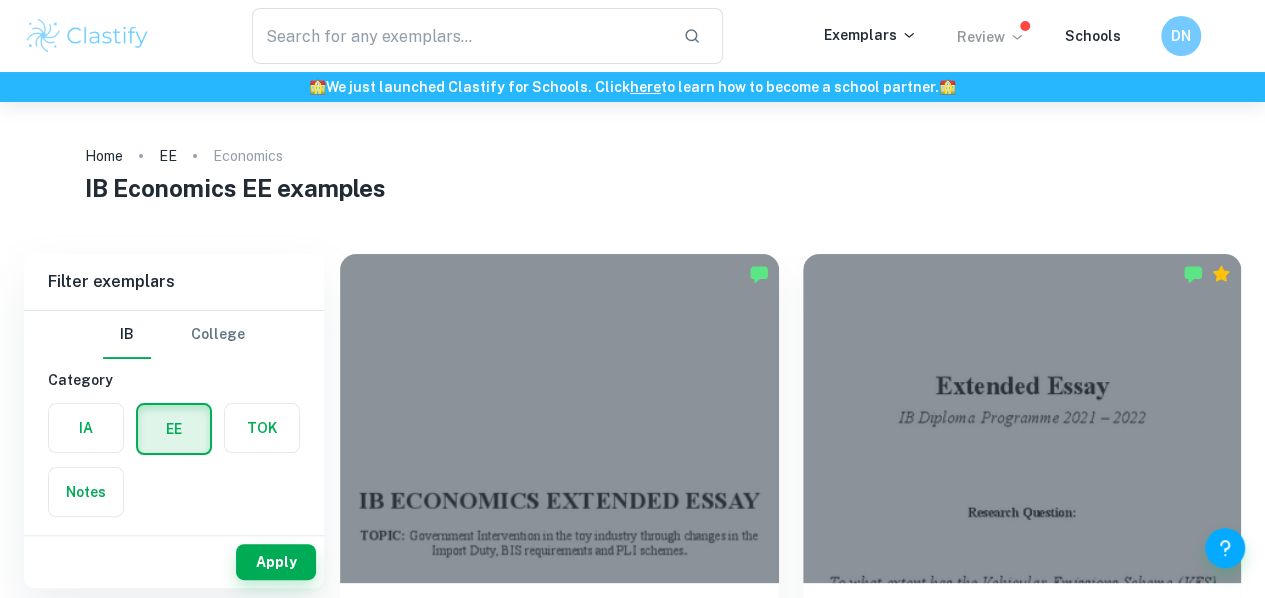 click on "Review" at bounding box center [991, 37] 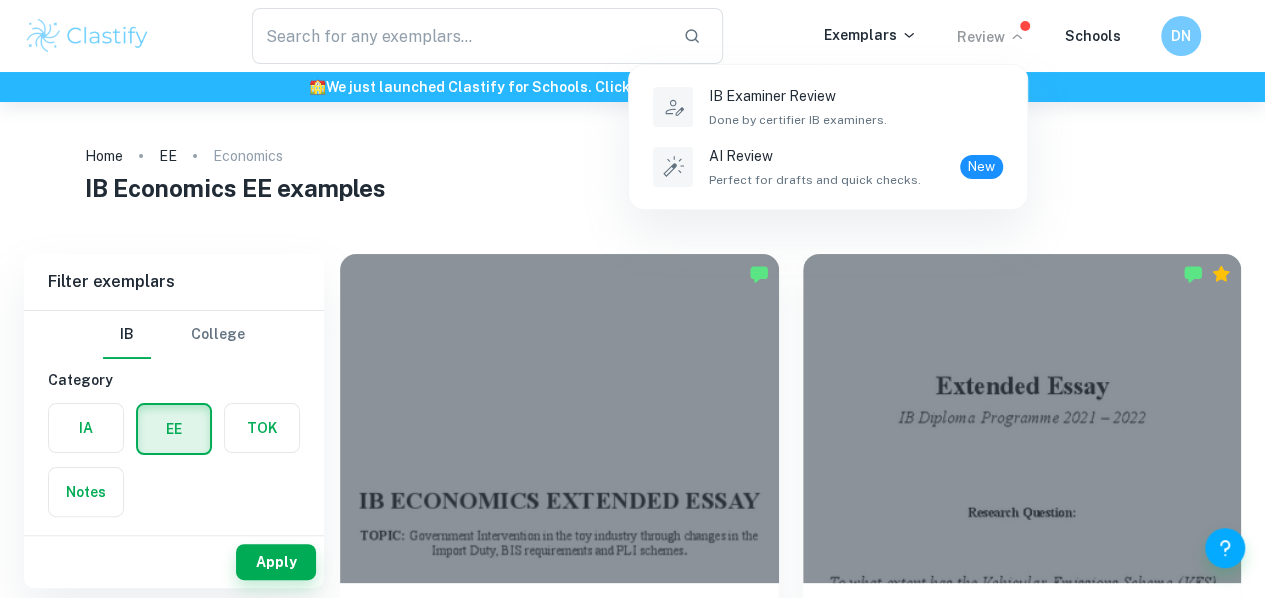 click at bounding box center (632, 299) 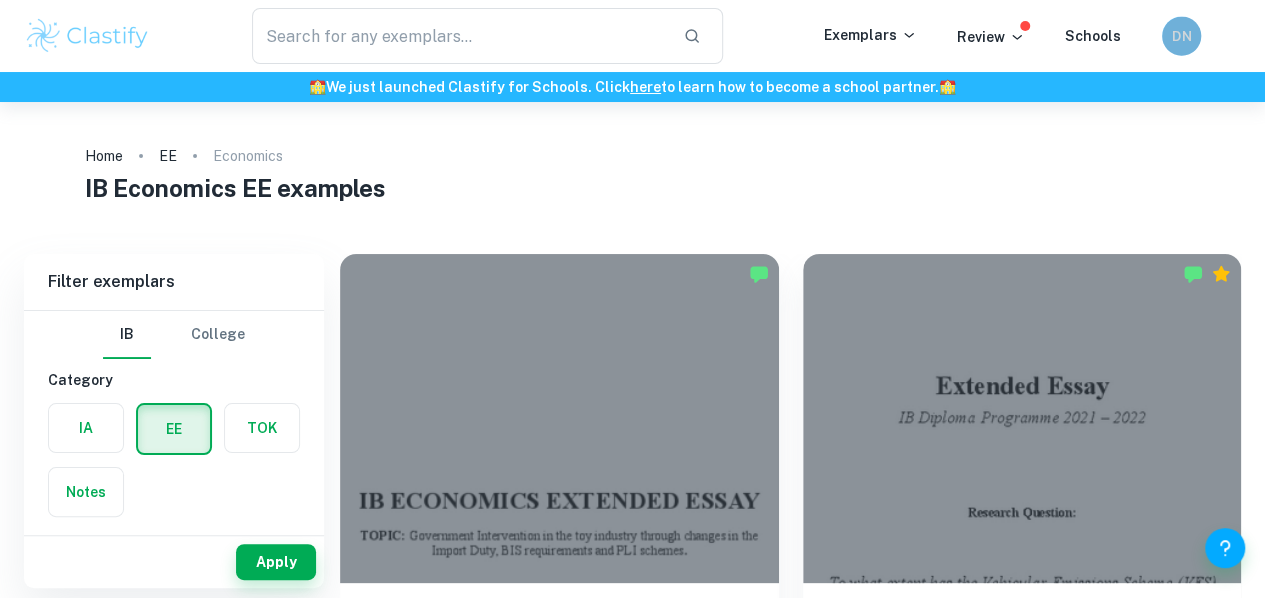 click on "DN" at bounding box center [1181, 36] 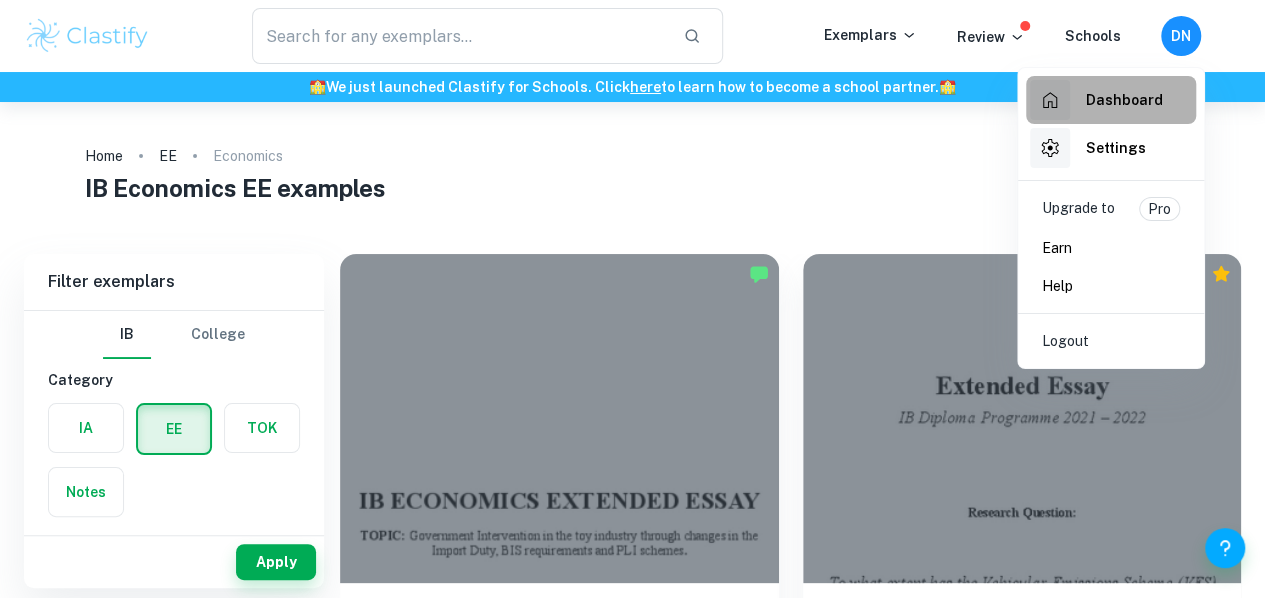 click on "Dashboard" at bounding box center [1096, 100] 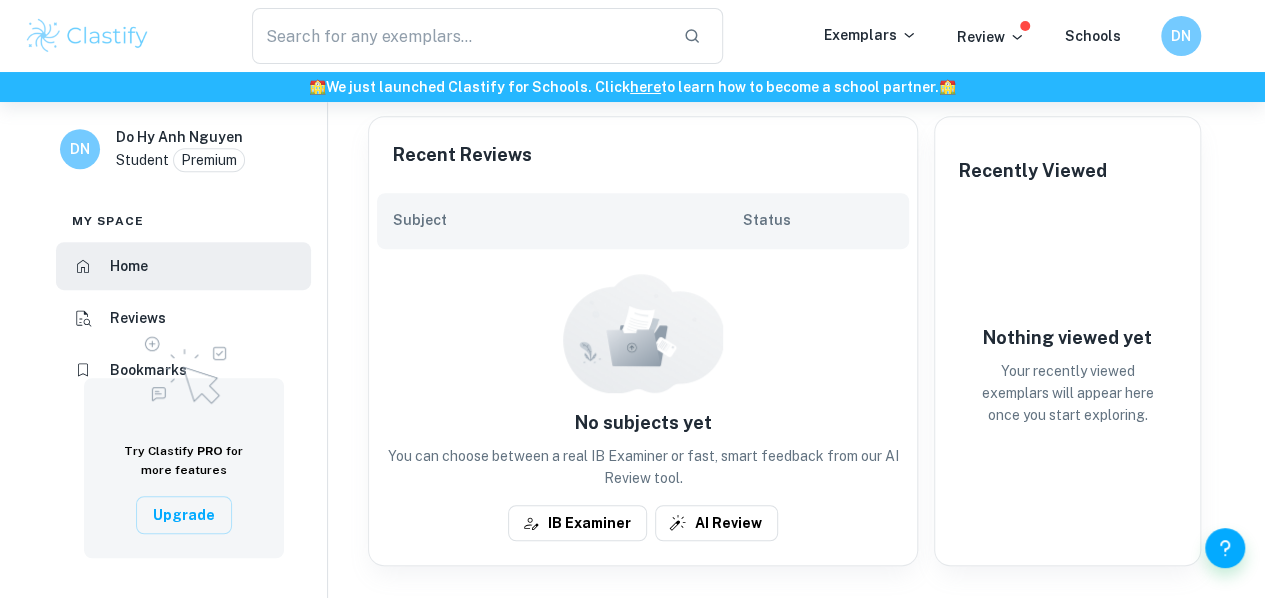 scroll, scrollTop: 411, scrollLeft: 0, axis: vertical 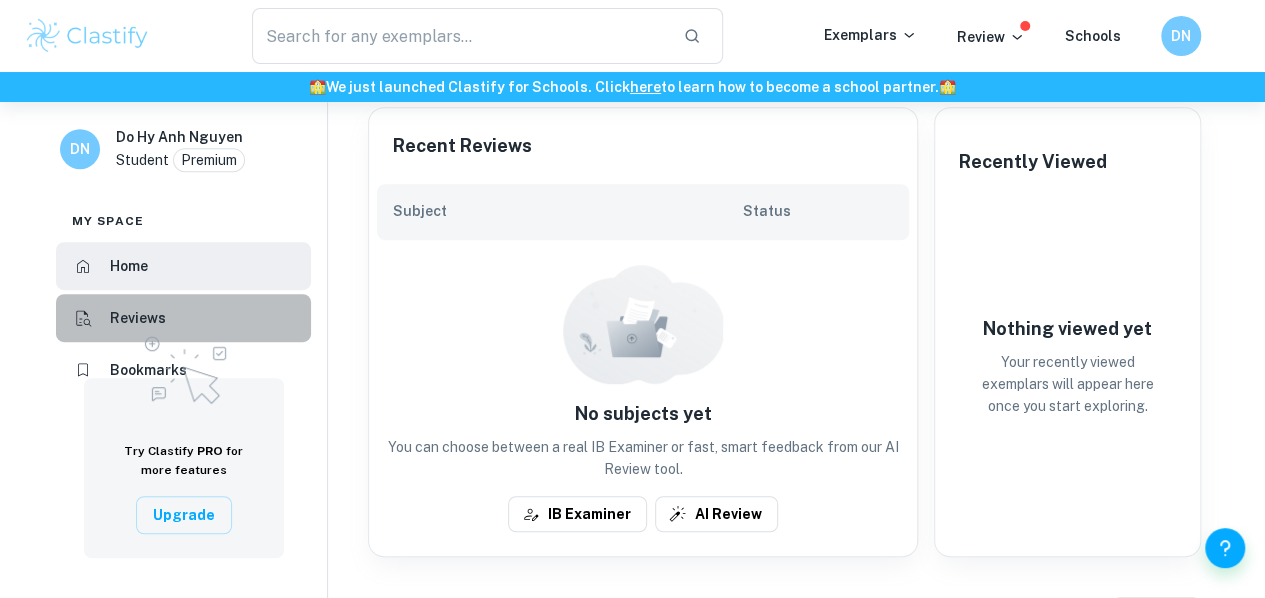click on "Reviews" at bounding box center (183, 318) 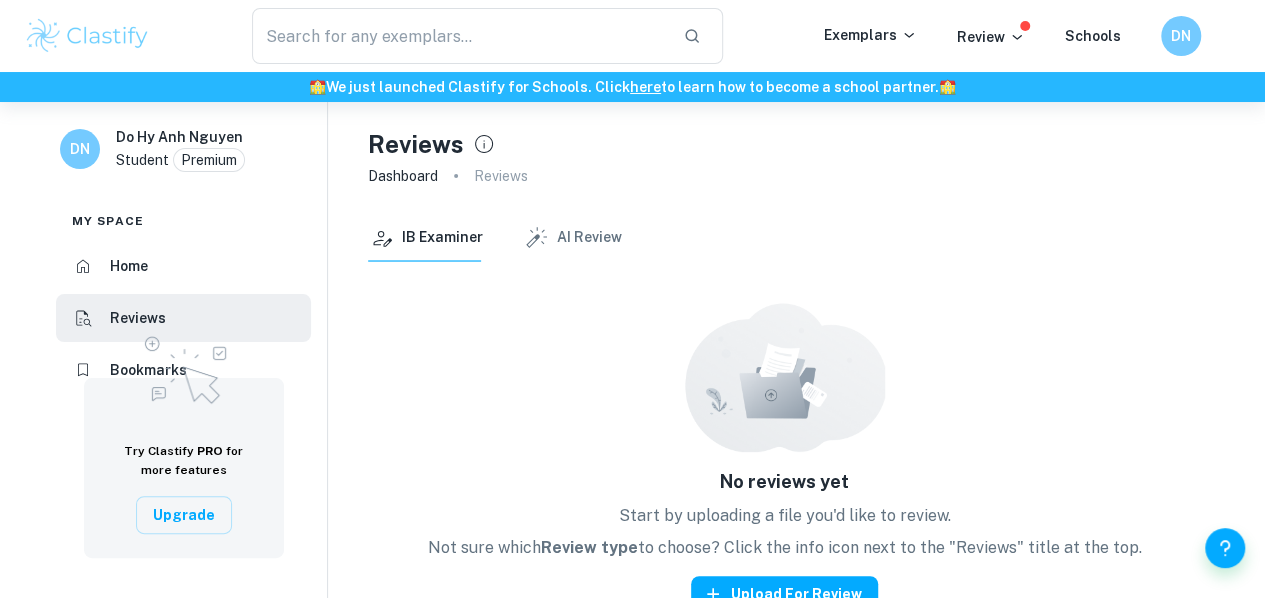 click at bounding box center (184, 367) 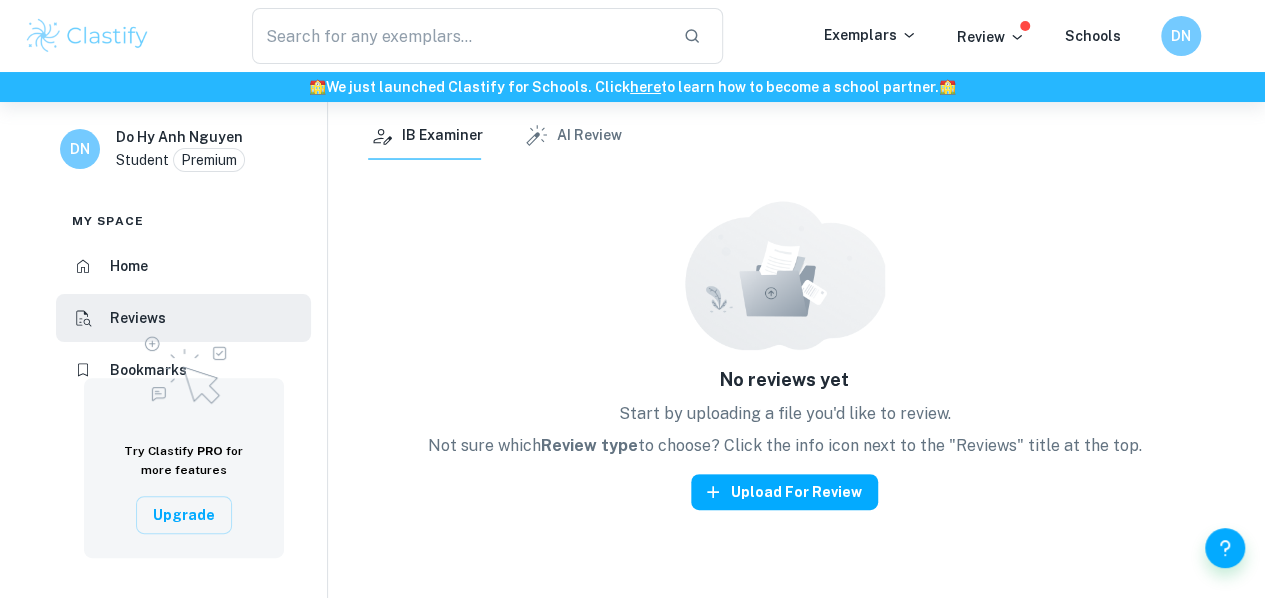 scroll, scrollTop: 0, scrollLeft: 0, axis: both 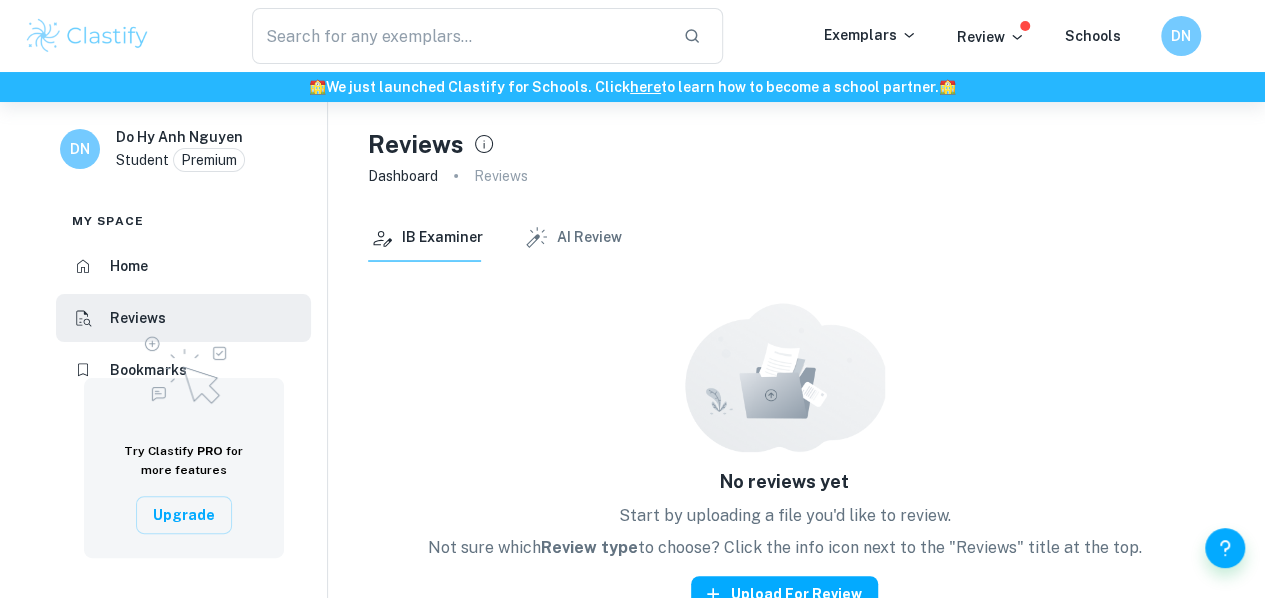 click on "Home" at bounding box center [183, 266] 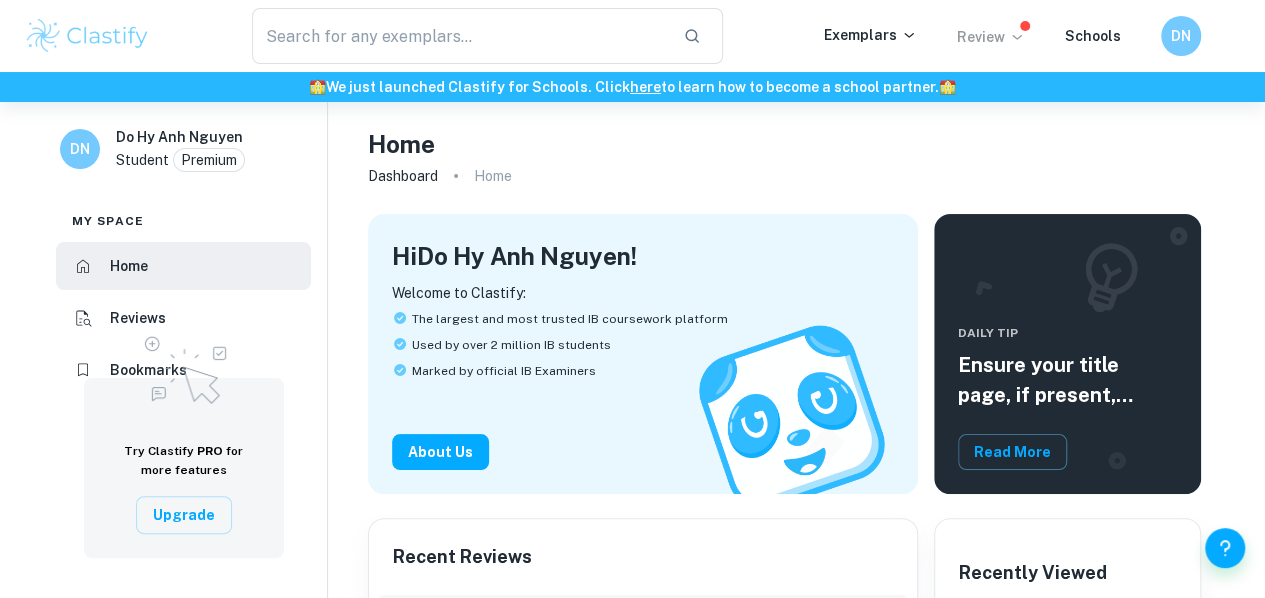 click 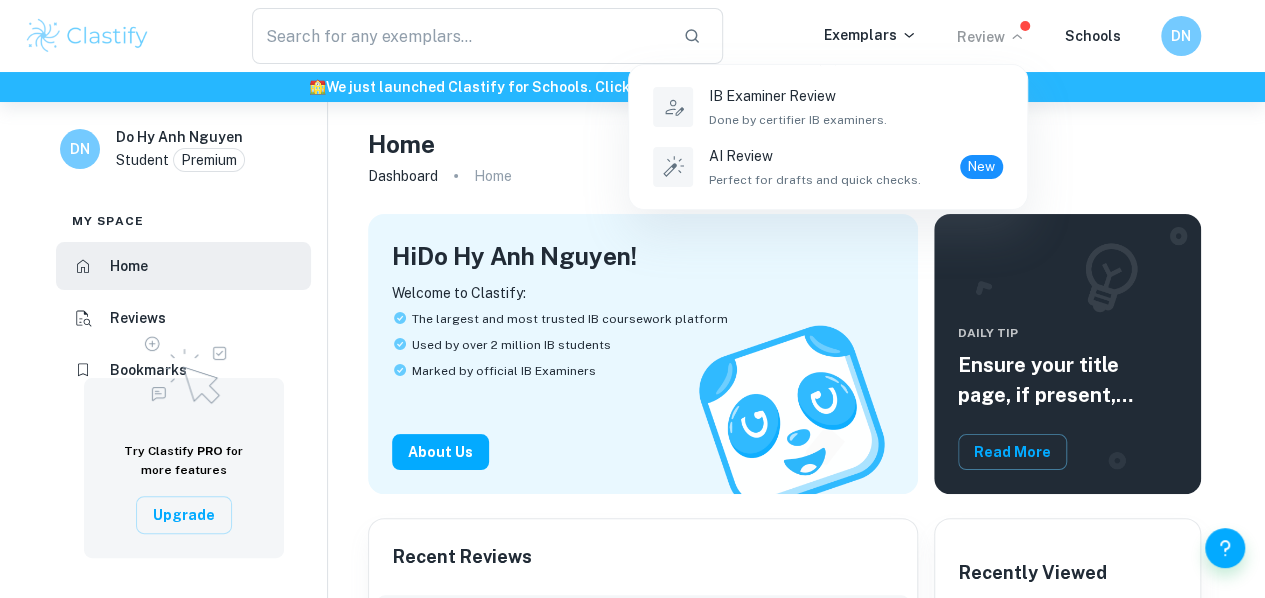 click at bounding box center [632, 299] 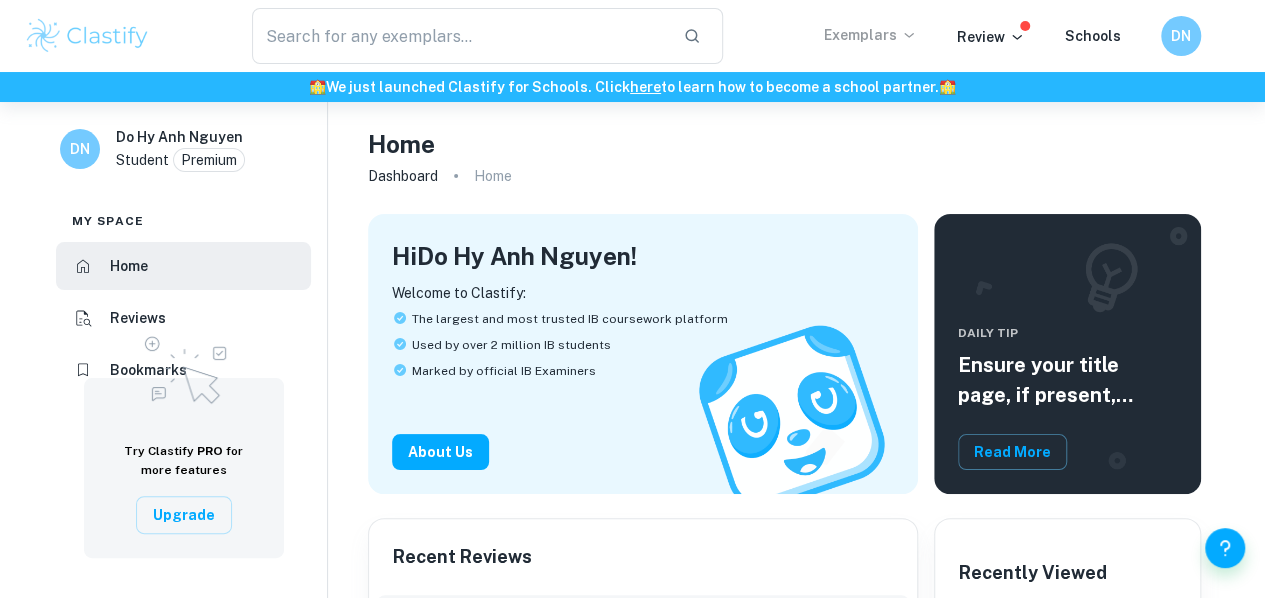 click on "Exemplars" at bounding box center [870, 35] 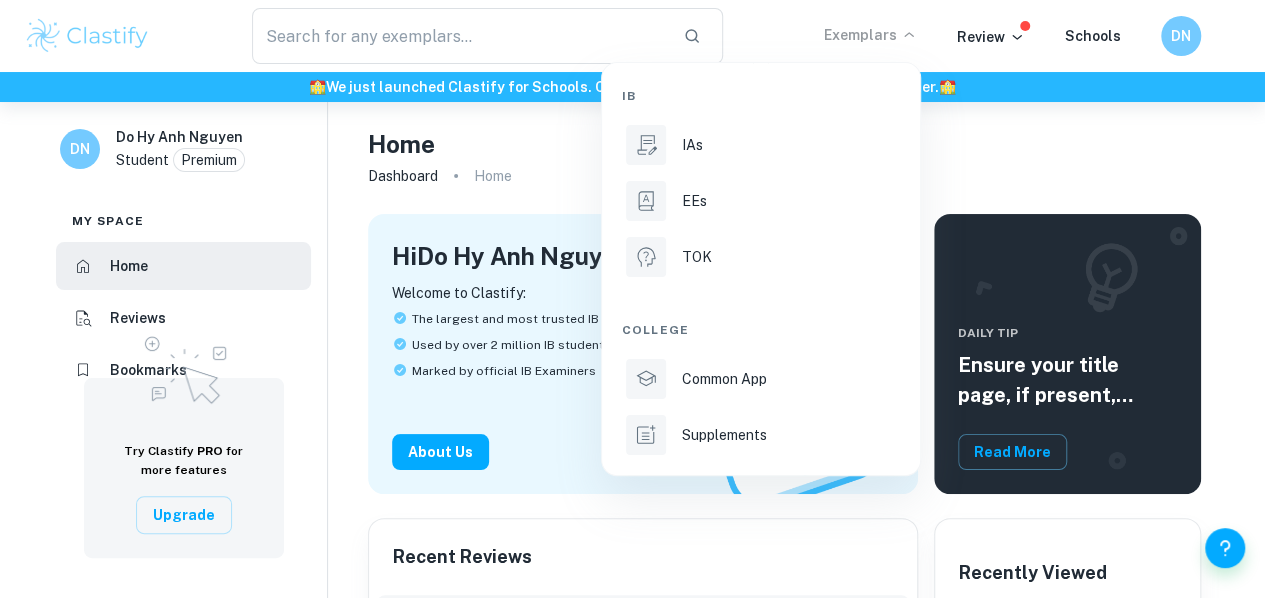 click at bounding box center [632, 299] 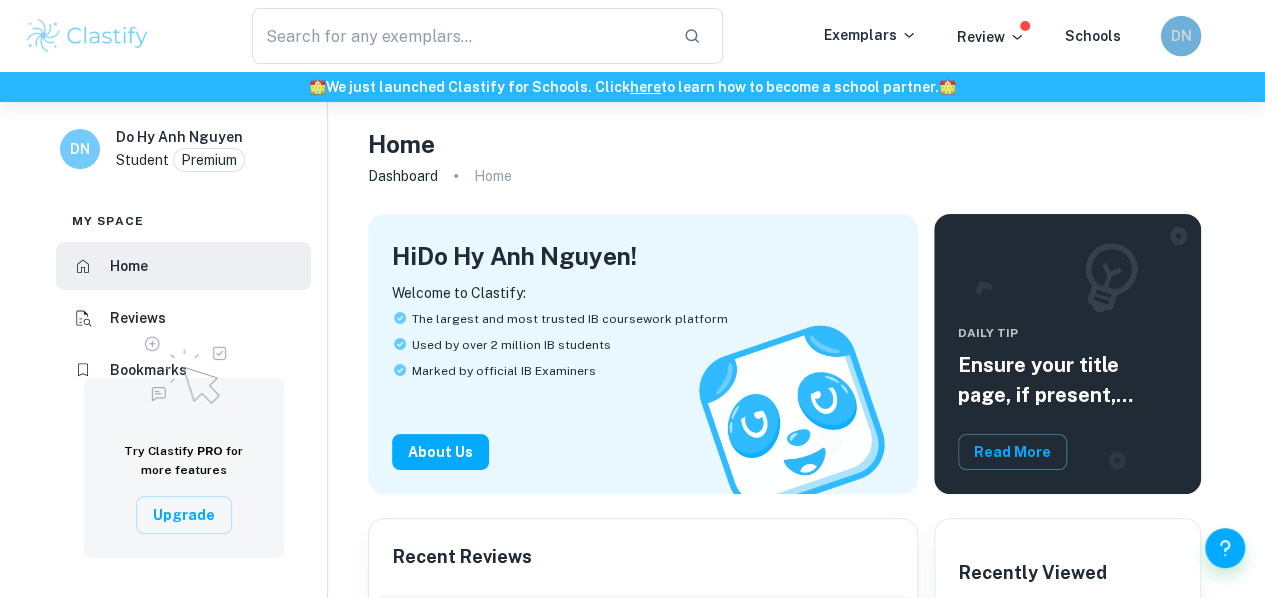 click on "DN" at bounding box center (1180, 36) 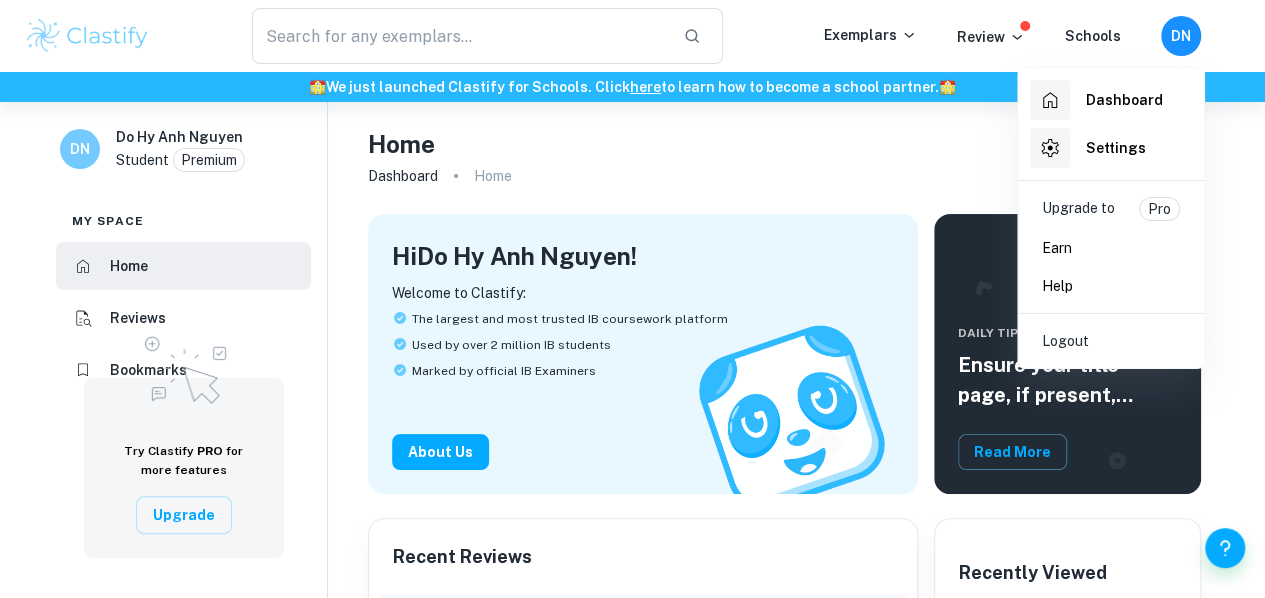 click at bounding box center (632, 299) 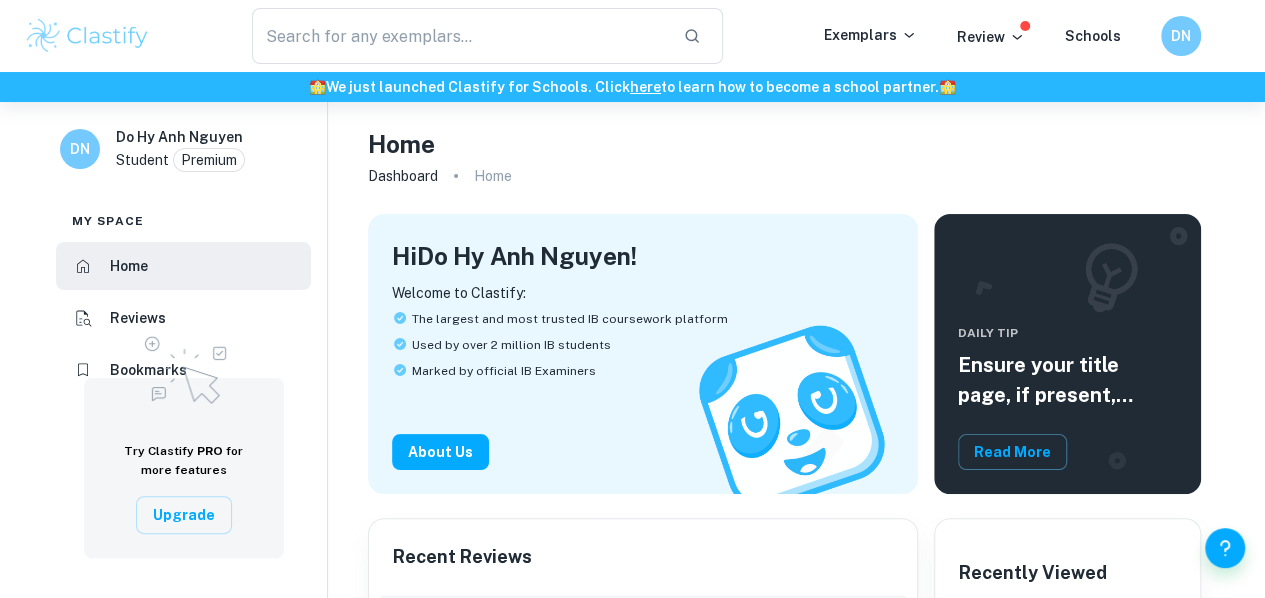 click at bounding box center [87, 36] 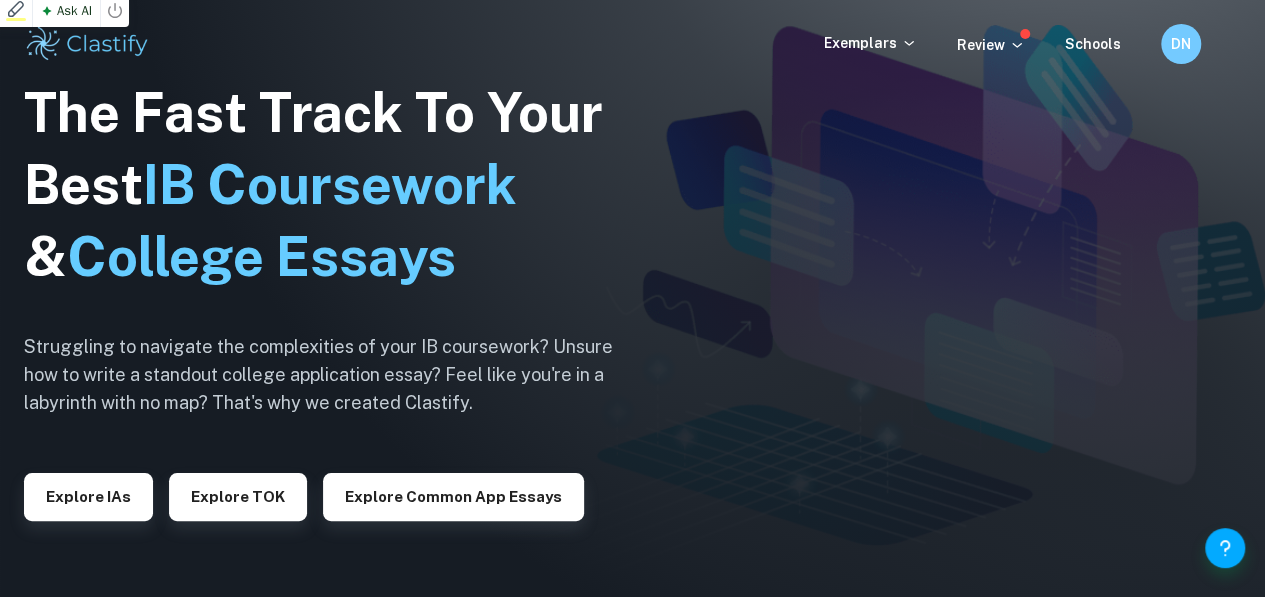 scroll, scrollTop: 2, scrollLeft: 0, axis: vertical 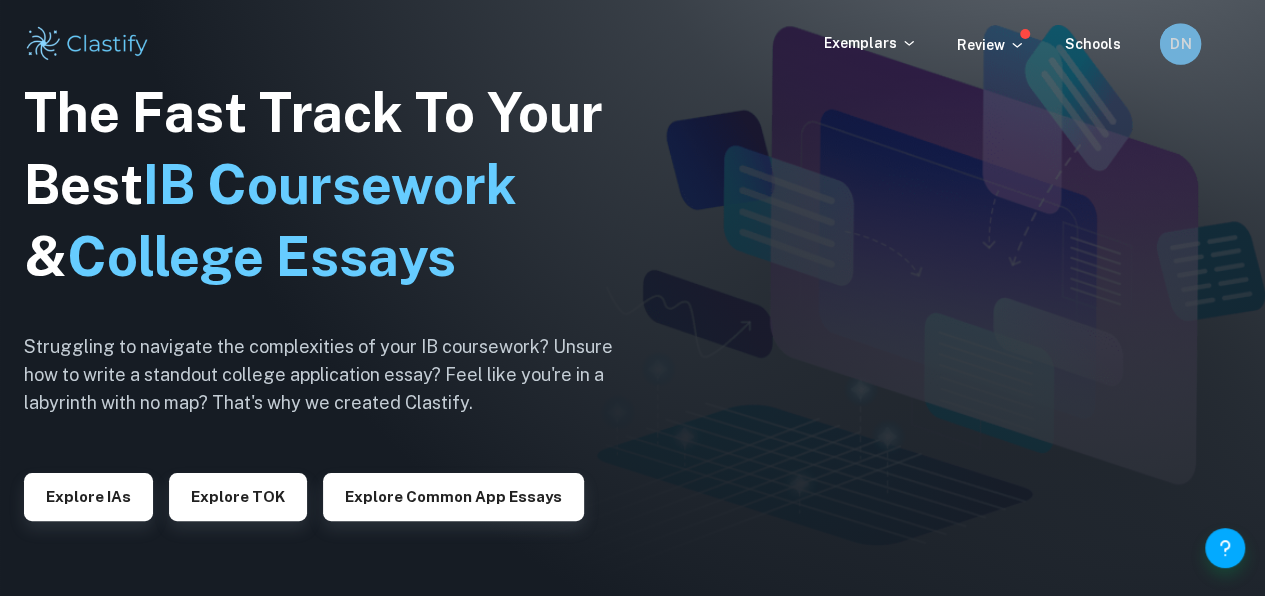click on "DN" at bounding box center (1180, 43) 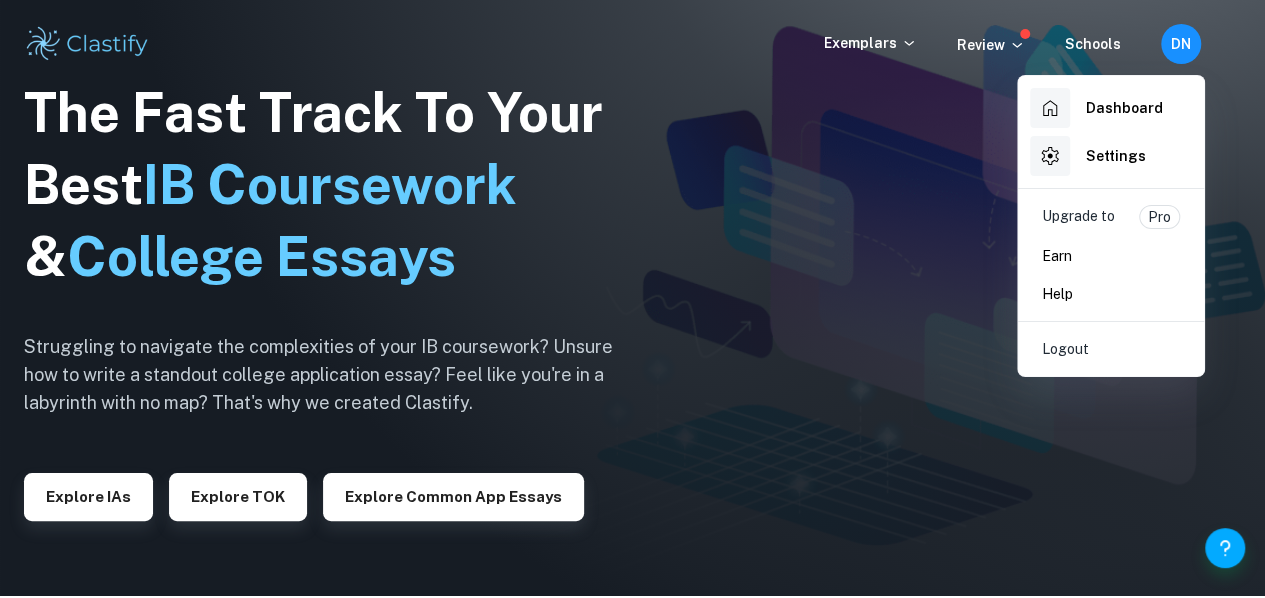 click on "Earn" at bounding box center [1111, 256] 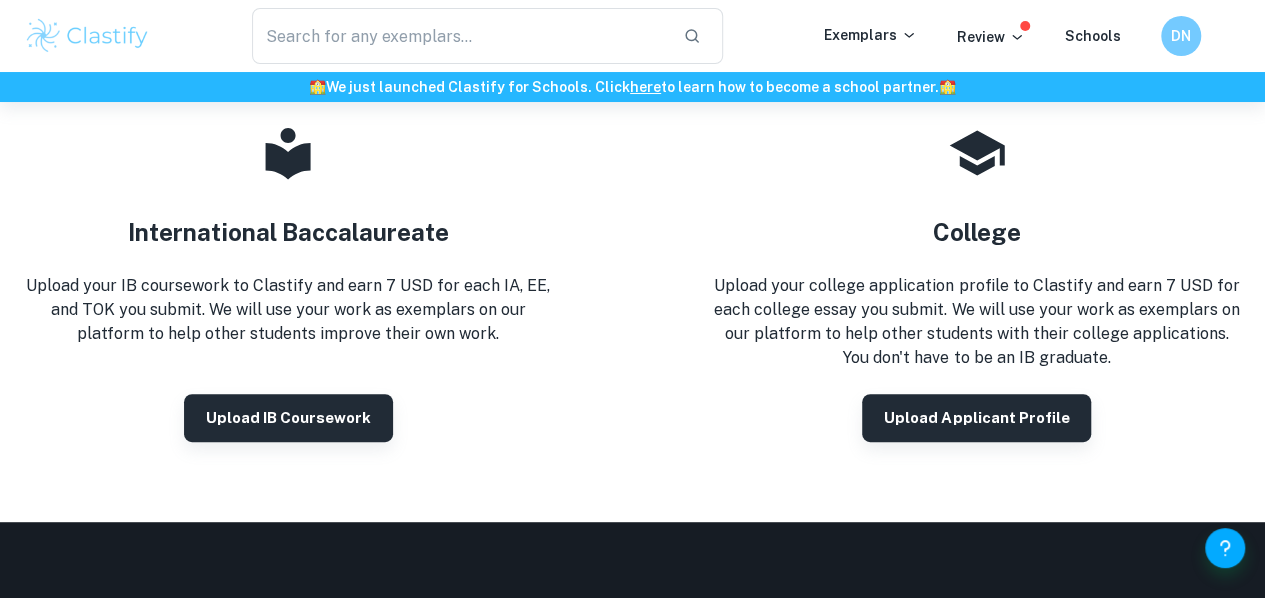 scroll, scrollTop: 295, scrollLeft: 0, axis: vertical 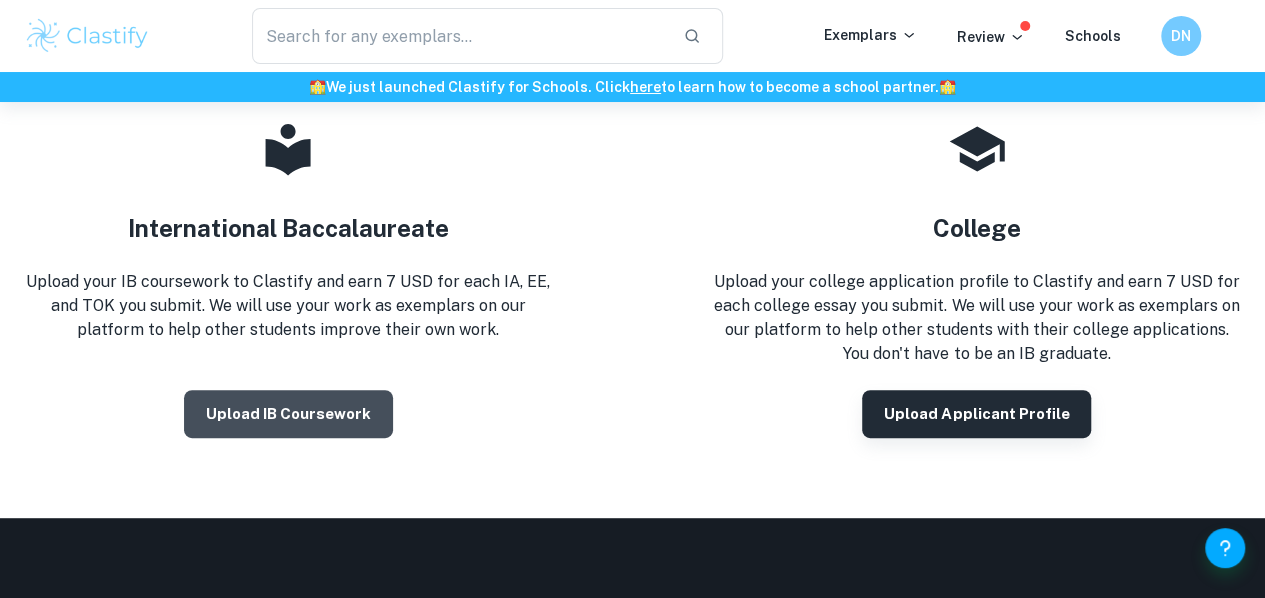 click on "Upload IB coursework" at bounding box center [288, 414] 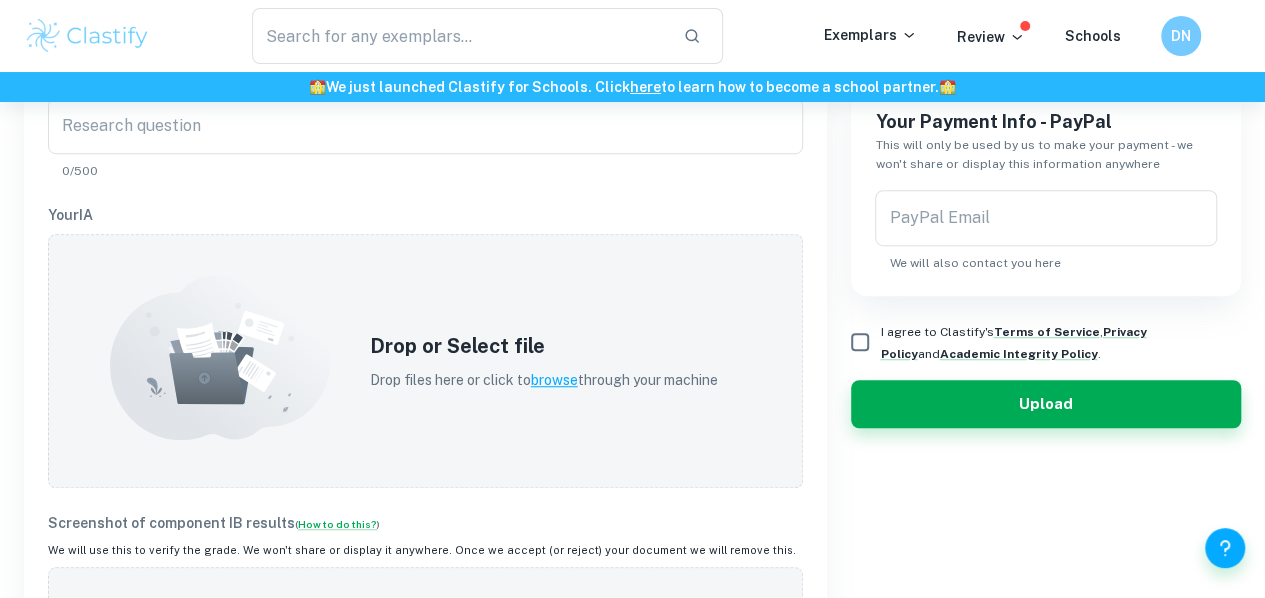 scroll, scrollTop: 567, scrollLeft: 0, axis: vertical 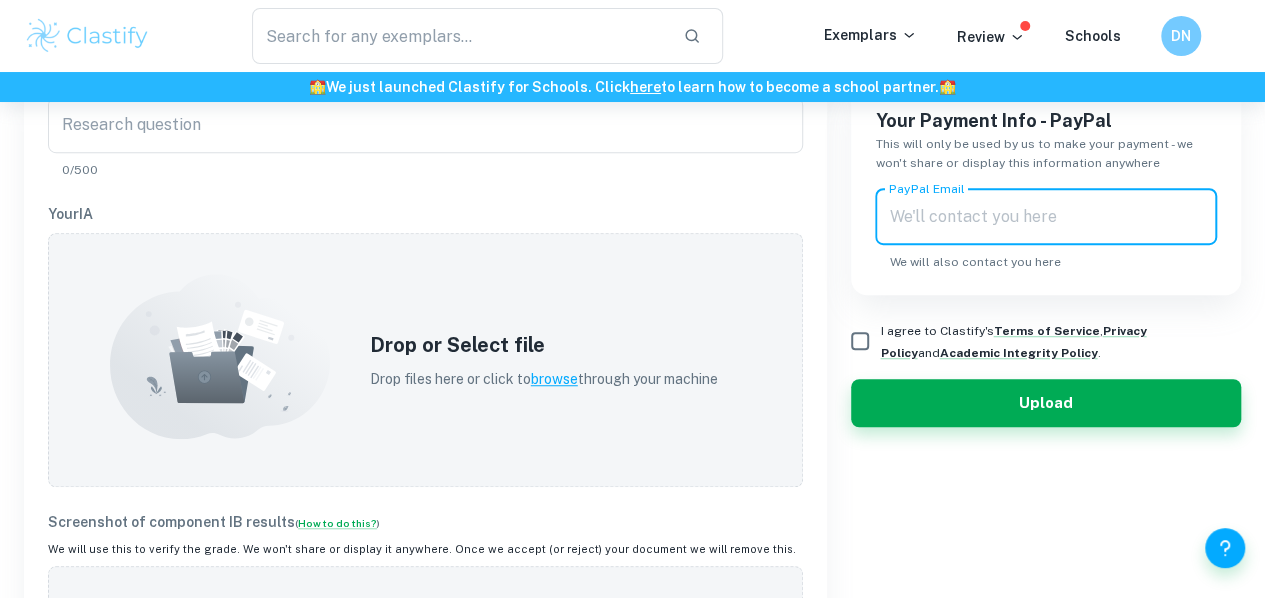 click on "PayPal Email" at bounding box center [1046, 217] 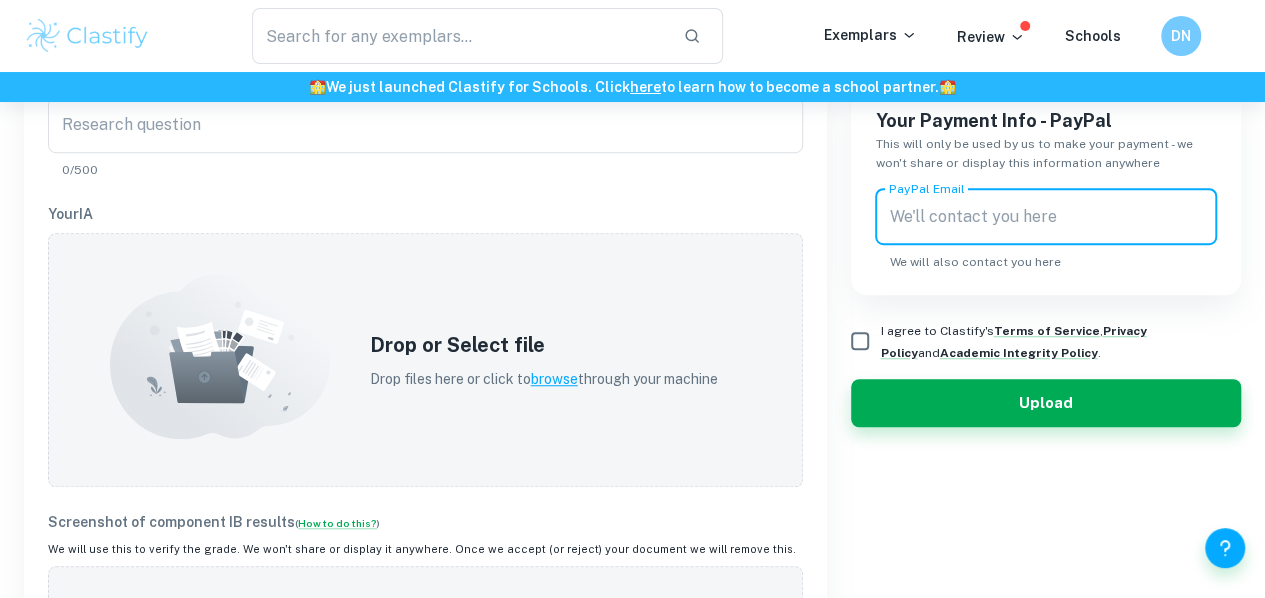 type on "[EMAIL]" 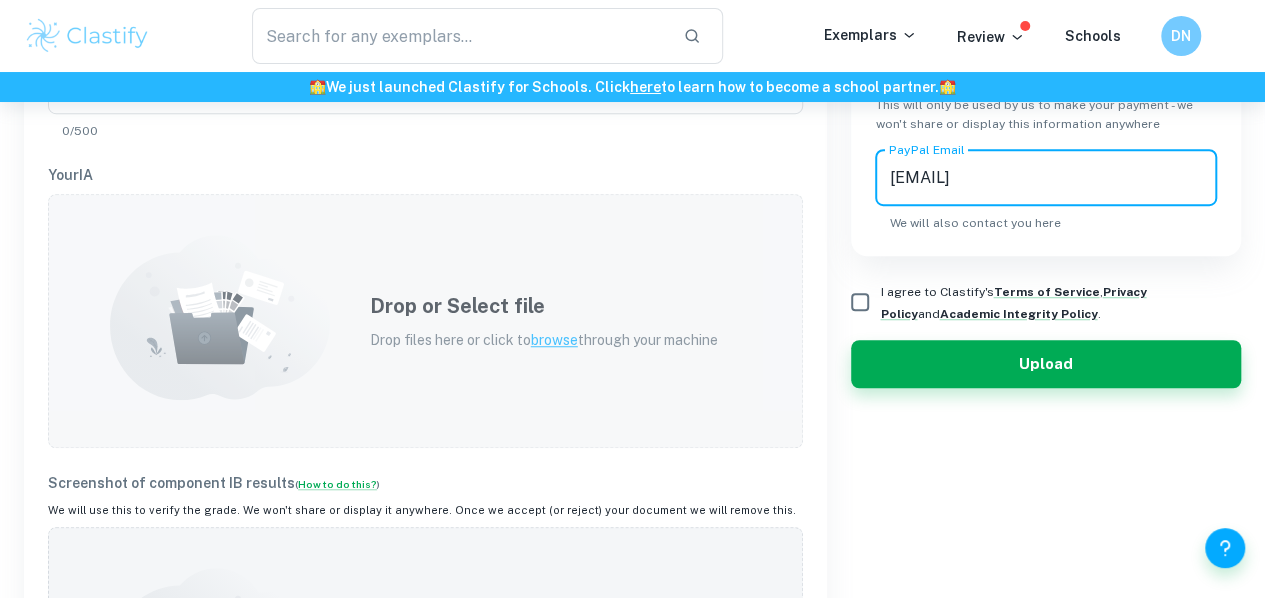 scroll, scrollTop: 607, scrollLeft: 0, axis: vertical 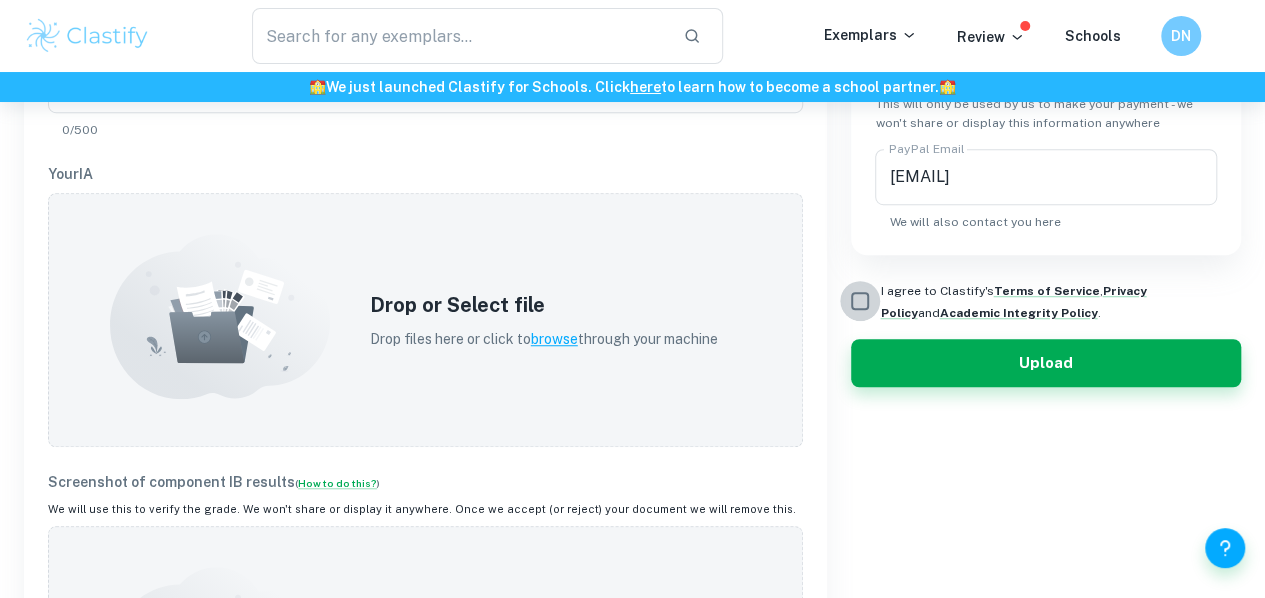 click on "I agree to Clastify's  Terms of Service ,  Privacy Policy  and  Academic Integrity Policy ." at bounding box center (860, 301) 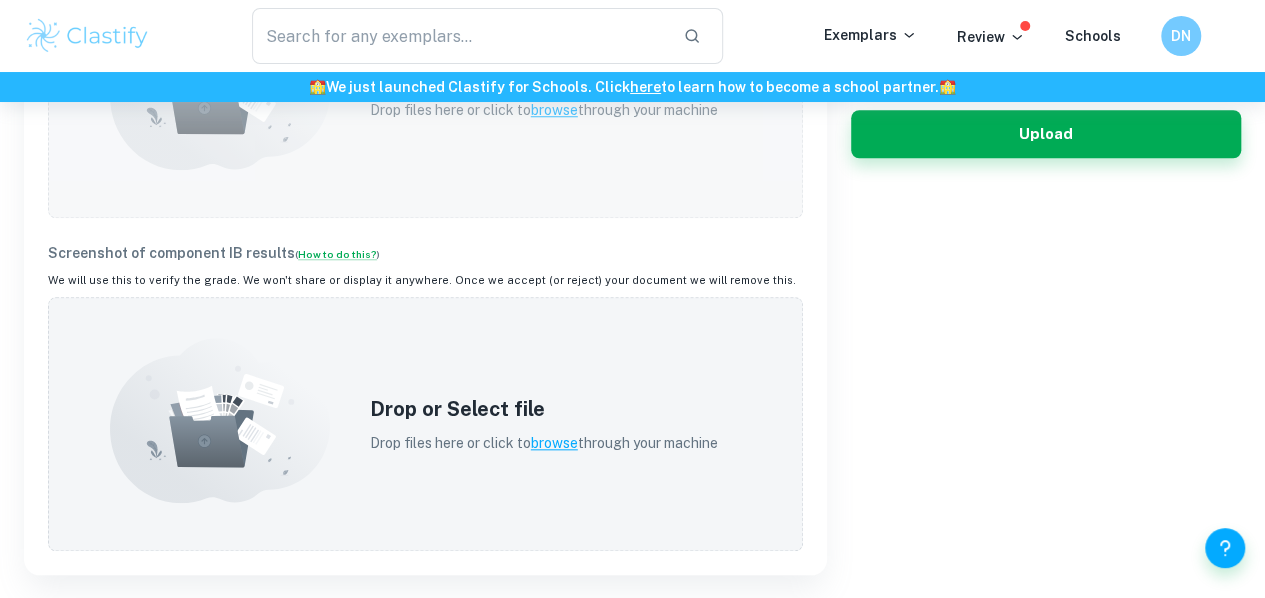 scroll, scrollTop: 835, scrollLeft: 0, axis: vertical 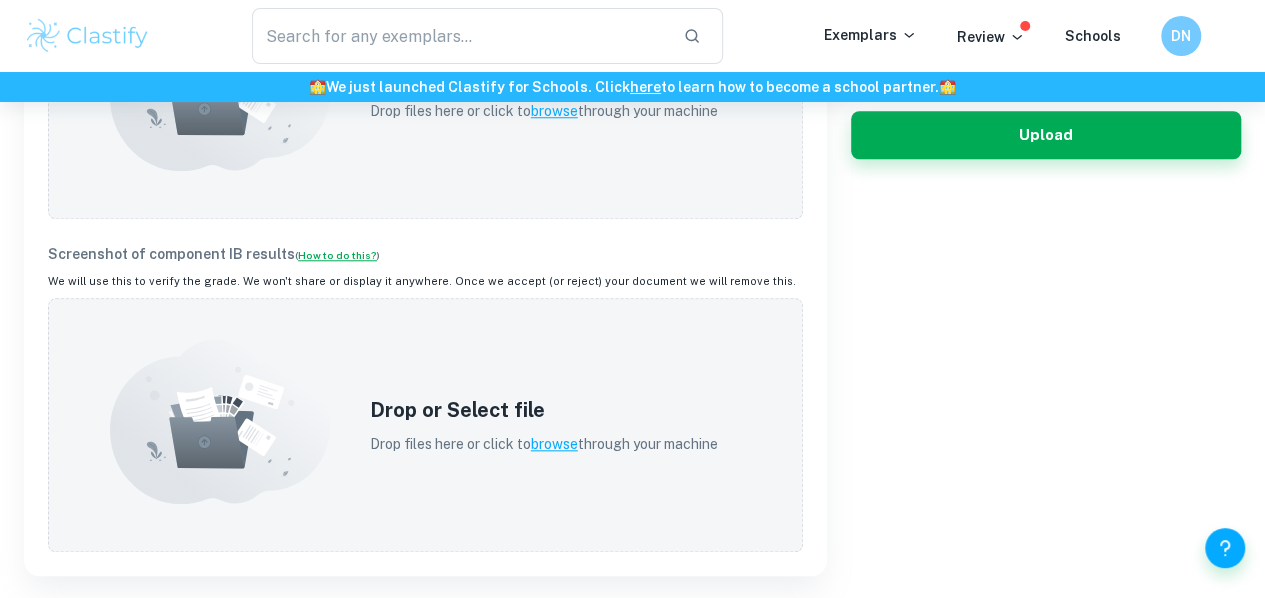 click on "How to do this?" at bounding box center (337, 255) 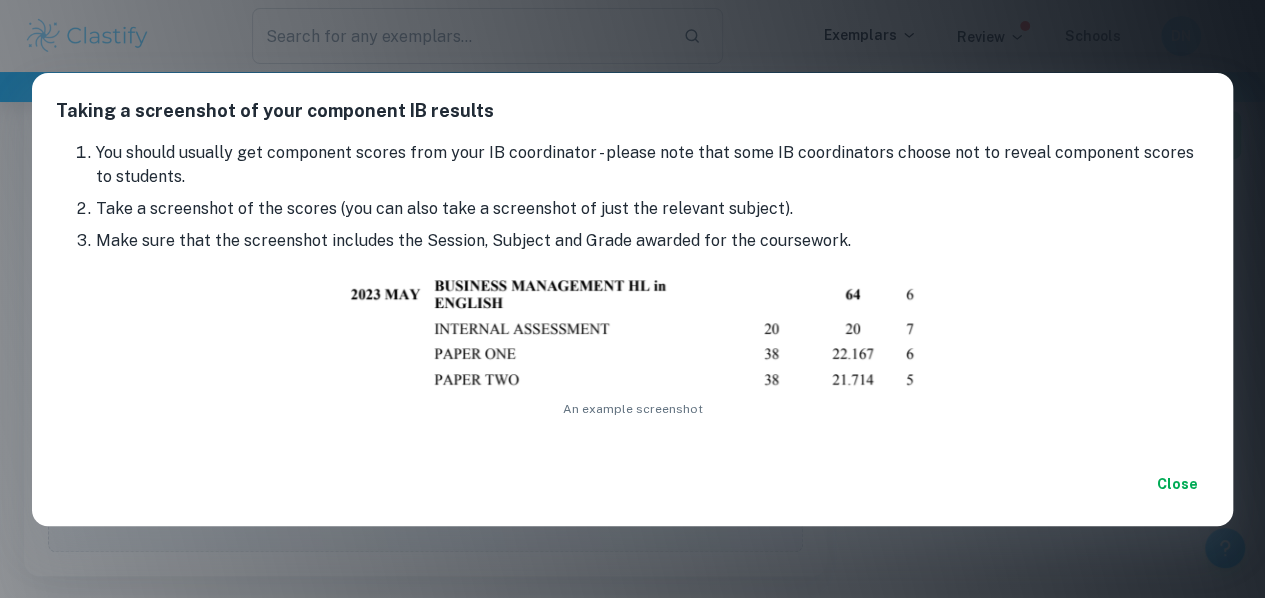 click on "Taking a screenshot of your component IB results You should usually get component scores from your IB coordinator - please note that some IB coordinators choose not to reveal component scores to students. Take a screenshot of the scores (you can also take a screenshot of just the relevant subject). Make sure that the screenshot includes the Session, Subject and Grade awarded for the coursework. An example screenshot Close" at bounding box center (632, 299) 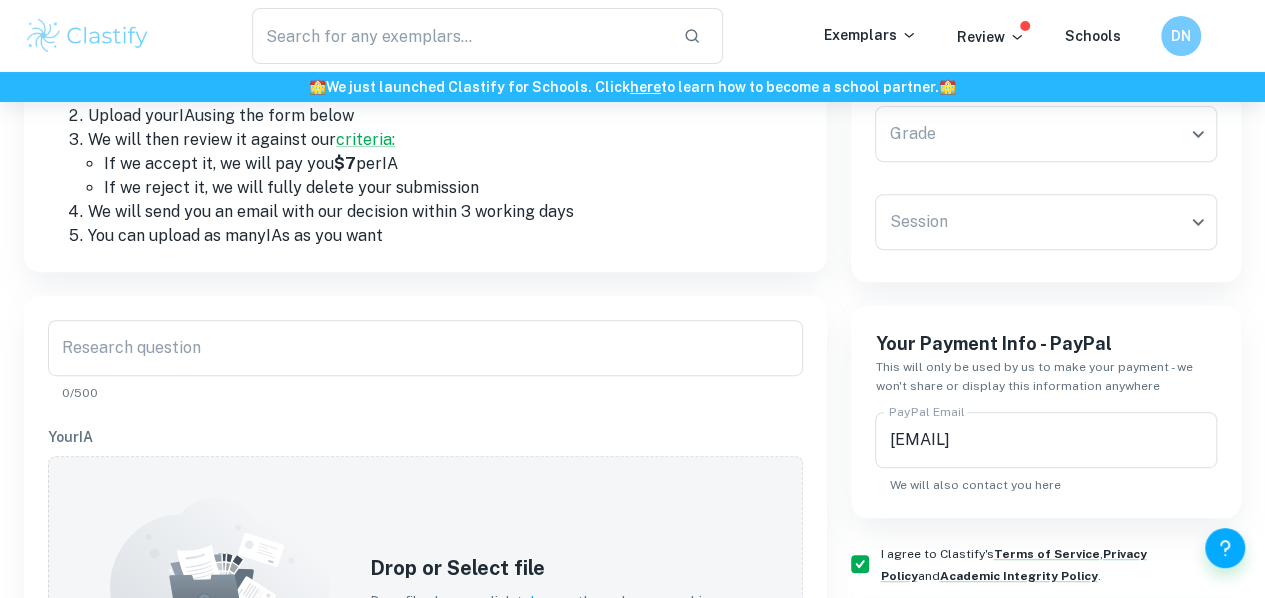 scroll, scrollTop: 219, scrollLeft: 0, axis: vertical 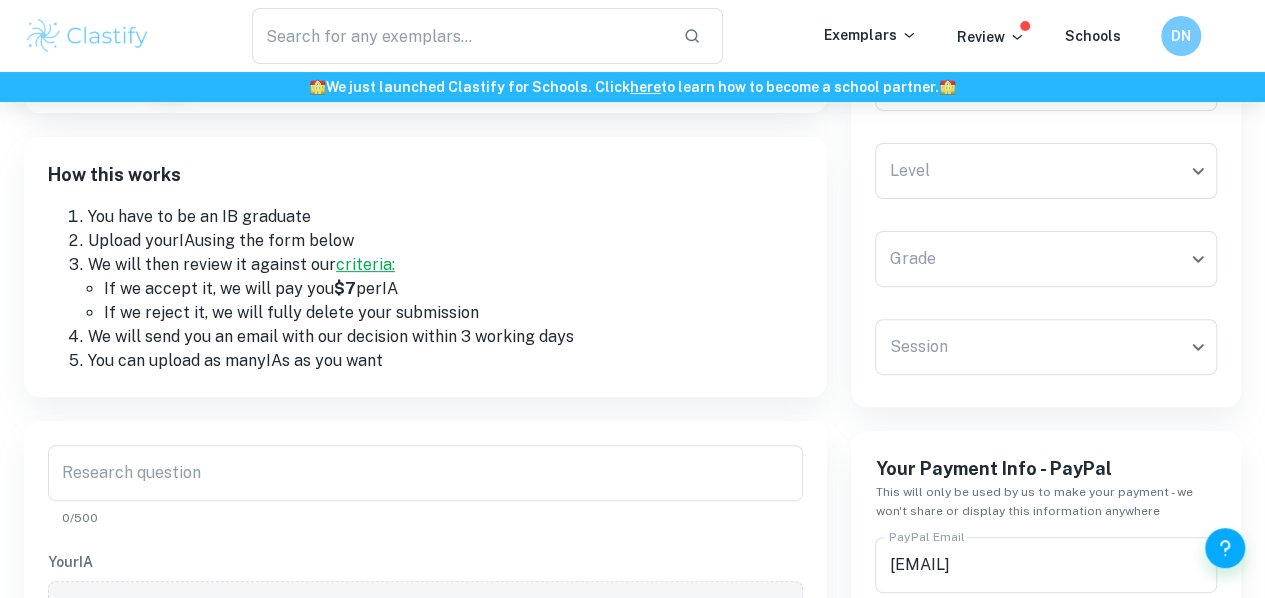 click on "criteria:" at bounding box center (365, 264) 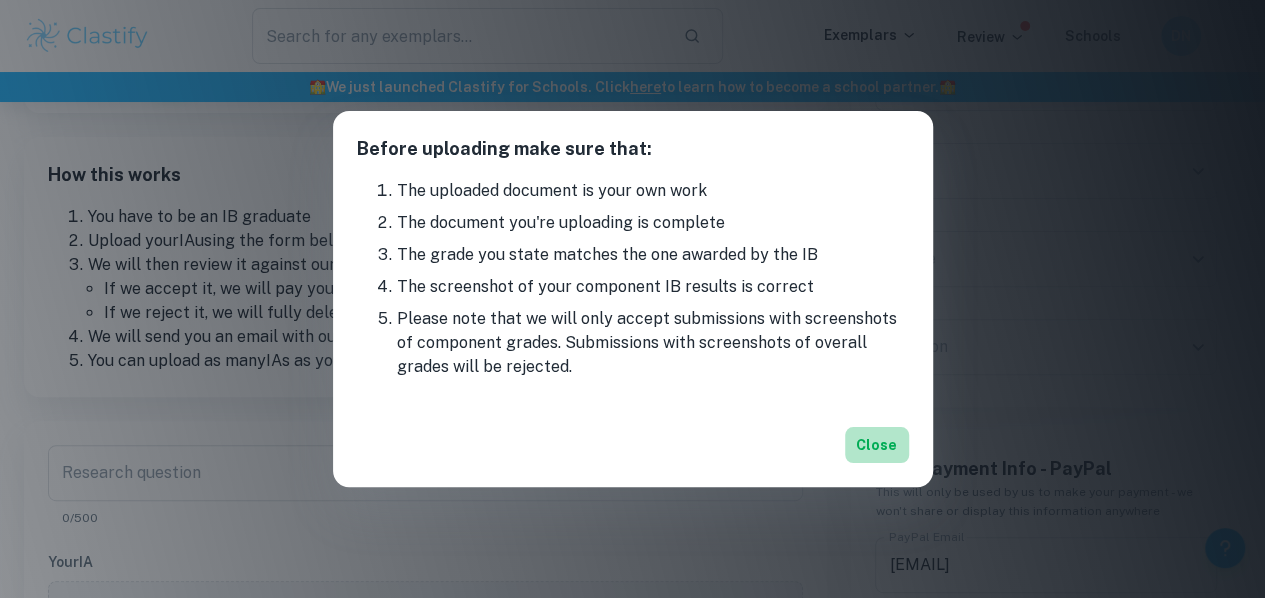 click on "Close" at bounding box center [877, 445] 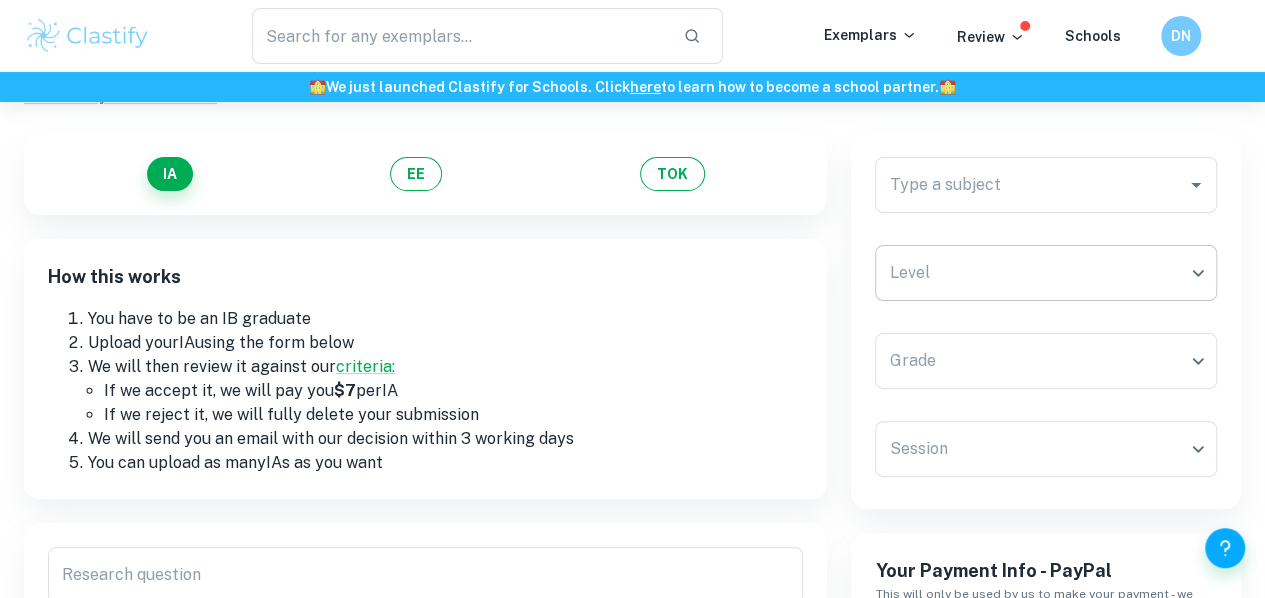scroll, scrollTop: 118, scrollLeft: 0, axis: vertical 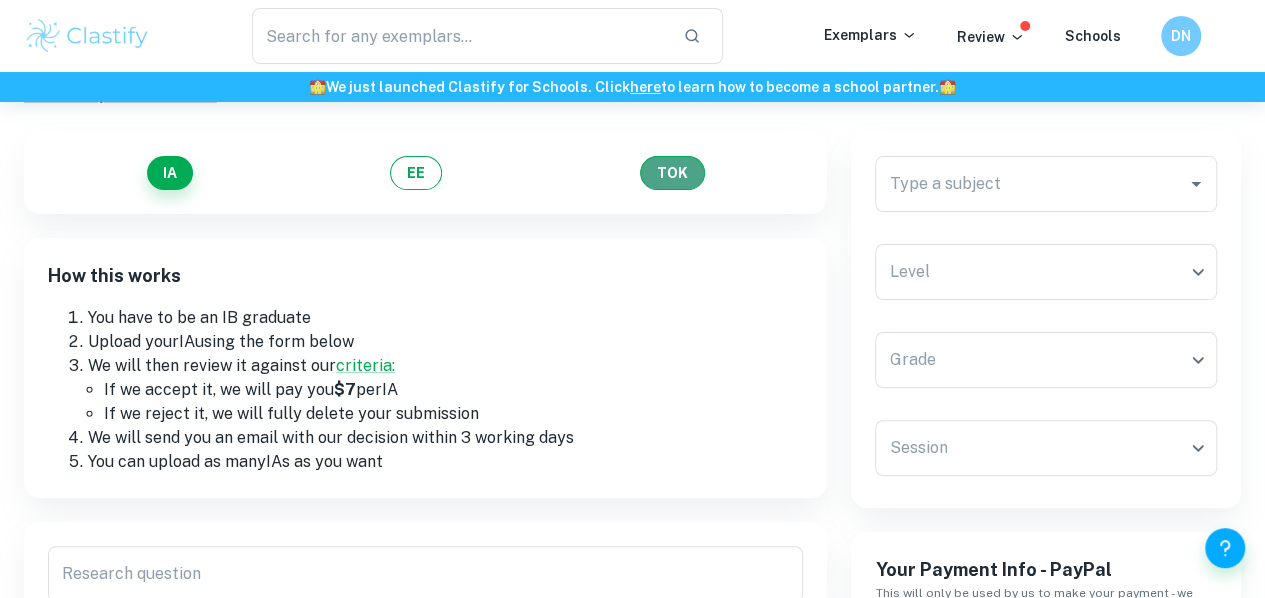click on "TOK" at bounding box center (672, 173) 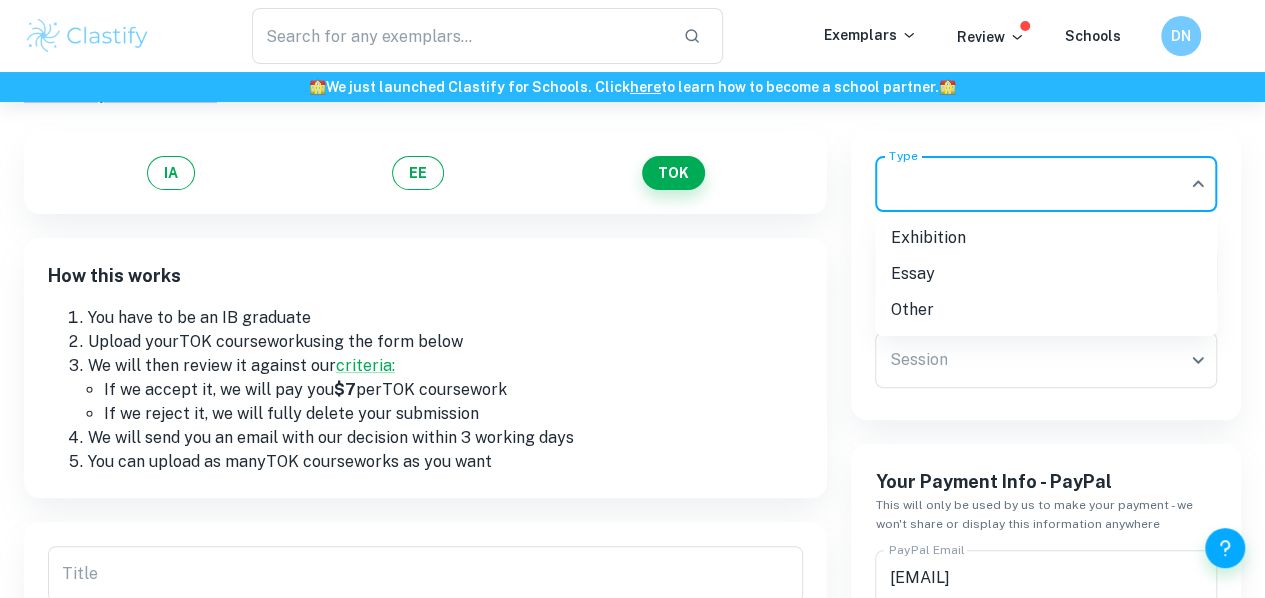 click on "We value your privacy We use cookies to enhance your browsing experience, serve personalised ads or content, and analyse our traffic. By clicking "Accept All", you consent to our use of cookies.   Cookie Policy Customise   Reject All   Accept All   Customise Consent Preferences   We use cookies to help you navigate efficiently and perform certain functions. You will find detailed information about all cookies under each consent category below. The cookies that are categorised as "Necessary" are stored on your browser as they are essential for enabling the basic functionalities of the site. ...  Show more For more information on how Google's third-party cookies operate and handle your data, see:   Google Privacy Policy Necessary Always Active Necessary cookies are required to enable the basic features of this site, such as providing secure log-in or adjusting your consent preferences. These cookies do not store any personally identifiable data. Functional Analytics Performance Advertisement Uncategorised" at bounding box center (632, 283) 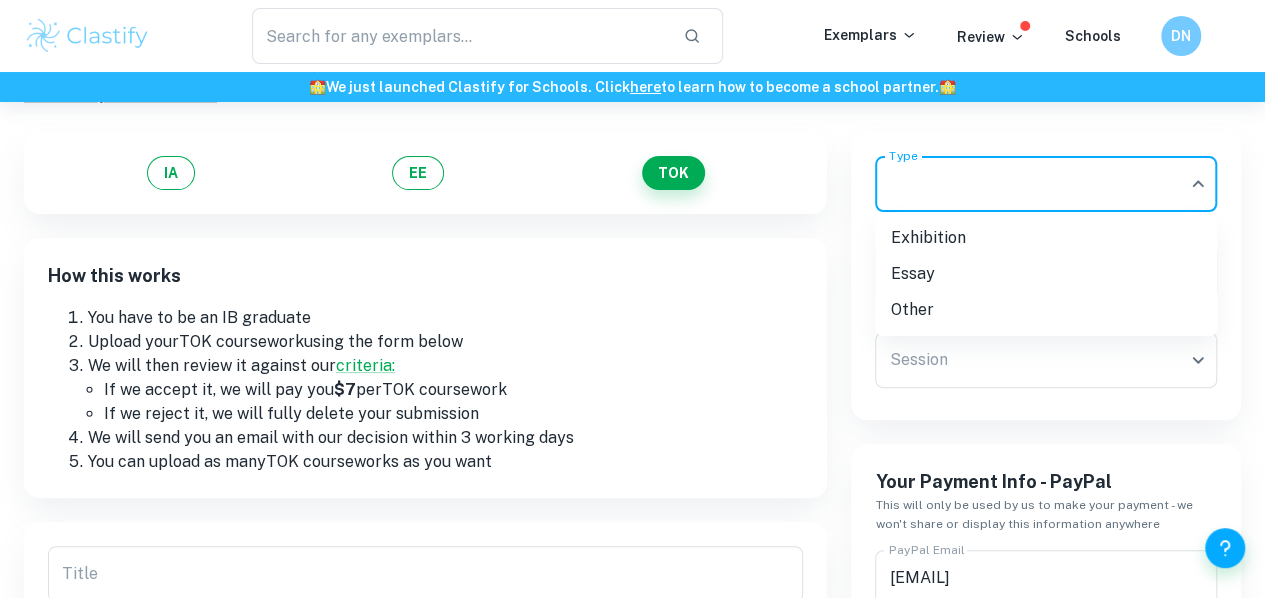 click on "Essay" at bounding box center [1046, 274] 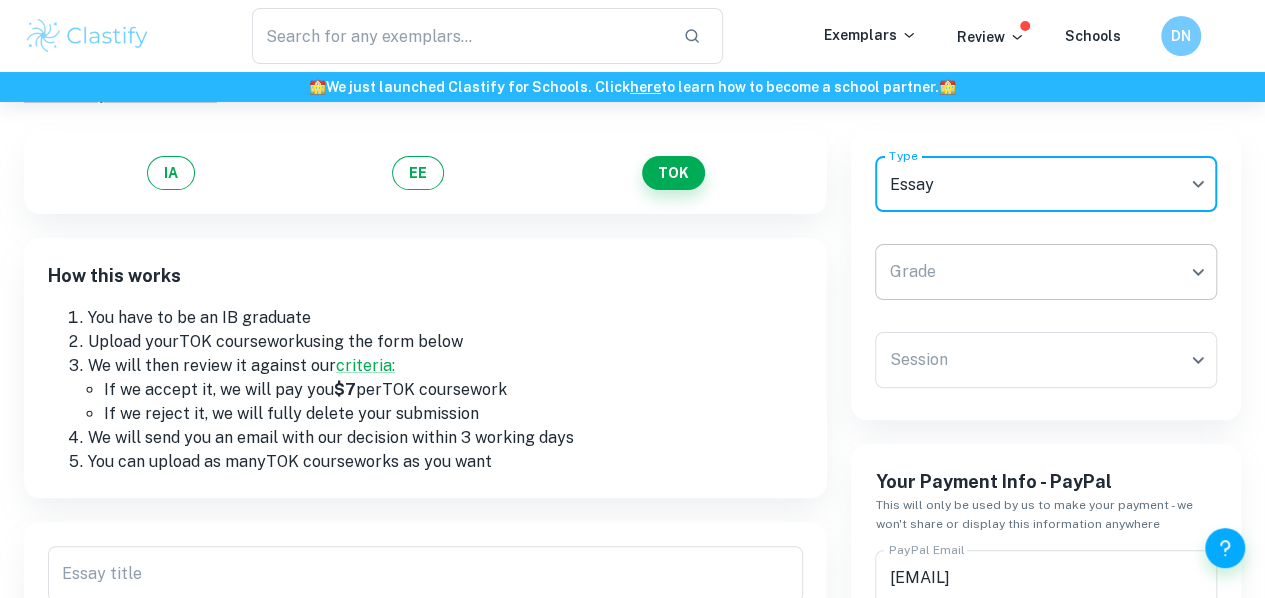 click on "We value your privacy We use cookies to enhance your browsing experience, serve personalised ads or content, and analyse our traffic. By clicking "Accept All", you consent to our use of cookies.   Cookie Policy Customise   Reject All   Accept All   Customise Consent Preferences   We use cookies to help you navigate efficiently and perform certain functions. You will find detailed information about all cookies under each consent category below. The cookies that are categorised as "Necessary" are stored on your browser as they are essential for enabling the basic functionalities of the site. ...  Show more For more information on how Google's third-party cookies operate and handle your data, see:   Google Privacy Policy Necessary Always Active Necessary cookies are required to enable the basic features of this site, such as providing secure log-in or adjusting your consent preferences. These cookies do not store any personally identifiable data. Functional Analytics Performance Advertisement Uncategorised" at bounding box center [632, 283] 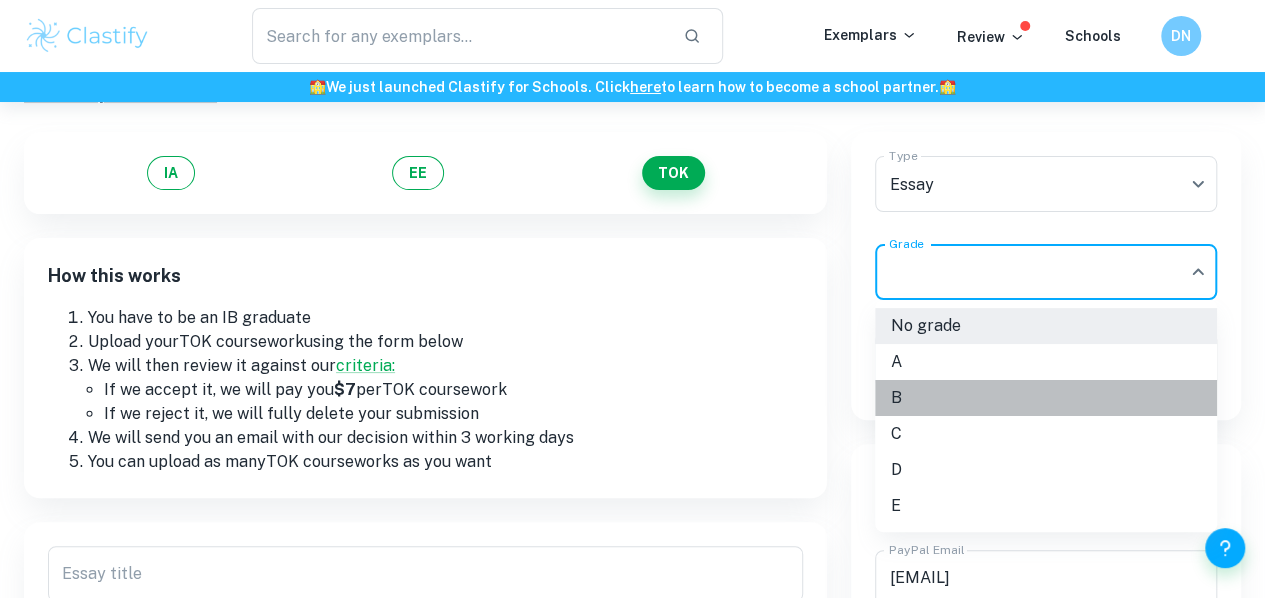 click on "B" at bounding box center (1046, 398) 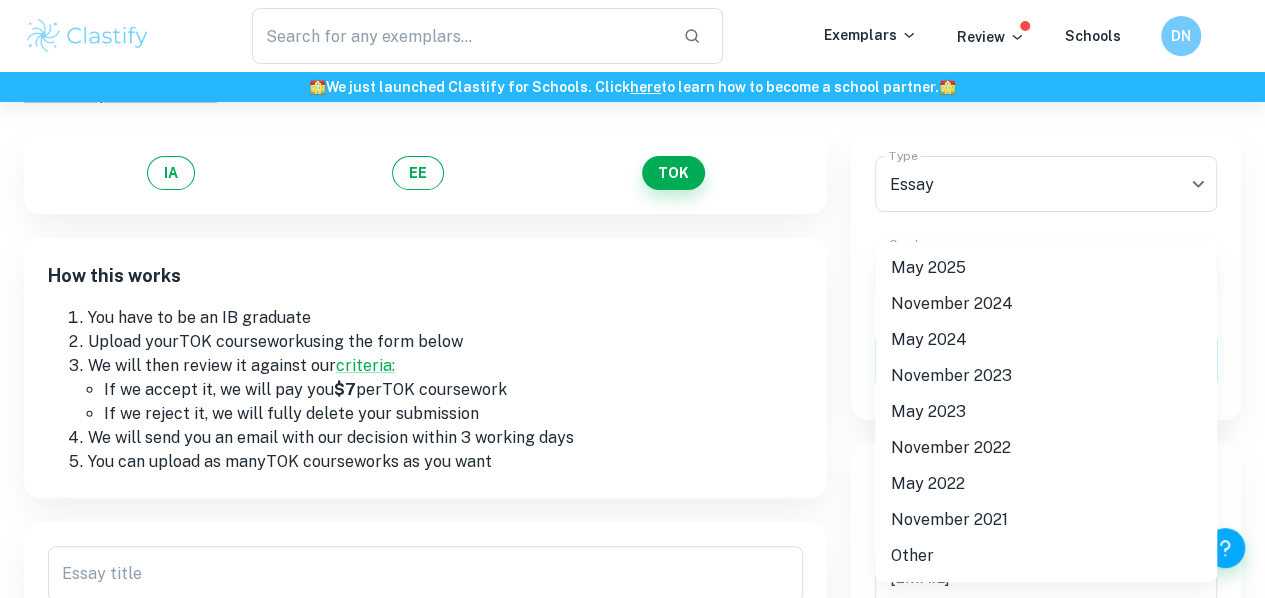 click on "We value your privacy We use cookies to enhance your browsing experience, serve personalised ads or content, and analyse our traffic. By clicking "Accept All", you consent to our use of cookies.   Cookie Policy Customise   Reject All   Accept All   Customise Consent Preferences   We use cookies to help you navigate efficiently and perform certain functions. You will find detailed information about all cookies under each consent category below. The cookies that are categorised as "Necessary" are stored on your browser as they are essential for enabling the basic functionalities of the site. ...  Show more For more information on how Google's third-party cookies operate and handle your data, see:   Google Privacy Policy Necessary Always Active Necessary cookies are required to enable the basic features of this site, such as providing secure log-in or adjusting your consent preferences. These cookies do not store any personally identifiable data. Functional Analytics Performance Advertisement Uncategorised" at bounding box center [632, 283] 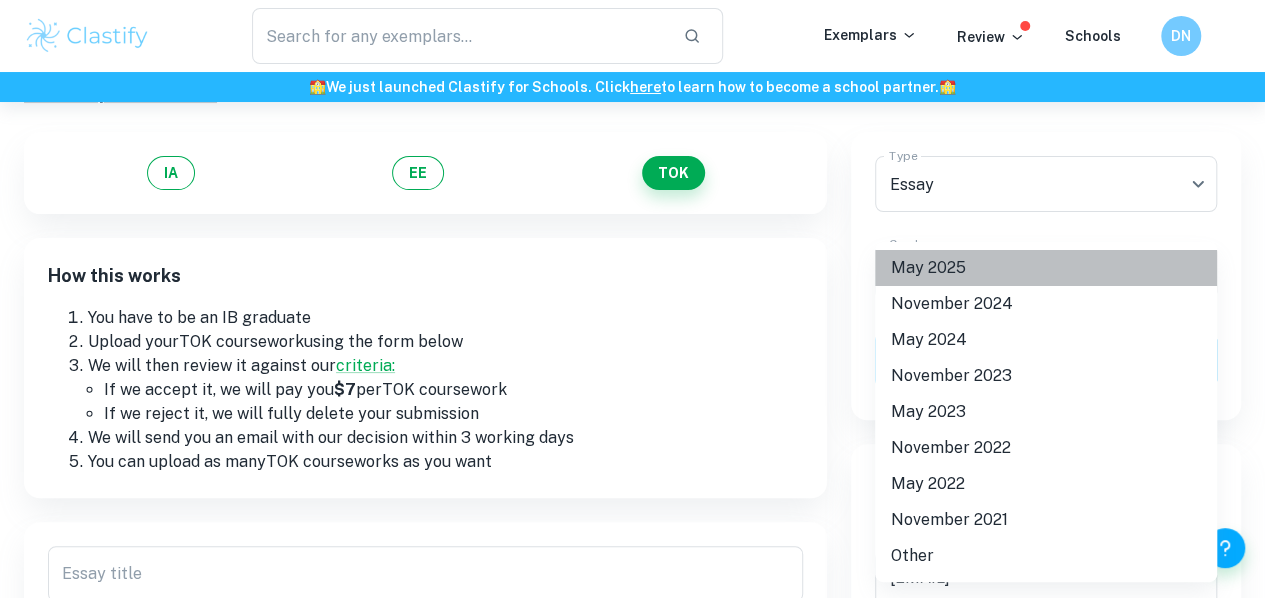 click on "May 2025" at bounding box center [1046, 268] 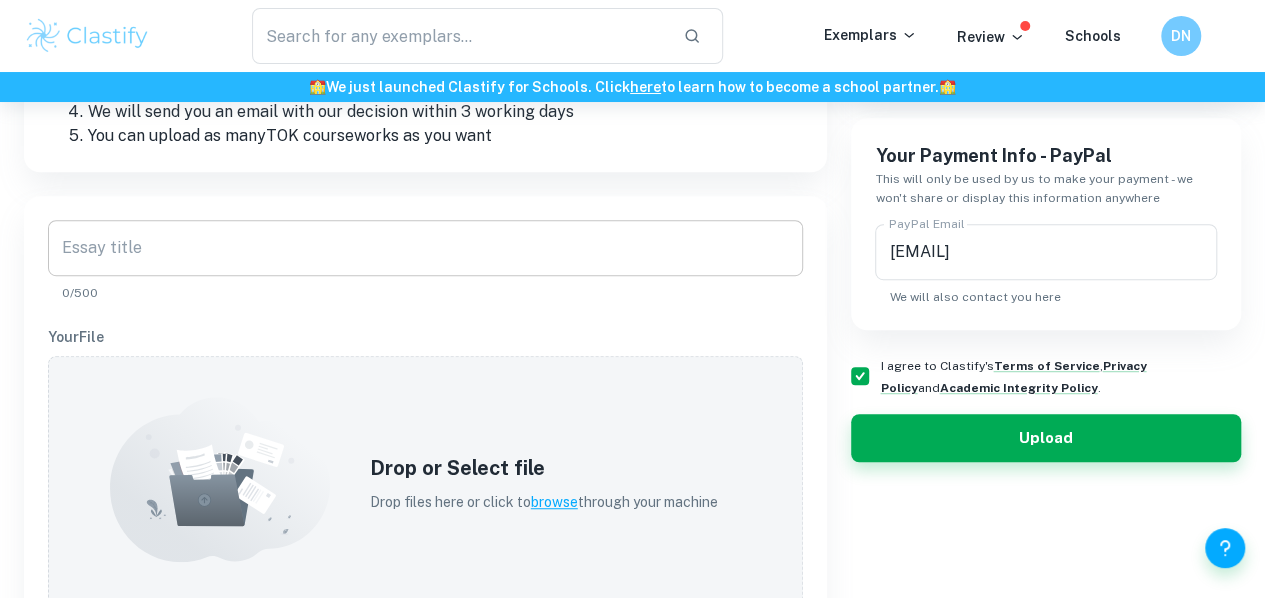 scroll, scrollTop: 445, scrollLeft: 0, axis: vertical 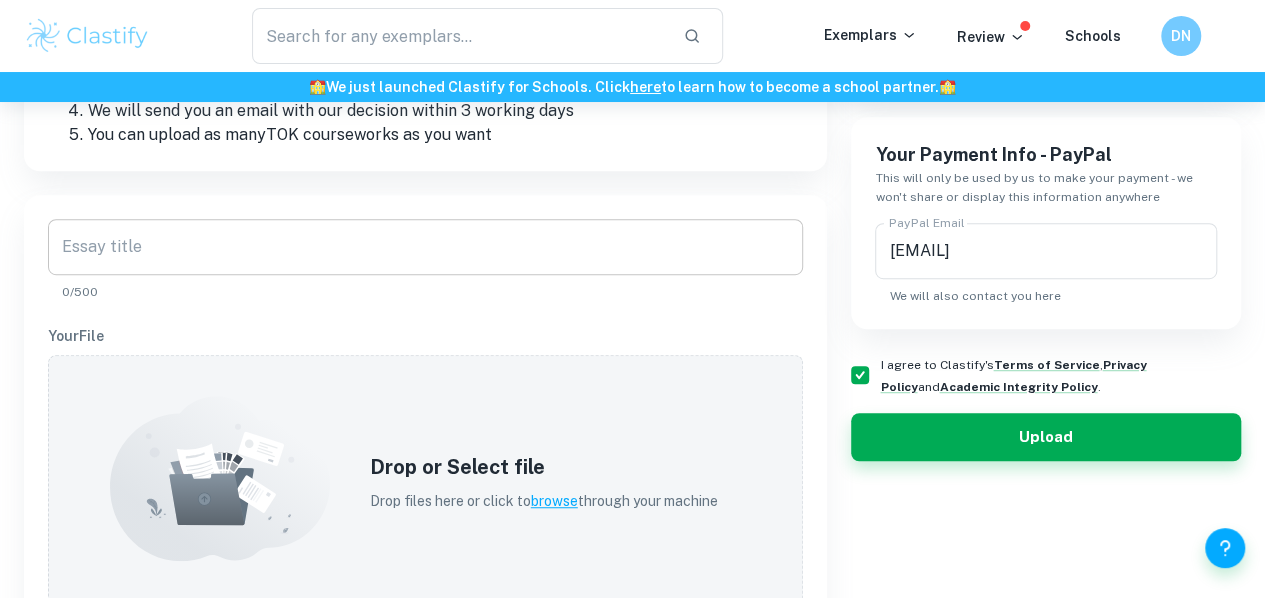 click on "Essay title" at bounding box center [425, 247] 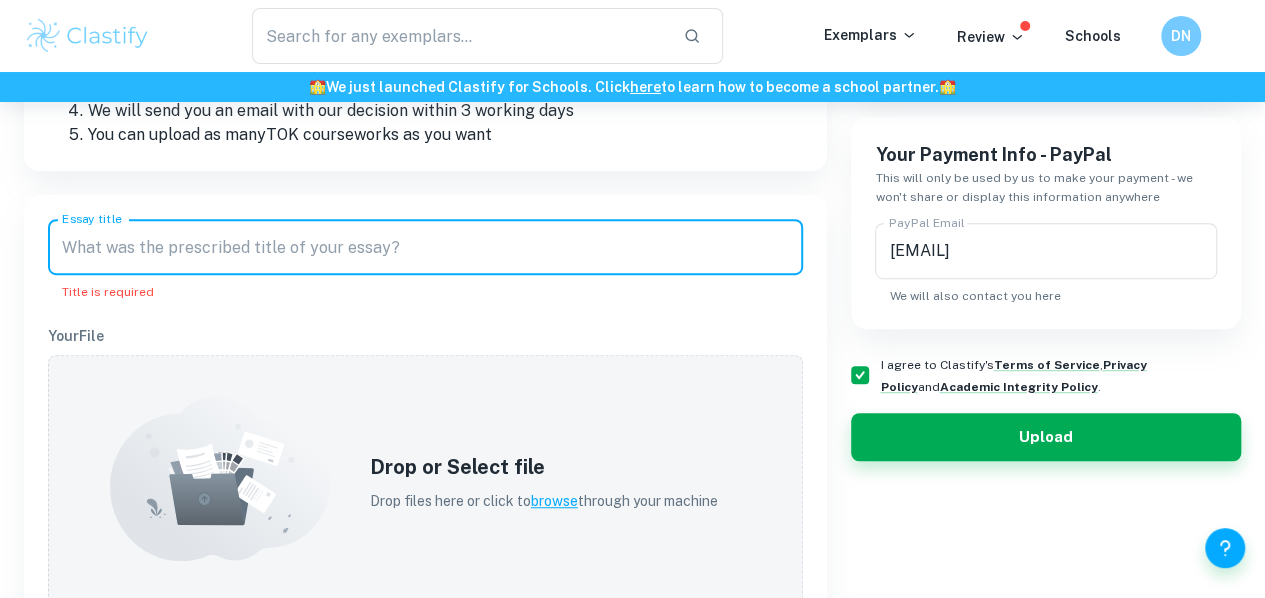 click on "Essay title" at bounding box center [425, 247] 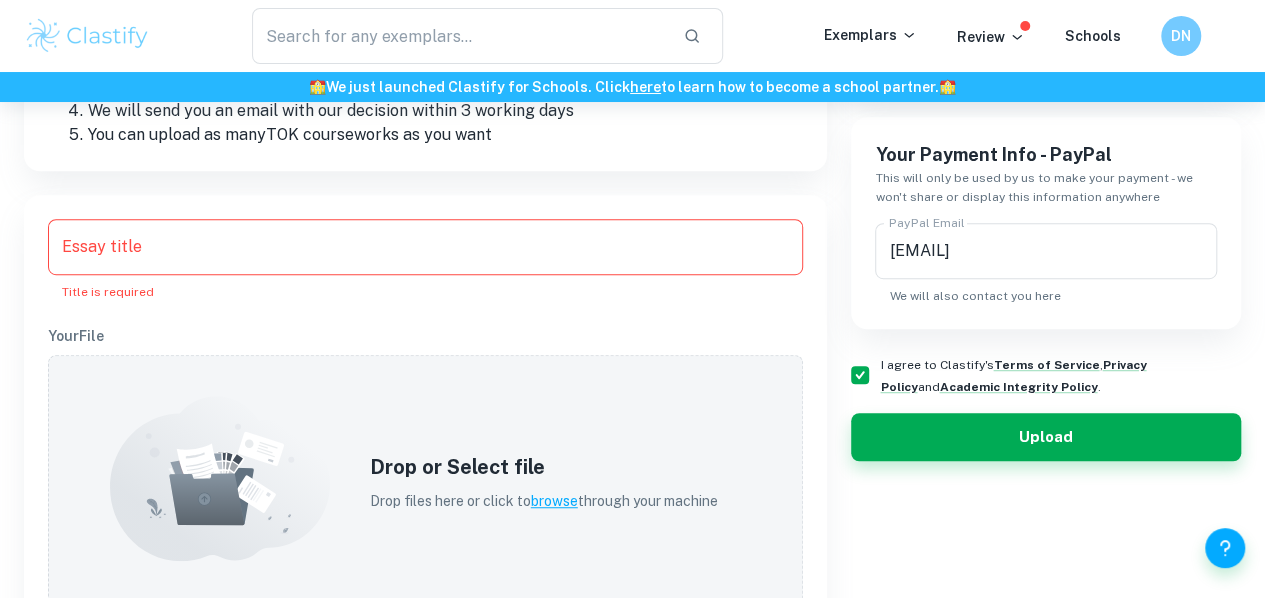 click on "You can upload as many  TOK coursework s as you want" at bounding box center [445, 135] 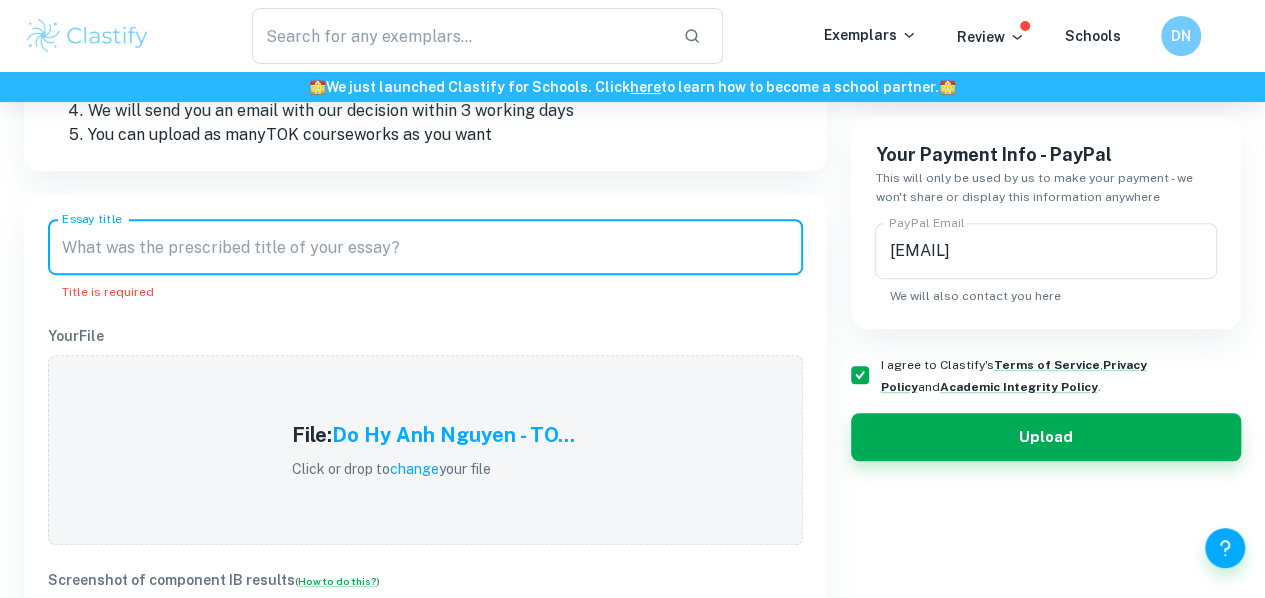 click on "Essay title" at bounding box center [425, 247] 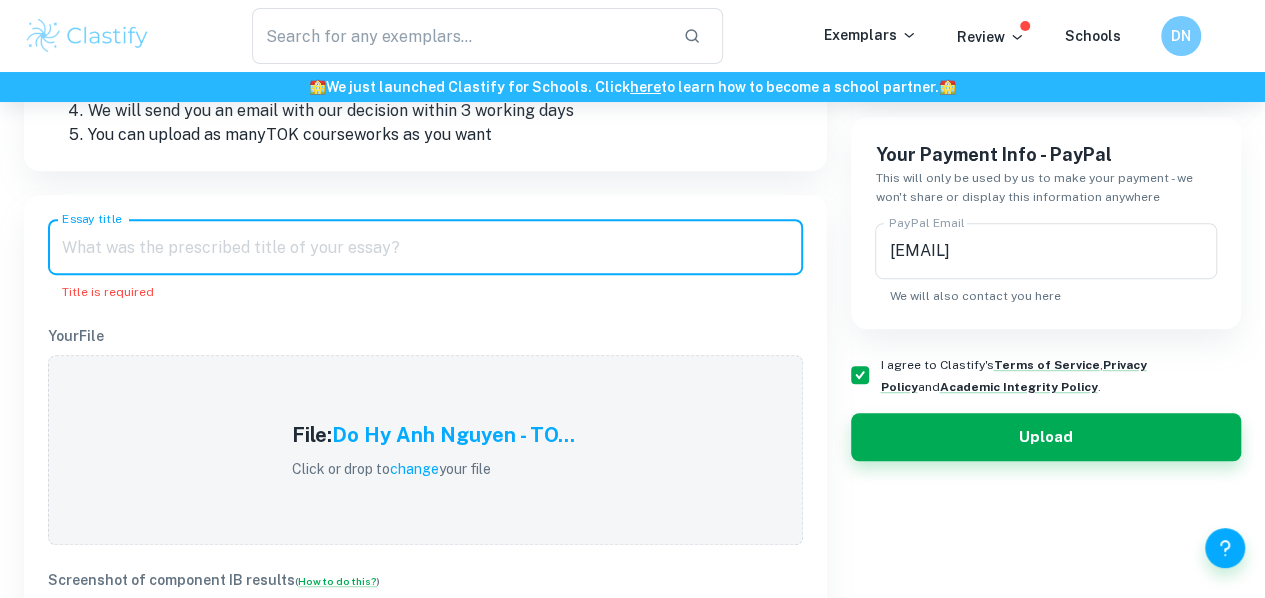 paste on "Do the ever-improving tools of an area of knowledge always result in improved knowledge? Discuss with reference to two areas of knowledge." 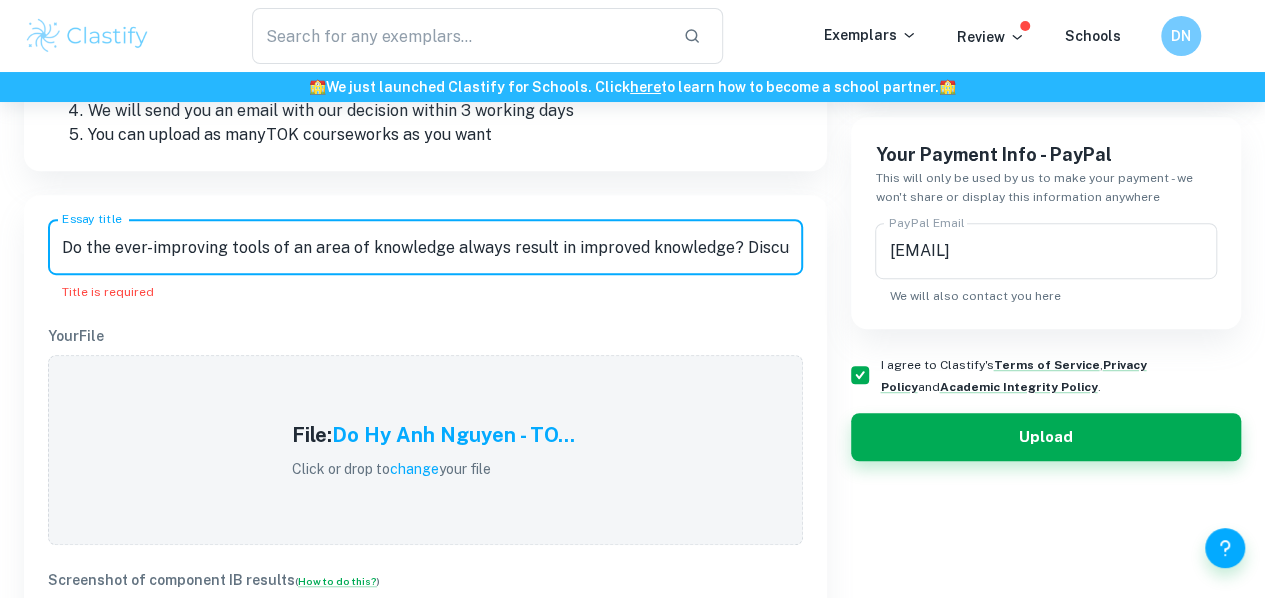 scroll, scrollTop: 0, scrollLeft: 318, axis: horizontal 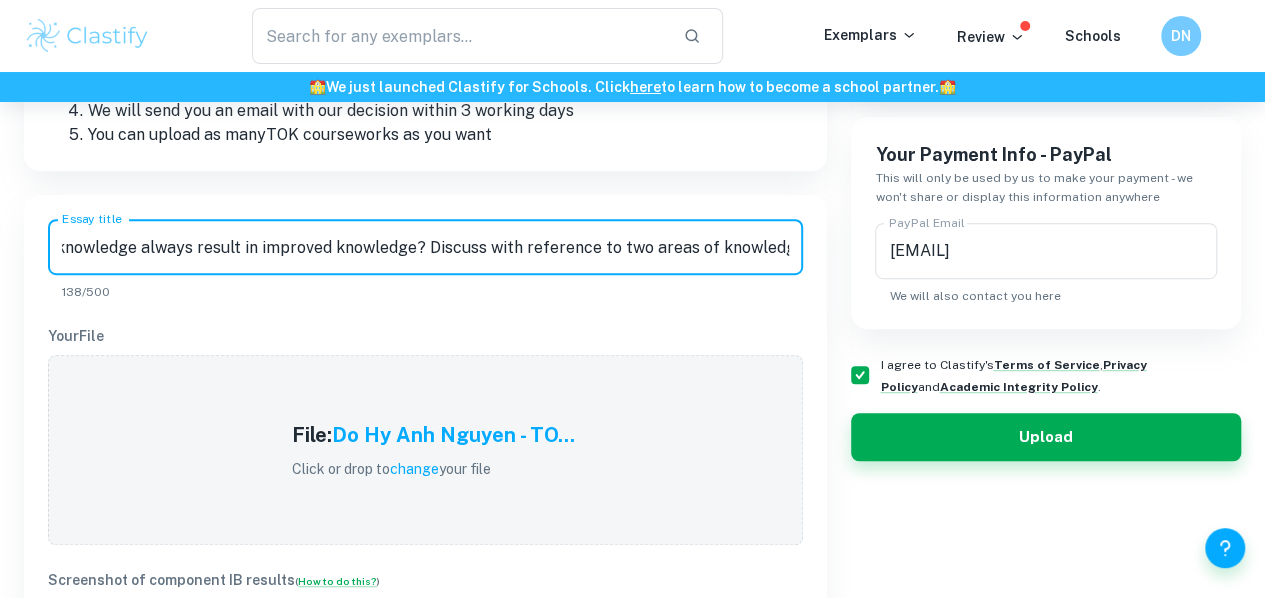 click on "Do the ever-improving tools of an area of knowledge always result in improved knowledge? Discuss with reference to two areas of knowledge." at bounding box center [425, 247] 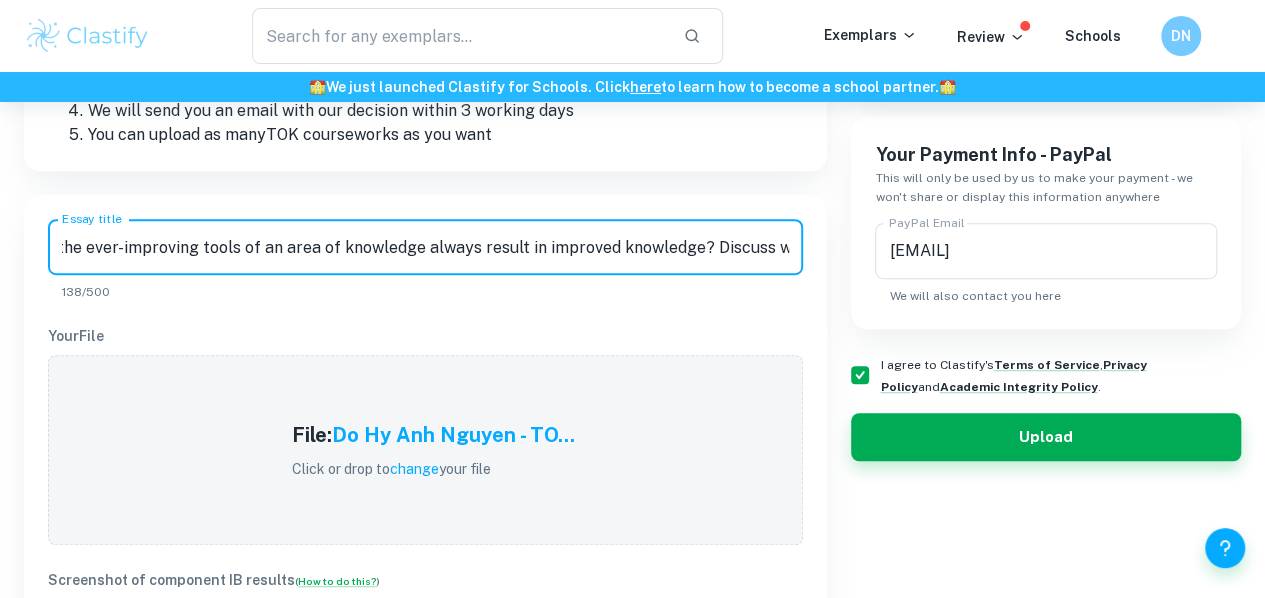 scroll, scrollTop: 0, scrollLeft: 0, axis: both 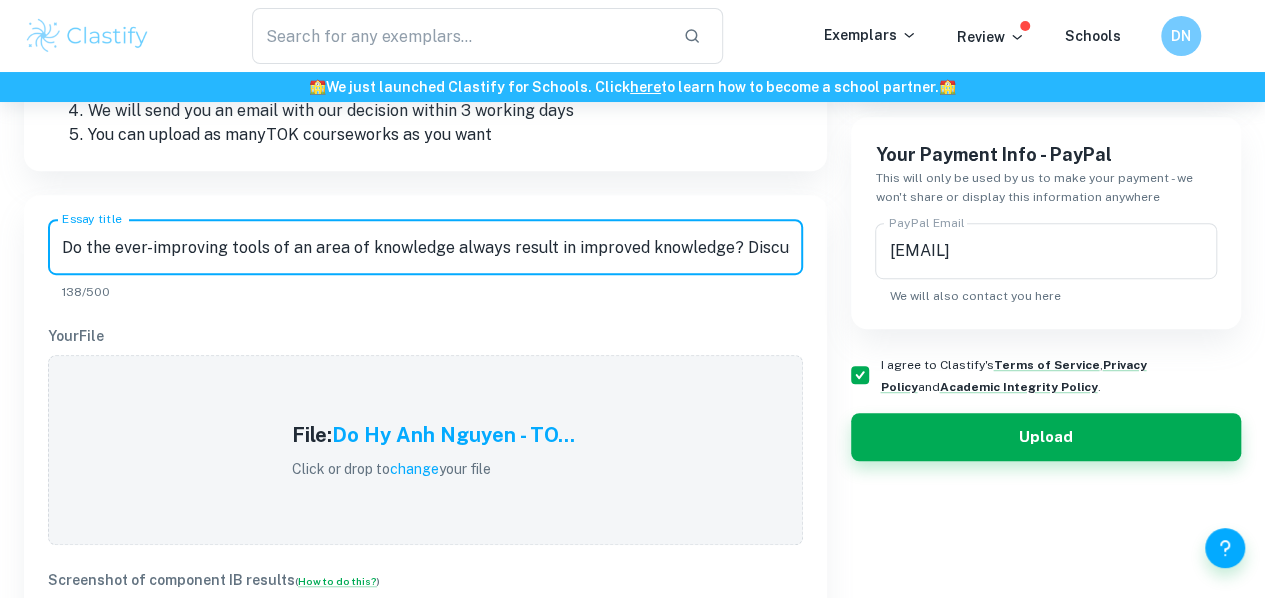 type on "Do the ever-improving tools of an area of knowledge always result in improved knowledge? Discuss with reference to two areas of knowledge." 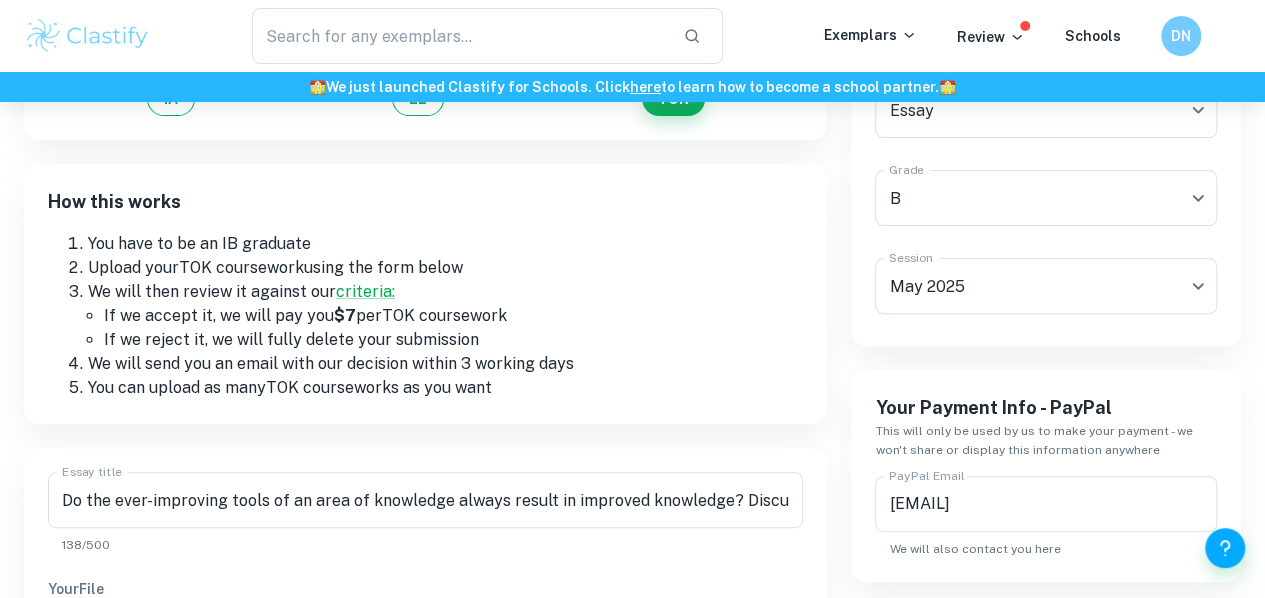 scroll, scrollTop: 179, scrollLeft: 0, axis: vertical 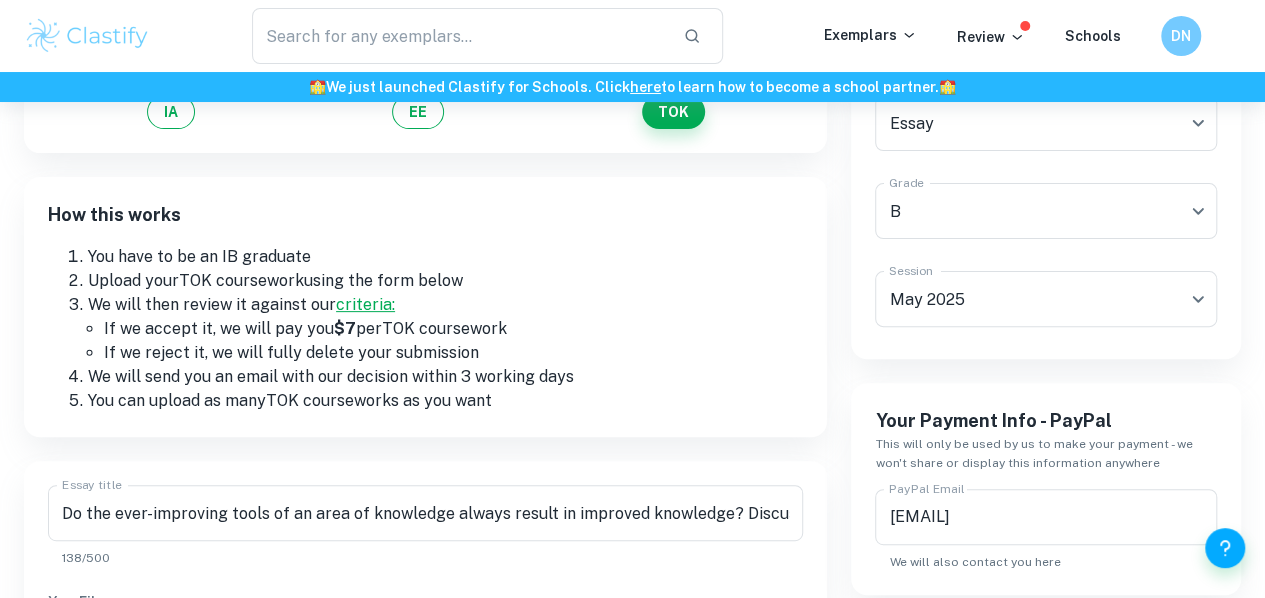 click on "criteria:" at bounding box center (365, 304) 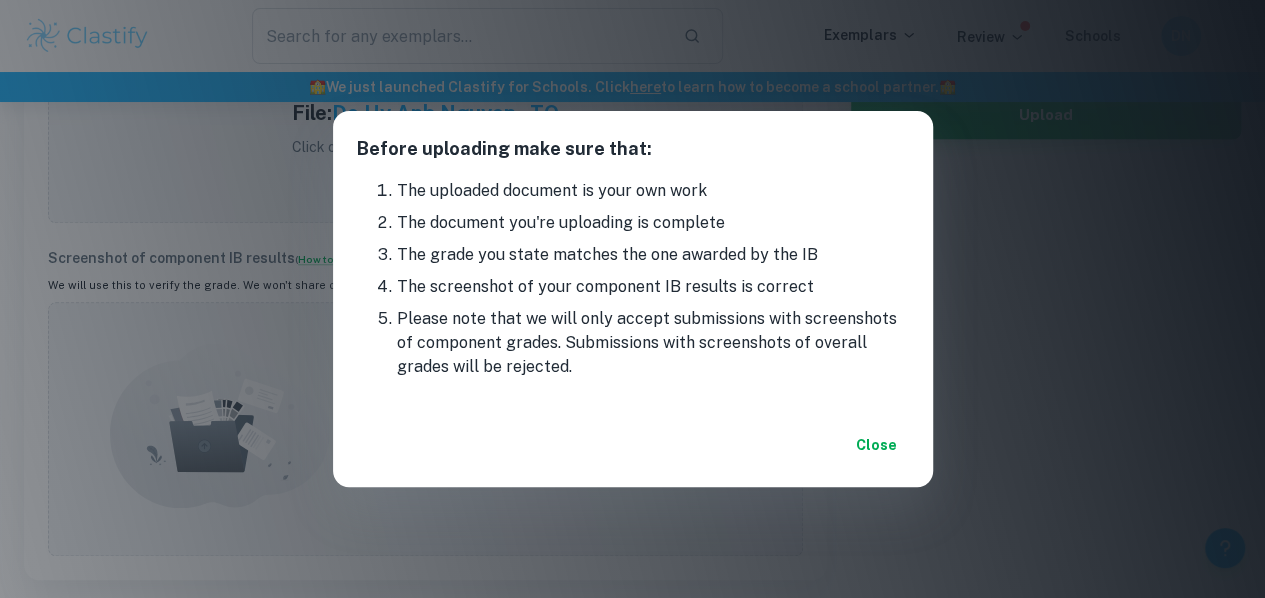 scroll, scrollTop: 783, scrollLeft: 0, axis: vertical 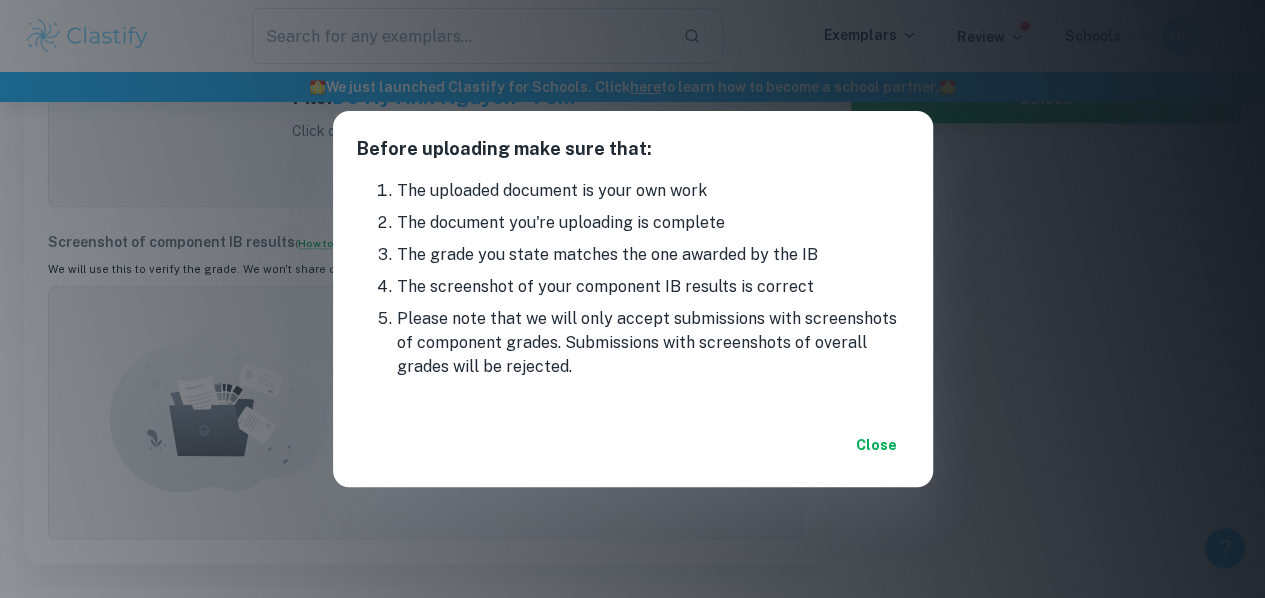 click on "Close" at bounding box center (877, 445) 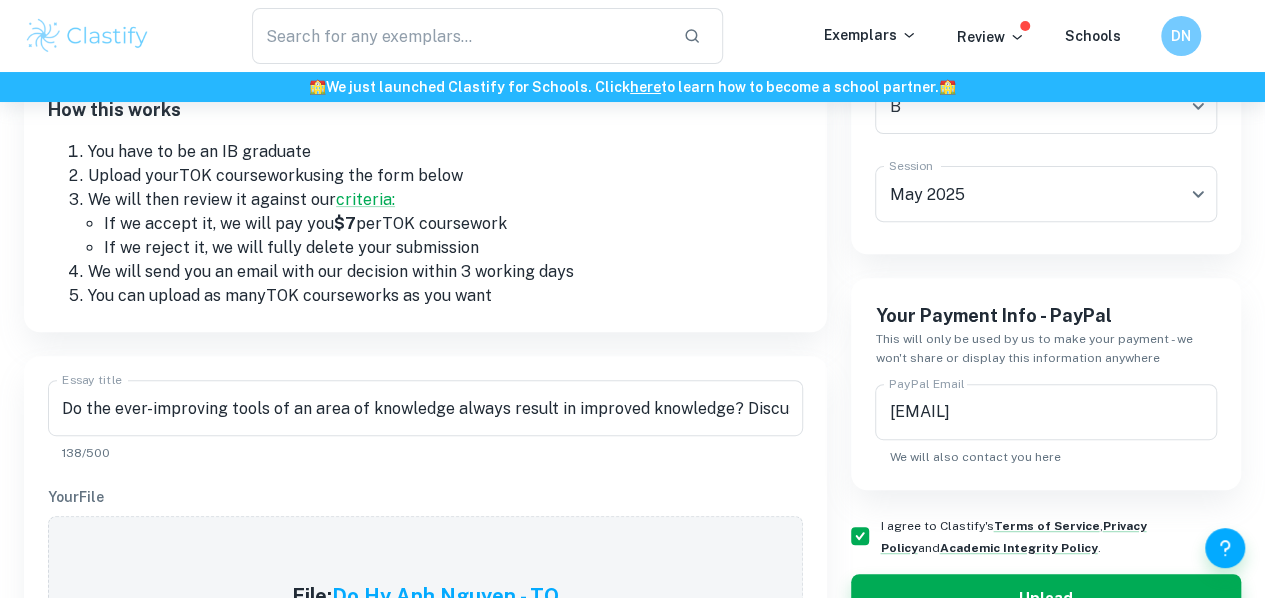 scroll, scrollTop: 286, scrollLeft: 0, axis: vertical 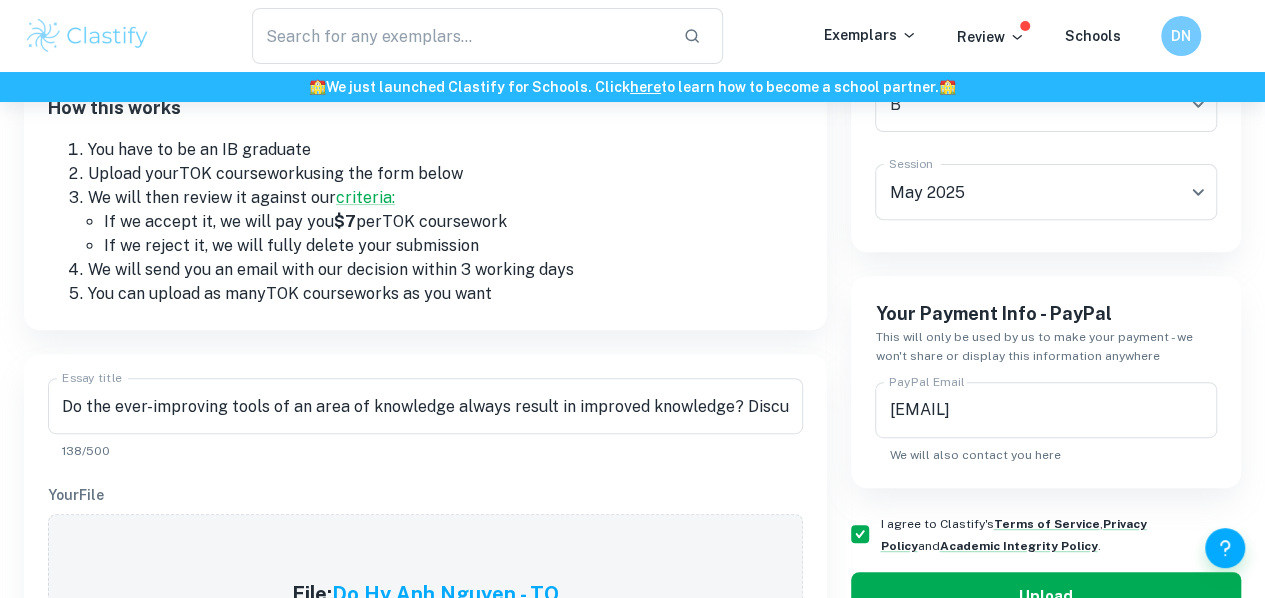 click on "Upload" at bounding box center (1046, 596) 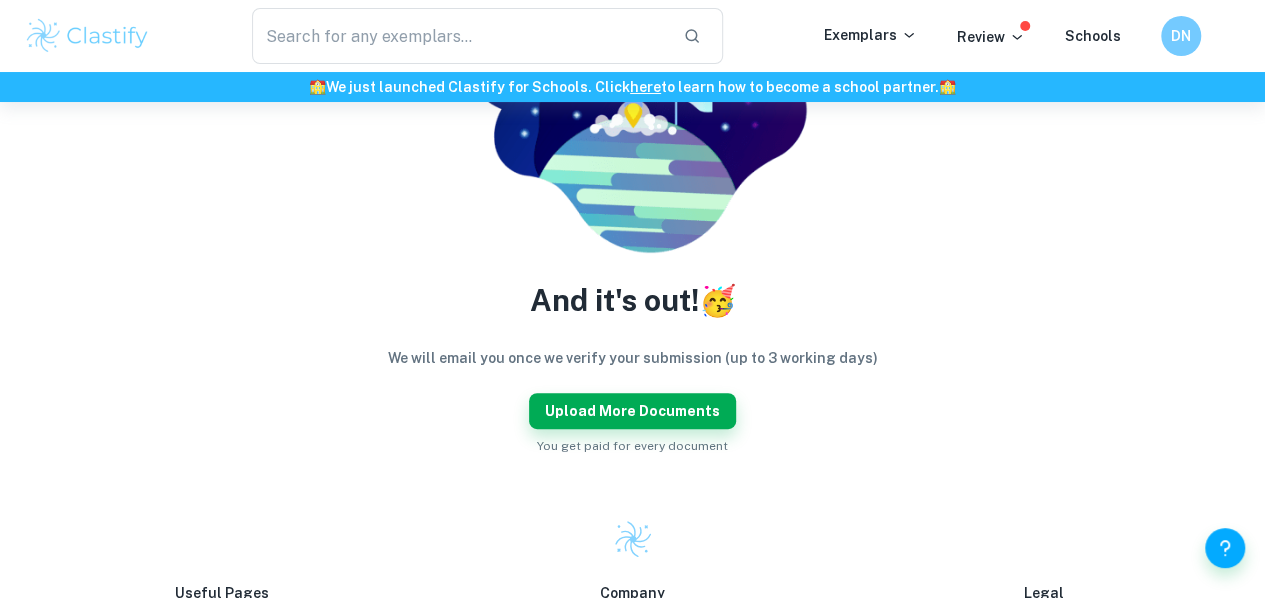 scroll, scrollTop: 326, scrollLeft: 0, axis: vertical 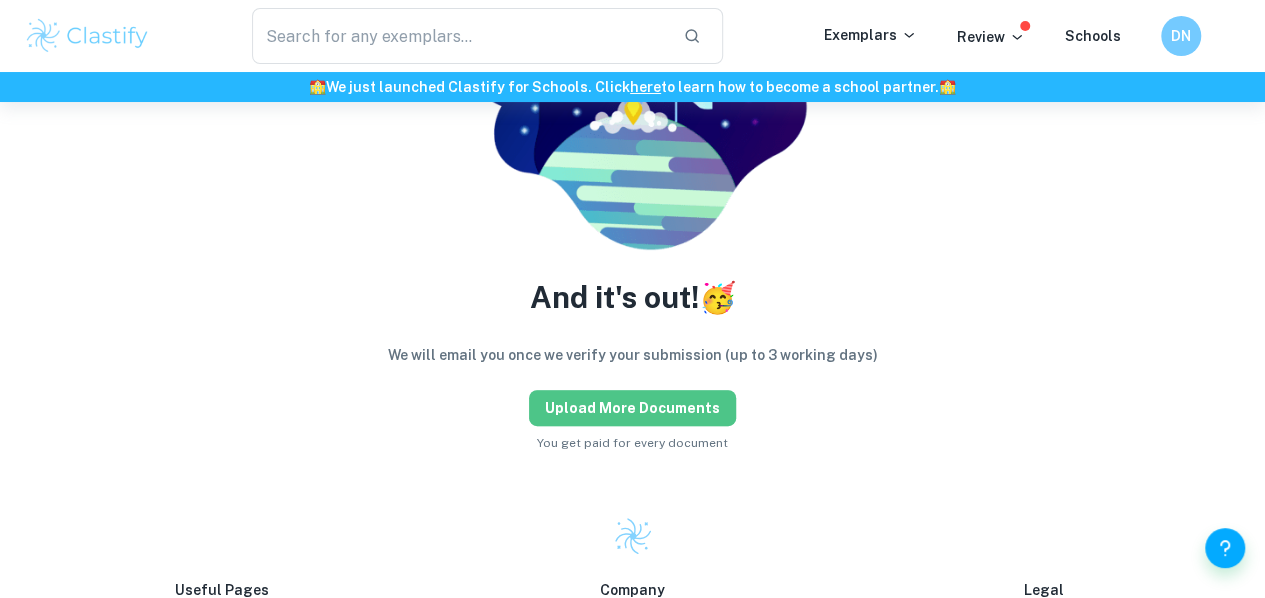 click on "Upload more documents" at bounding box center [632, 408] 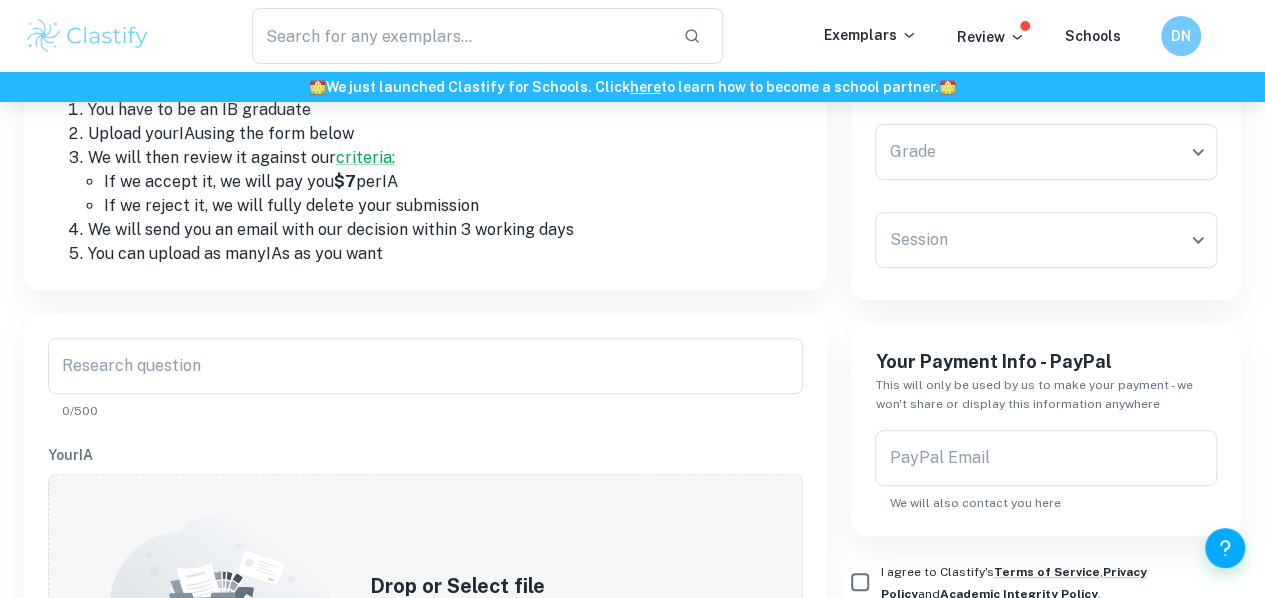 scroll, scrollTop: 0, scrollLeft: 0, axis: both 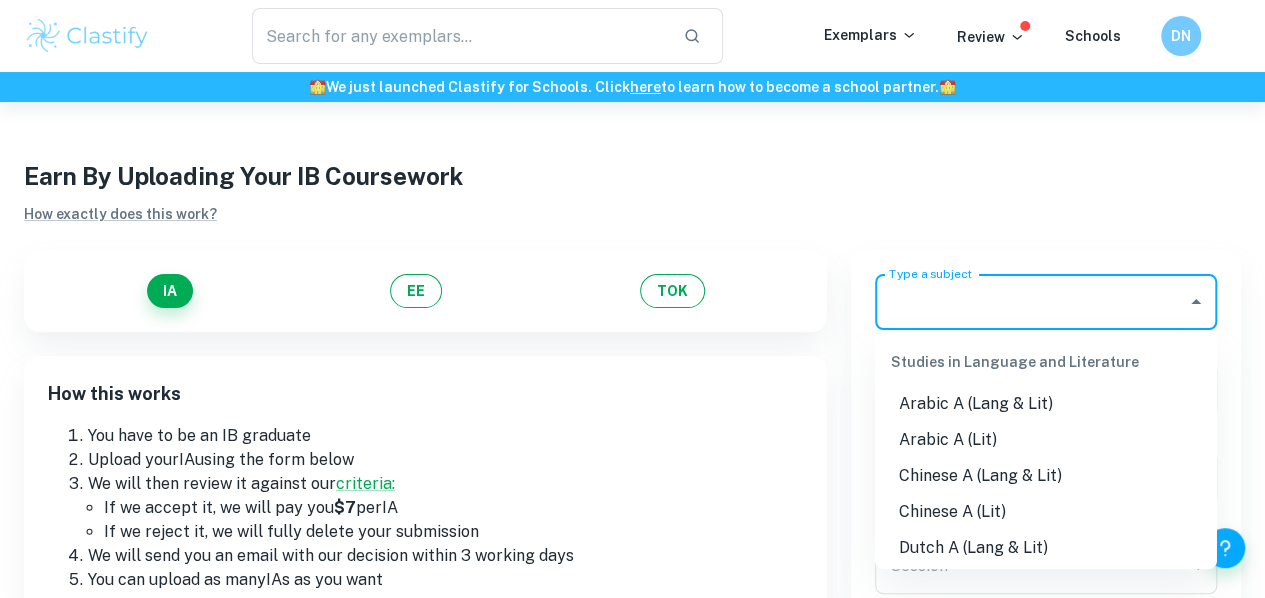 click on "Type a subject" at bounding box center [1031, 302] 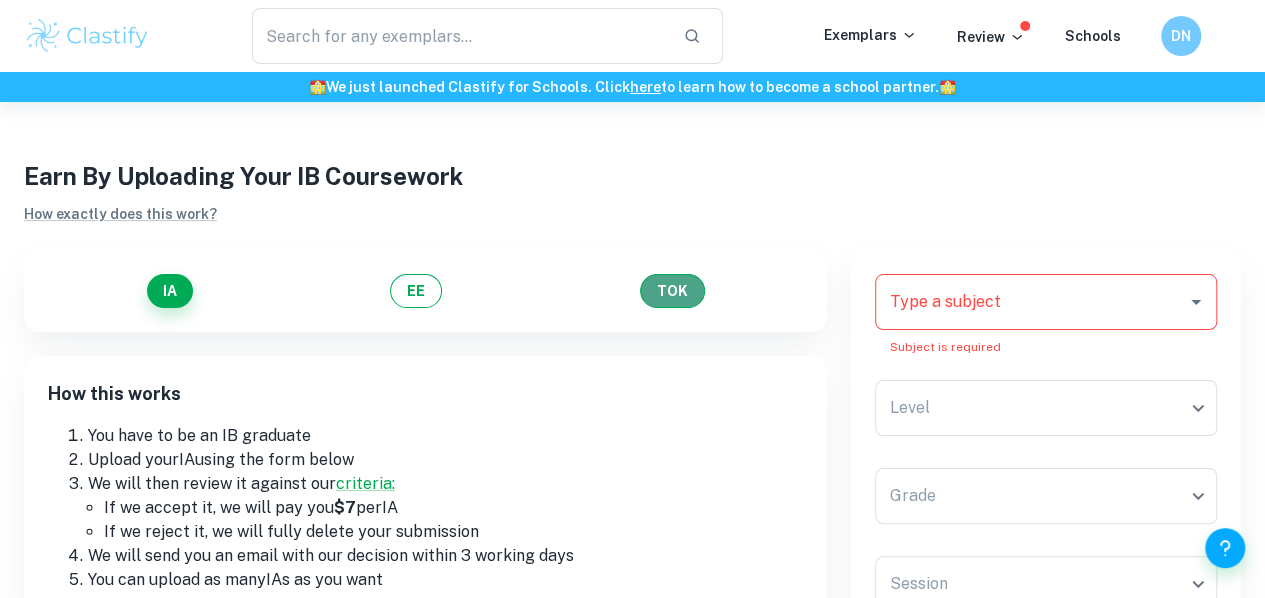 click on "TOK" at bounding box center (672, 291) 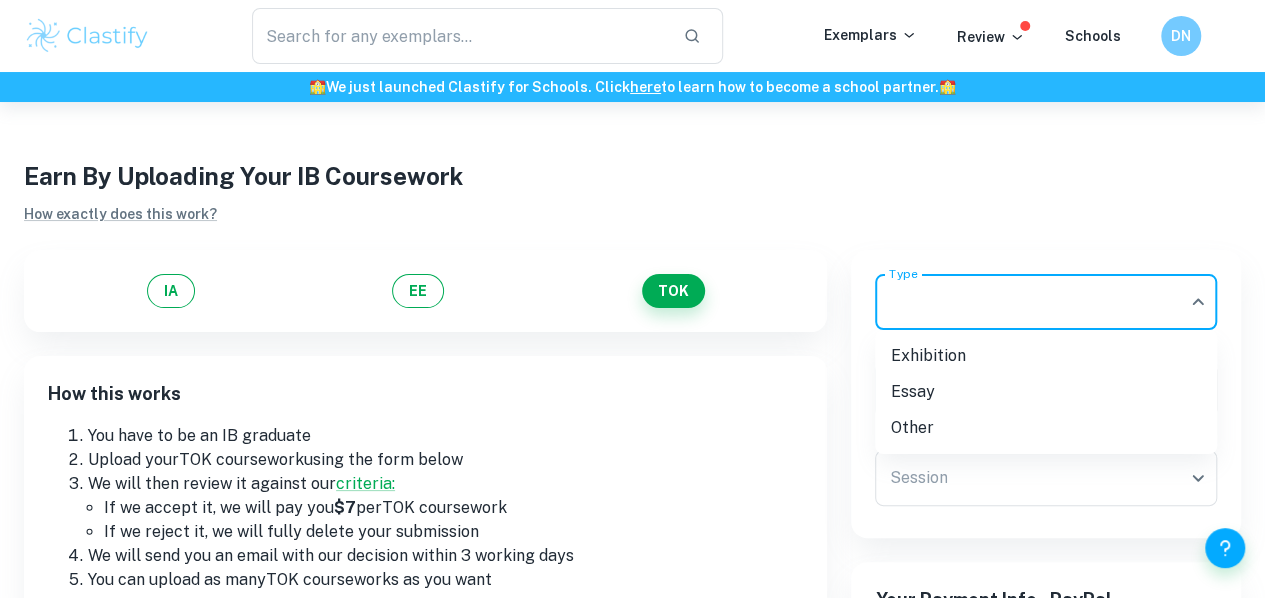 click on "We value your privacy We use cookies to enhance your browsing experience, serve personalised ads or content, and analyse our traffic. By clicking "Accept All", you consent to our use of cookies.   Cookie Policy Customise   Reject All   Accept All   Customise Consent Preferences   We use cookies to help you navigate efficiently and perform certain functions. You will find detailed information about all cookies under each consent category below. The cookies that are categorised as "Necessary" are stored on your browser as they are essential for enabling the basic functionalities of the site. ...  Show more For more information on how Google's third-party cookies operate and handle your data, see:   Google Privacy Policy Necessary Always Active Necessary cookies are required to enable the basic features of this site, such as providing secure log-in or adjusting your consent preferences. These cookies do not store any personally identifiable data. Functional Analytics Performance Advertisement Uncategorised" at bounding box center [632, 401] 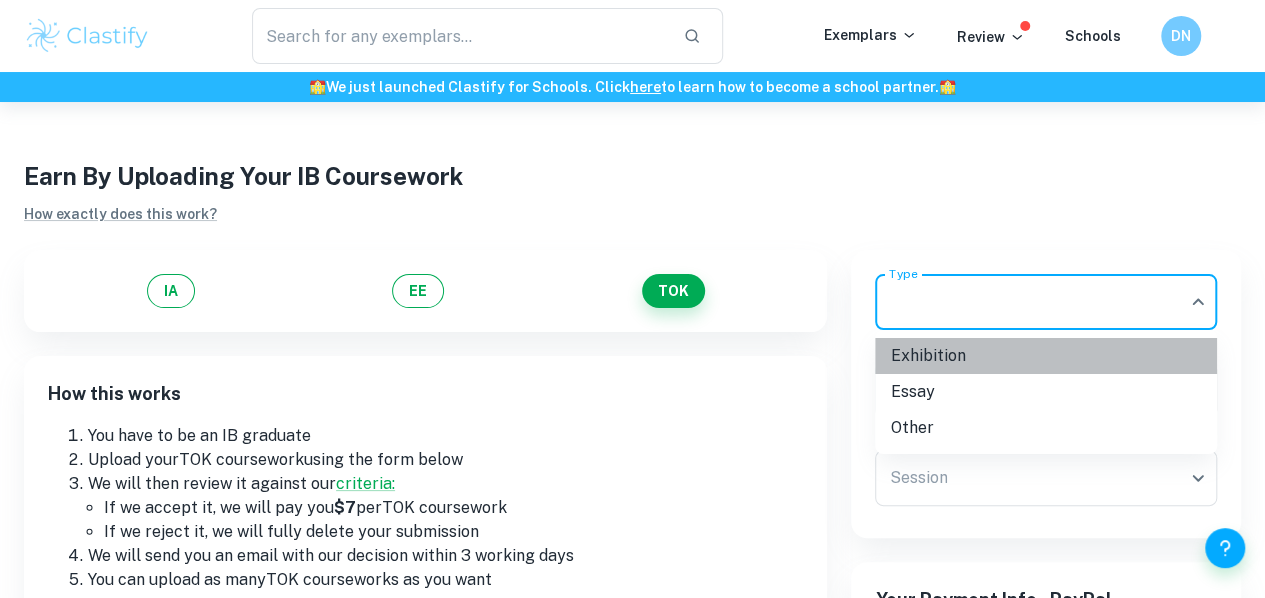 click on "Exhibition" at bounding box center (1046, 356) 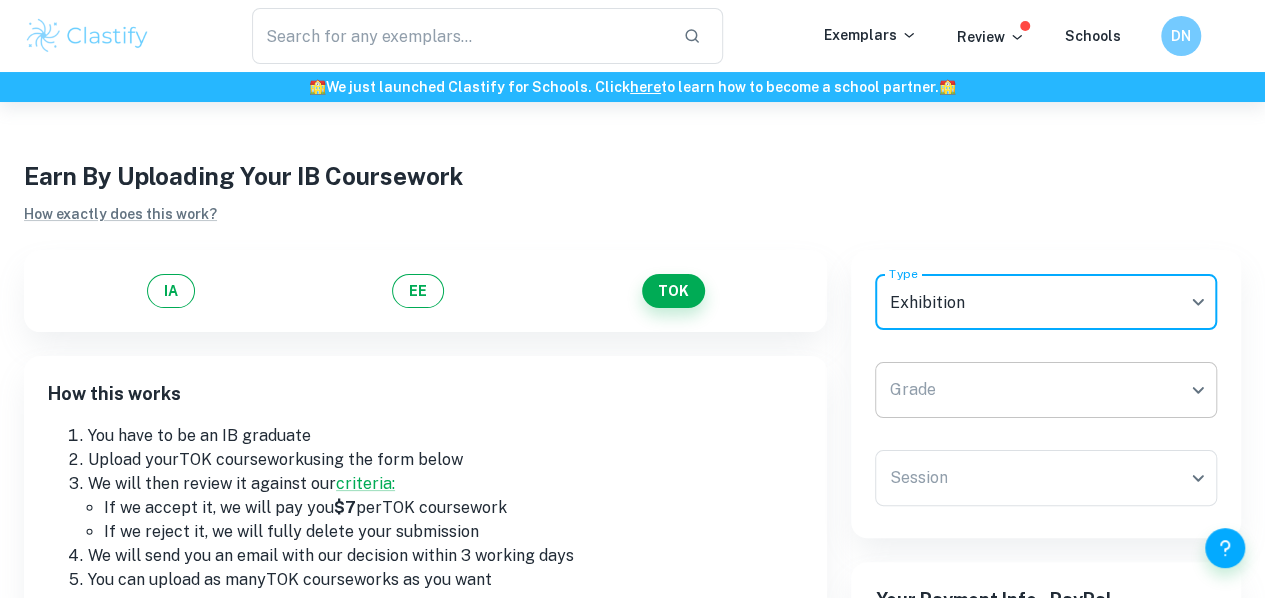 click on "We value your privacy We use cookies to enhance your browsing experience, serve personalised ads or content, and analyse our traffic. By clicking "Accept All", you consent to our use of cookies.   Cookie Policy Customise   Reject All   Accept All   Customise Consent Preferences   We use cookies to help you navigate efficiently and perform certain functions. You will find detailed information about all cookies under each consent category below. The cookies that are categorised as "Necessary" are stored on your browser as they are essential for enabling the basic functionalities of the site. ...  Show more For more information on how Google's third-party cookies operate and handle your data, see:   Google Privacy Policy Necessary Always Active Necessary cookies are required to enable the basic features of this site, such as providing secure log-in or adjusting your consent preferences. These cookies do not store any personally identifiable data. Functional Analytics Performance Advertisement Uncategorised" at bounding box center (632, 401) 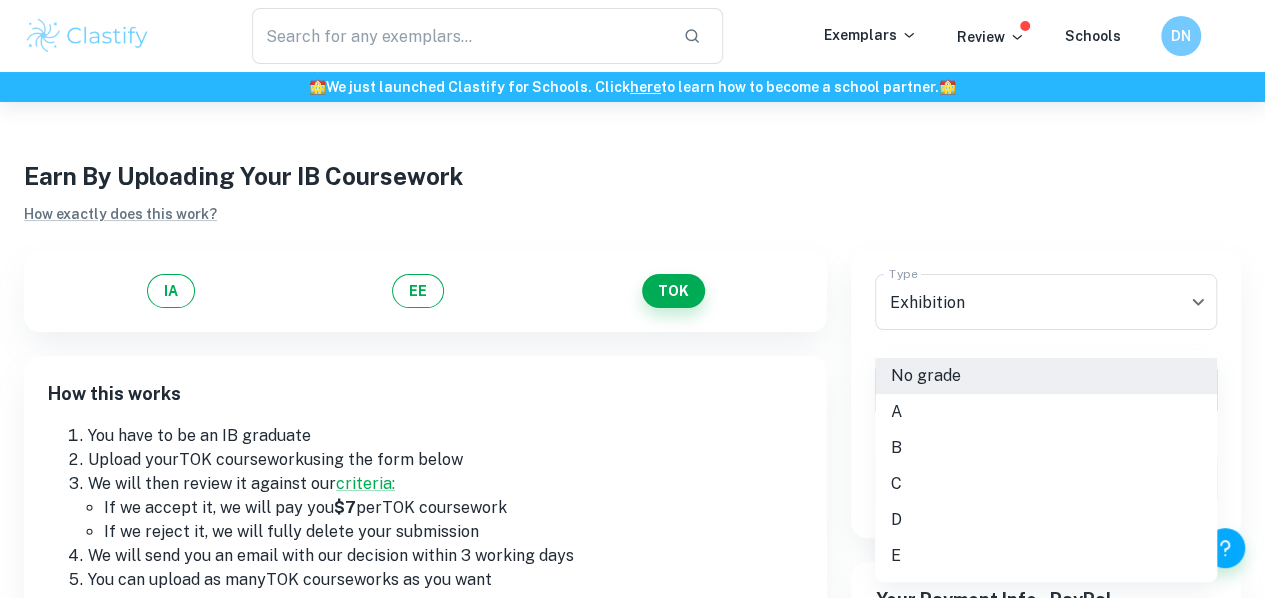 click on "C" at bounding box center [1046, 484] 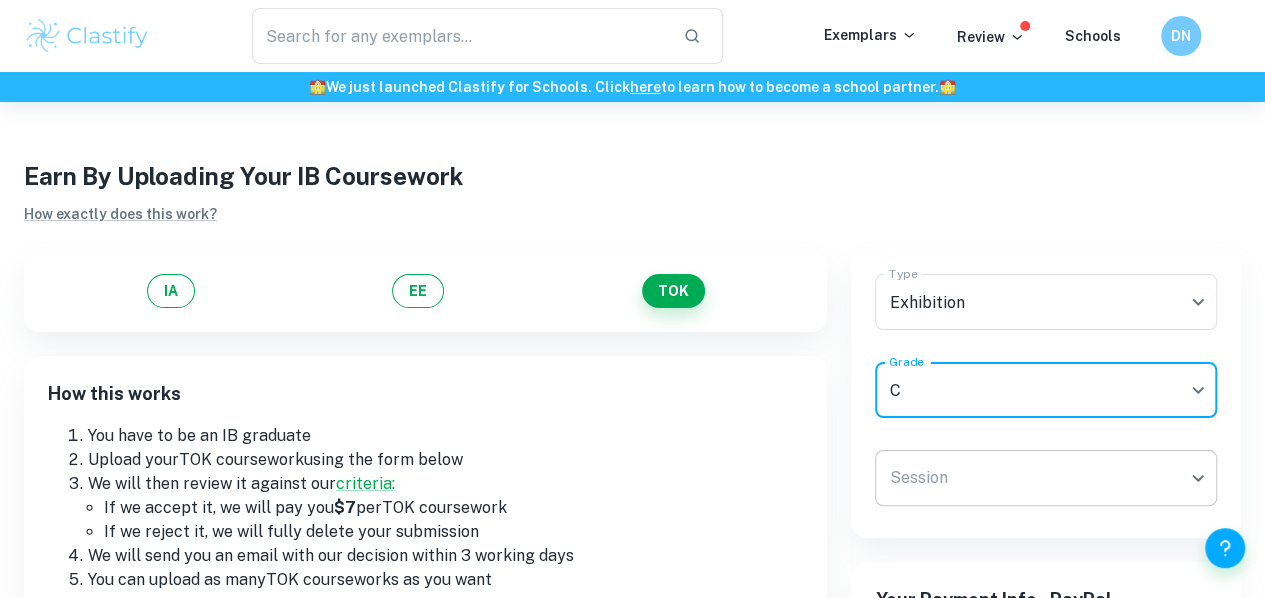 click on "We value your privacy We use cookies to enhance your browsing experience, serve personalised ads or content, and analyse our traffic. By clicking "Accept All", you consent to our use of cookies.   Cookie Policy Customise   Reject All   Accept All   Customise Consent Preferences   We use cookies to help you navigate efficiently and perform certain functions. You will find detailed information about all cookies under each consent category below. The cookies that are categorised as "Necessary" are stored on your browser as they are essential for enabling the basic functionalities of the site. ...  Show more For more information on how Google's third-party cookies operate and handle your data, see:   Google Privacy Policy Necessary Always Active Necessary cookies are required to enable the basic features of this site, such as providing secure log-in or adjusting your consent preferences. These cookies do not store any personally identifiable data. Functional Analytics Performance Advertisement Uncategorised" at bounding box center (632, 401) 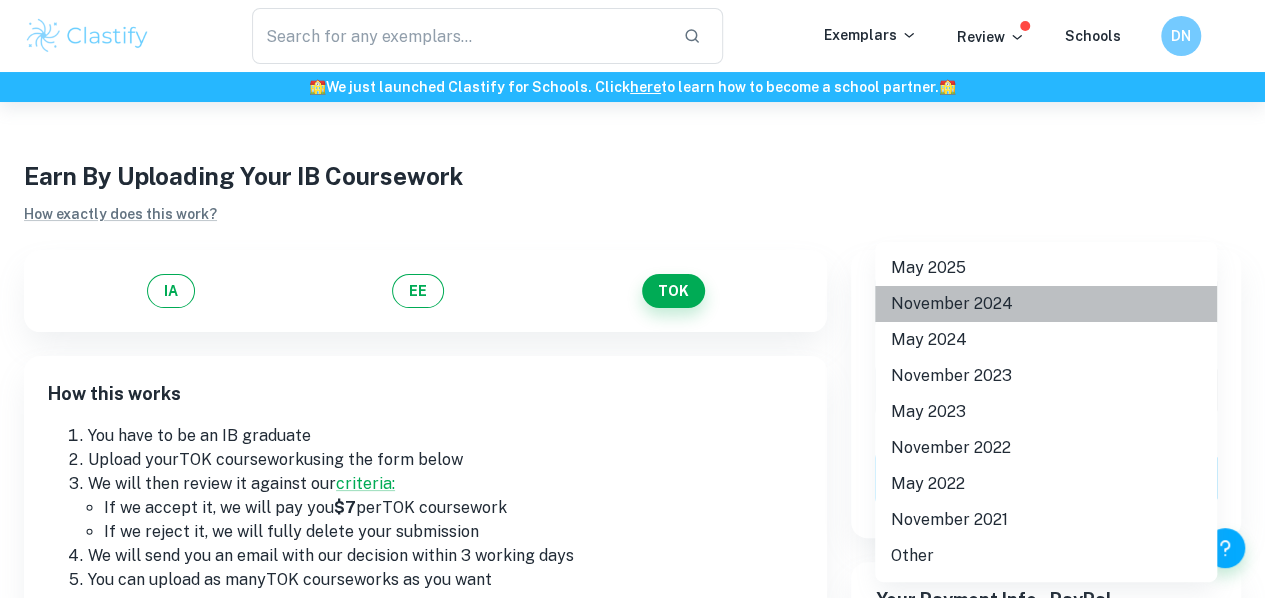 click on "November 2024" at bounding box center (1046, 304) 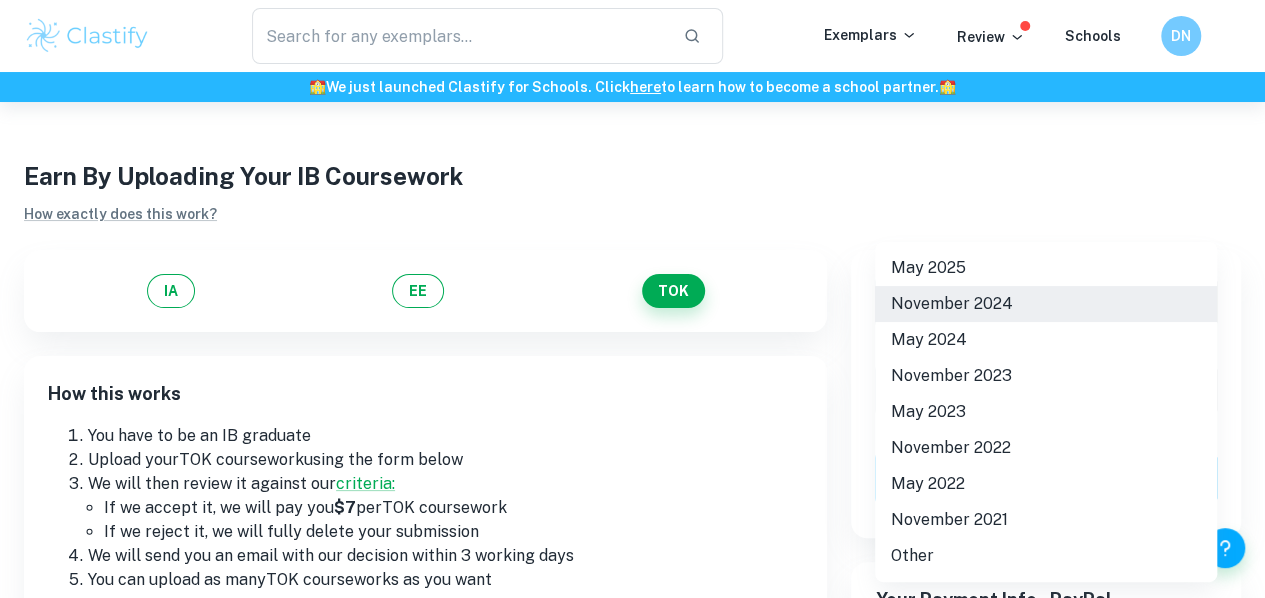 click on "We value your privacy We use cookies to enhance your browsing experience, serve personalised ads or content, and analyse our traffic. By clicking "Accept All", you consent to our use of cookies.   Cookie Policy Customise   Reject All   Accept All   Customise Consent Preferences   We use cookies to help you navigate efficiently and perform certain functions. You will find detailed information about all cookies under each consent category below. The cookies that are categorised as "Necessary" are stored on your browser as they are essential for enabling the basic functionalities of the site. ...  Show more For more information on how Google's third-party cookies operate and handle your data, see:   Google Privacy Policy Necessary Always Active Necessary cookies are required to enable the basic features of this site, such as providing secure log-in or adjusting your consent preferences. These cookies do not store any personally identifiable data. Functional Analytics Performance Advertisement Uncategorised" at bounding box center [632, 401] 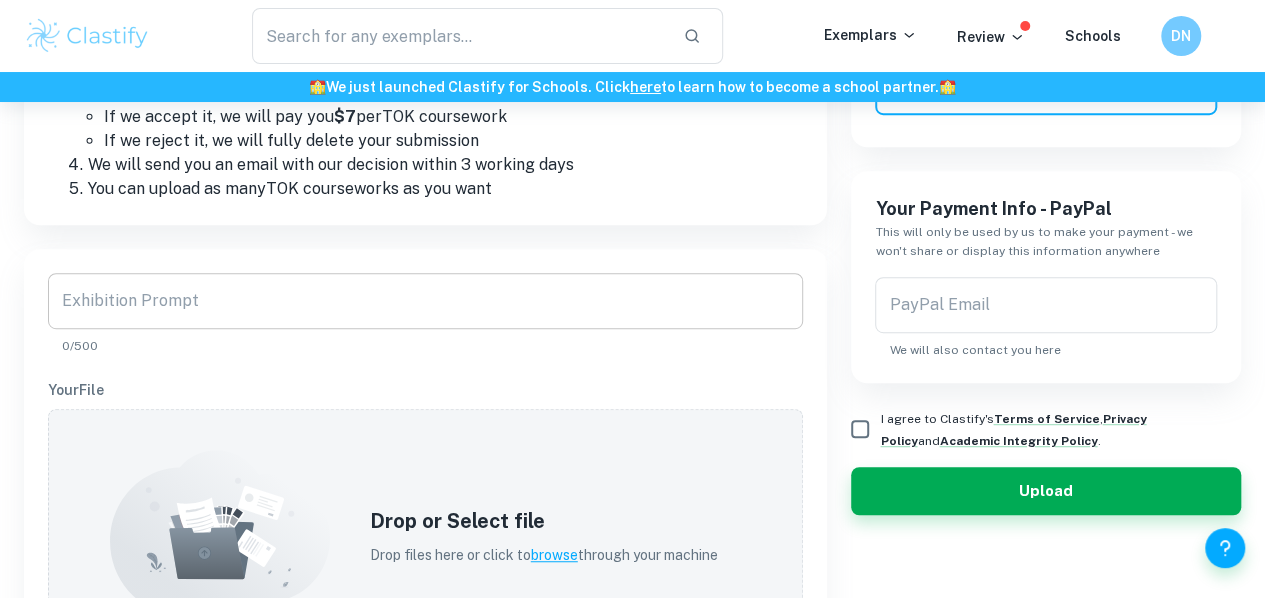 scroll, scrollTop: 393, scrollLeft: 0, axis: vertical 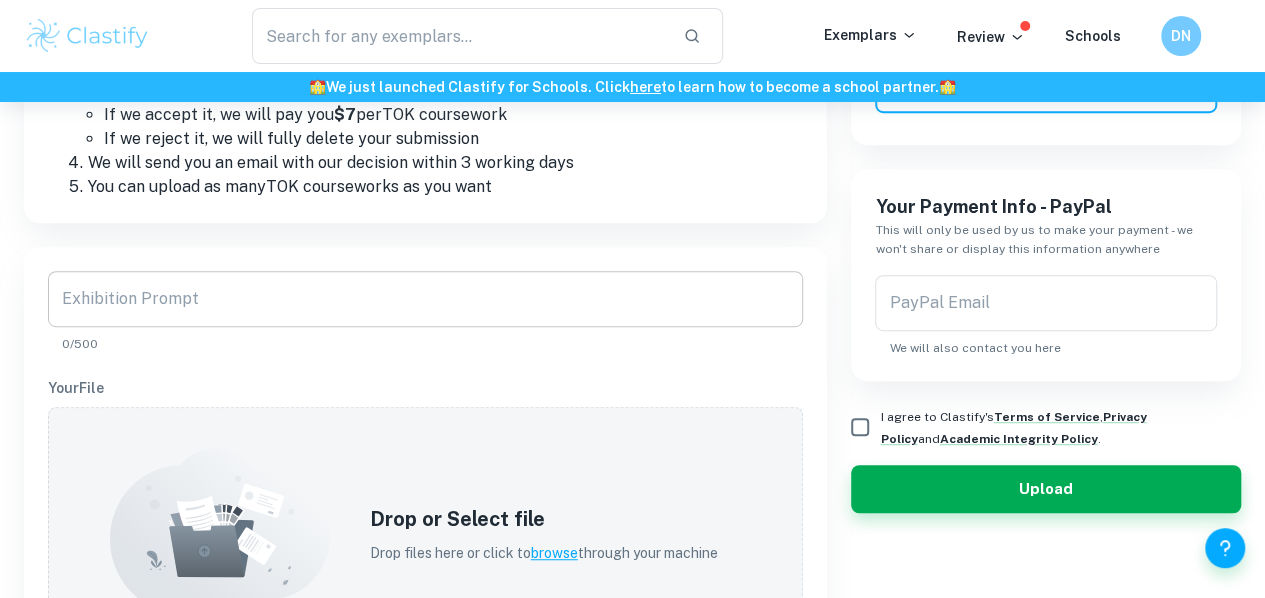click on "Exhibition Prompt" at bounding box center (425, 299) 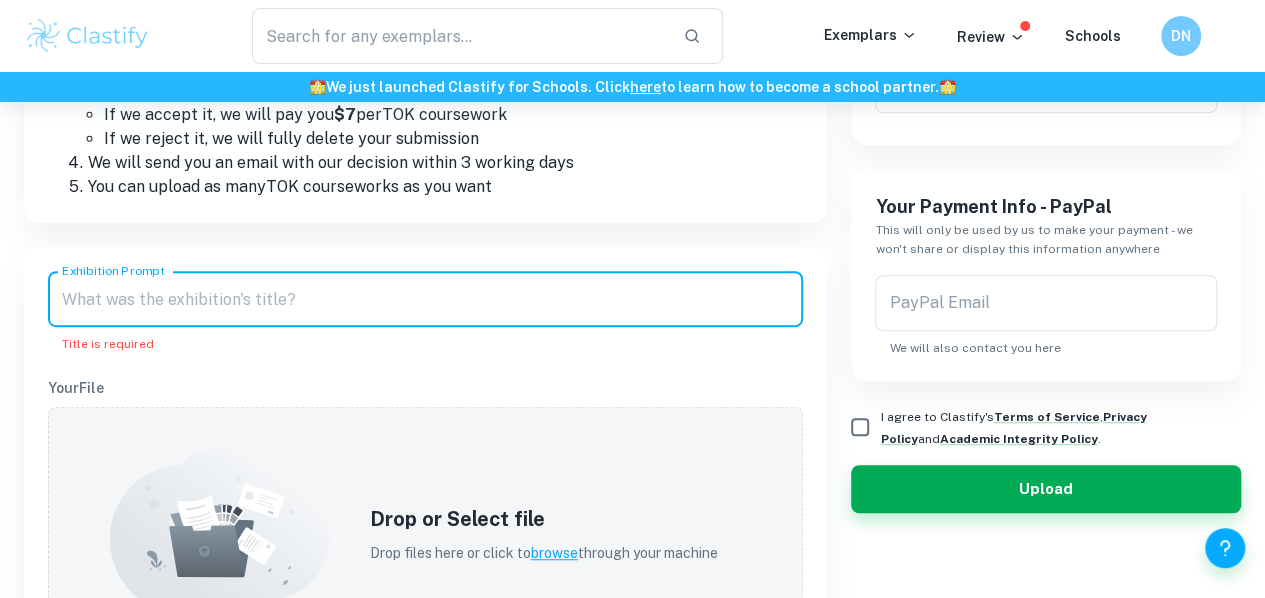 paste on "Should some knowledge not be sought on ethical grounds?" 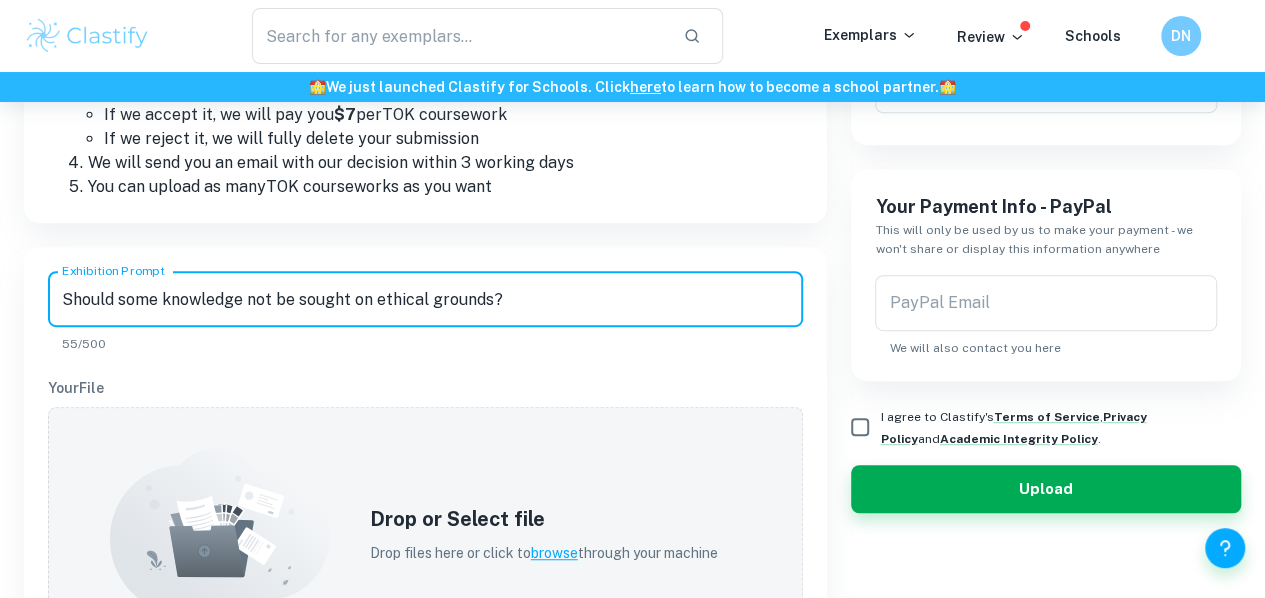 type on "Should some knowledge not be sought on ethical grounds?" 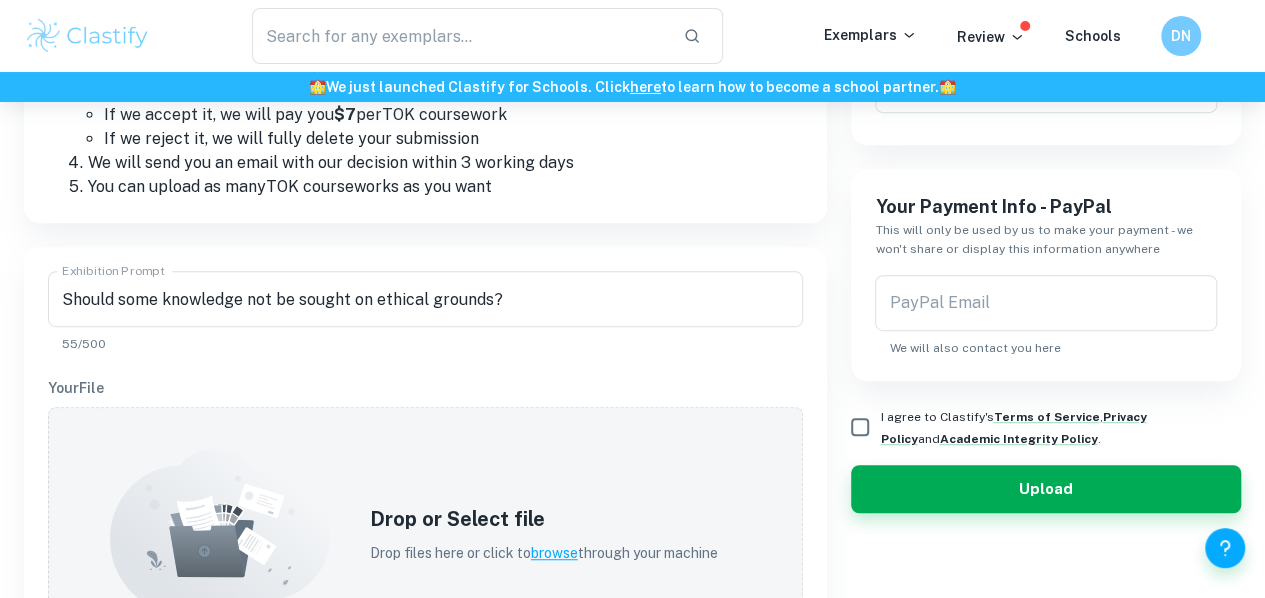 click on "Do Hy Anh Nguyen" at bounding box center (425, 632) 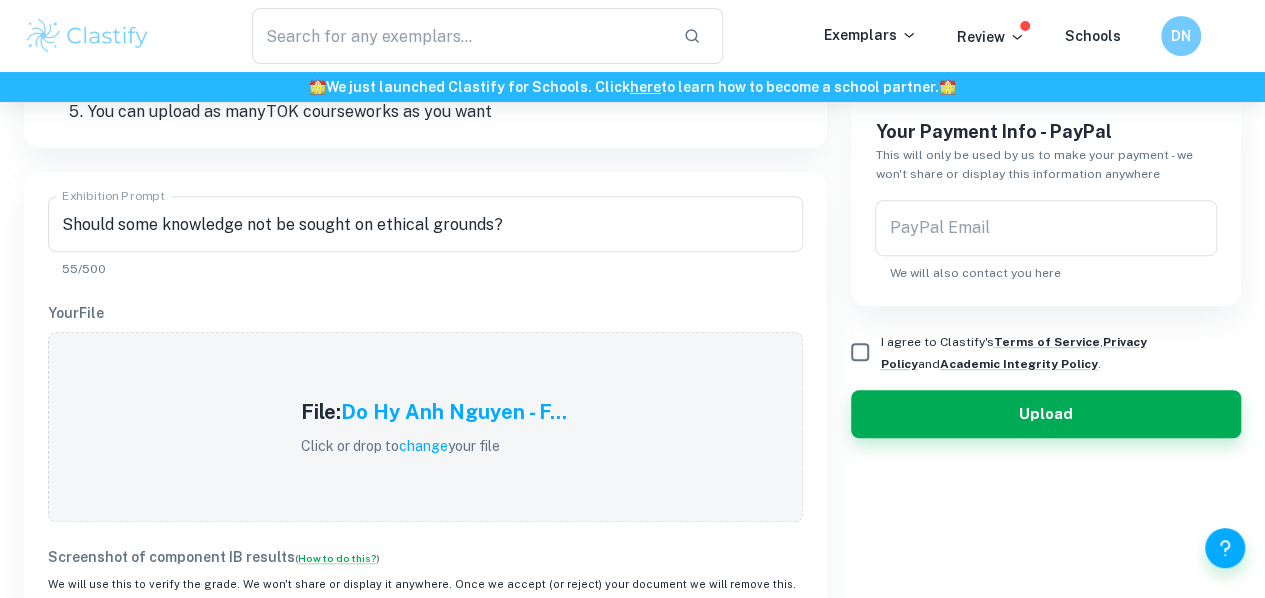 scroll, scrollTop: 450, scrollLeft: 0, axis: vertical 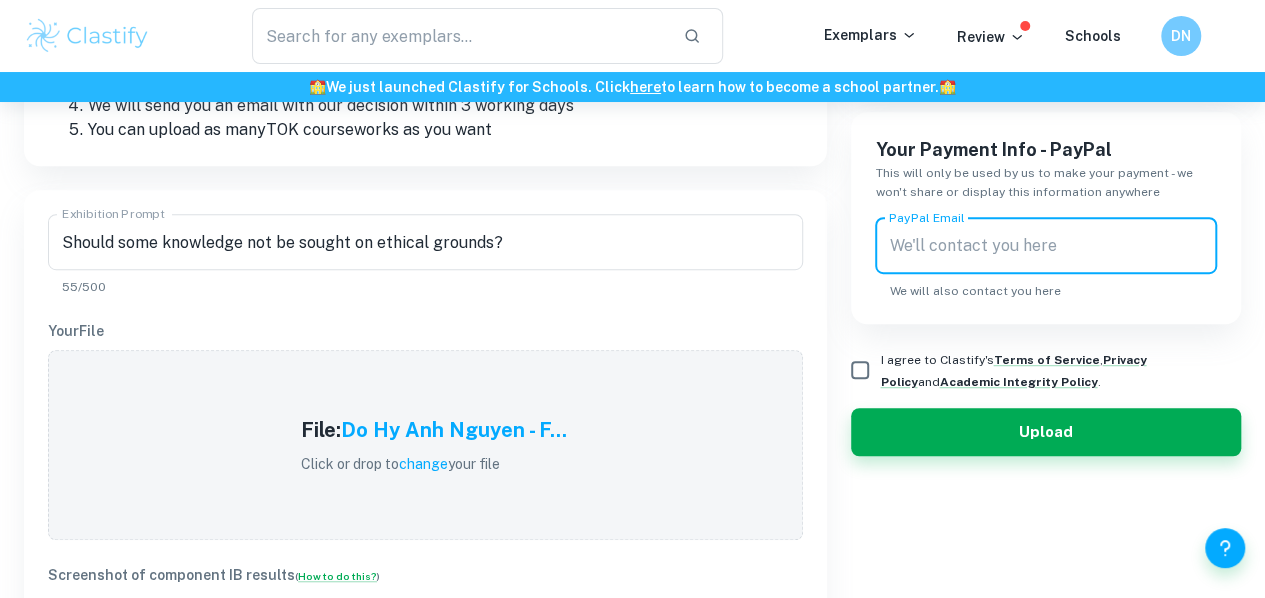 click on "PayPal Email" at bounding box center [1046, 246] 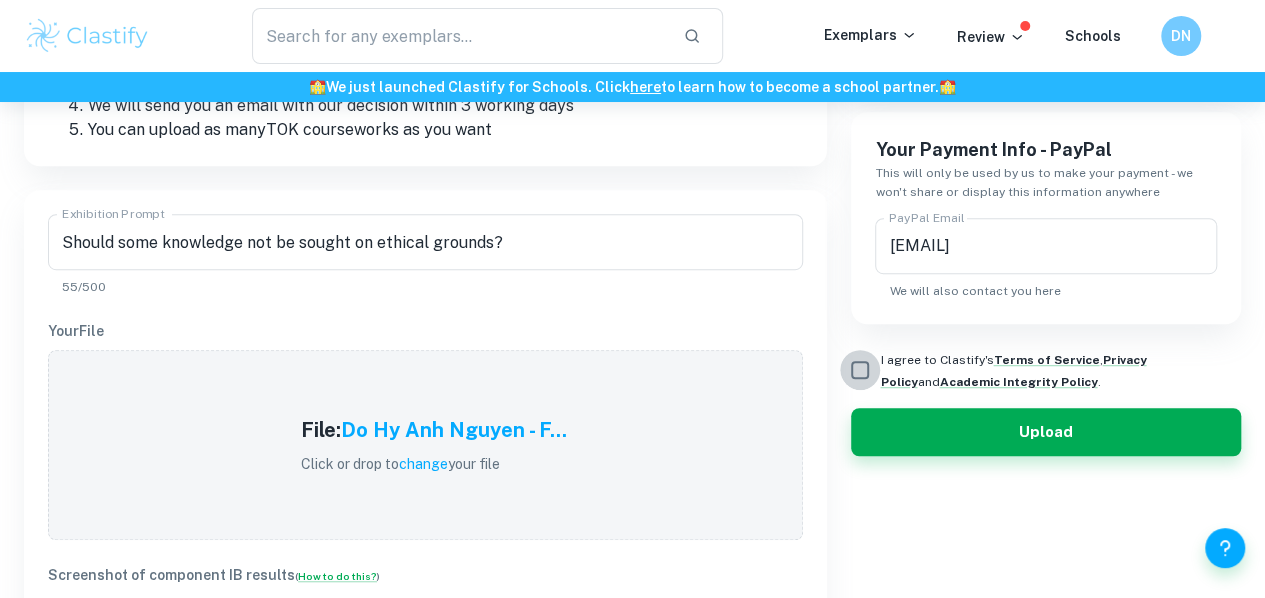 click on "I agree to Clastify's  Terms of Service ,  Privacy Policy  and  Academic Integrity Policy ." at bounding box center [860, 370] 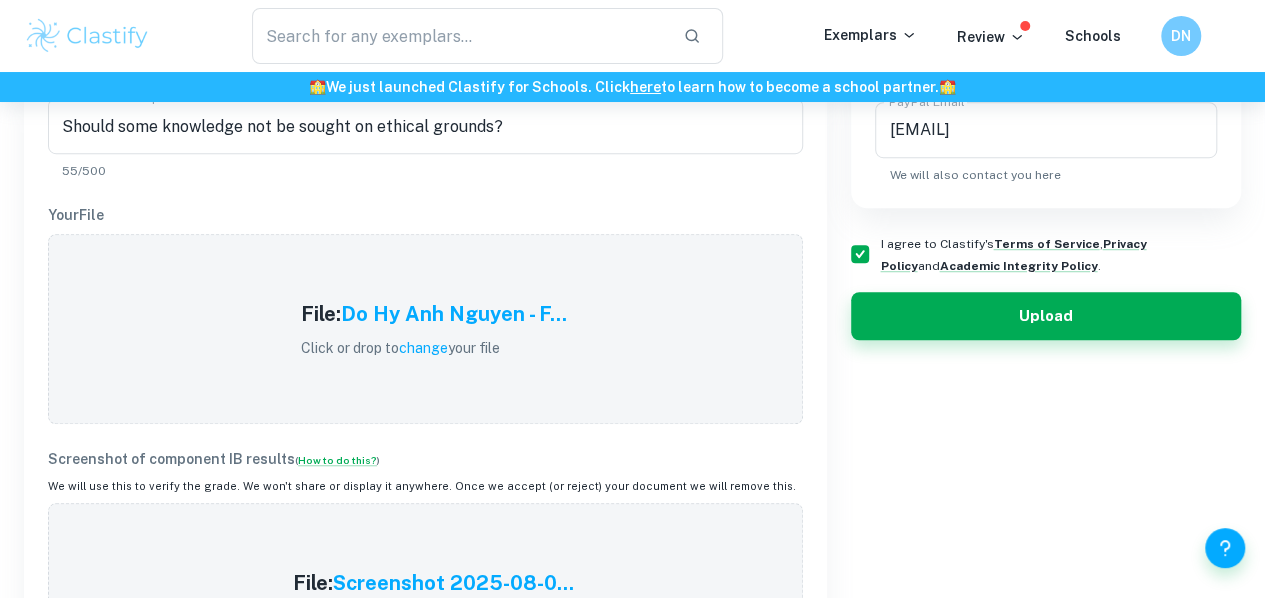 scroll, scrollTop: 569, scrollLeft: 0, axis: vertical 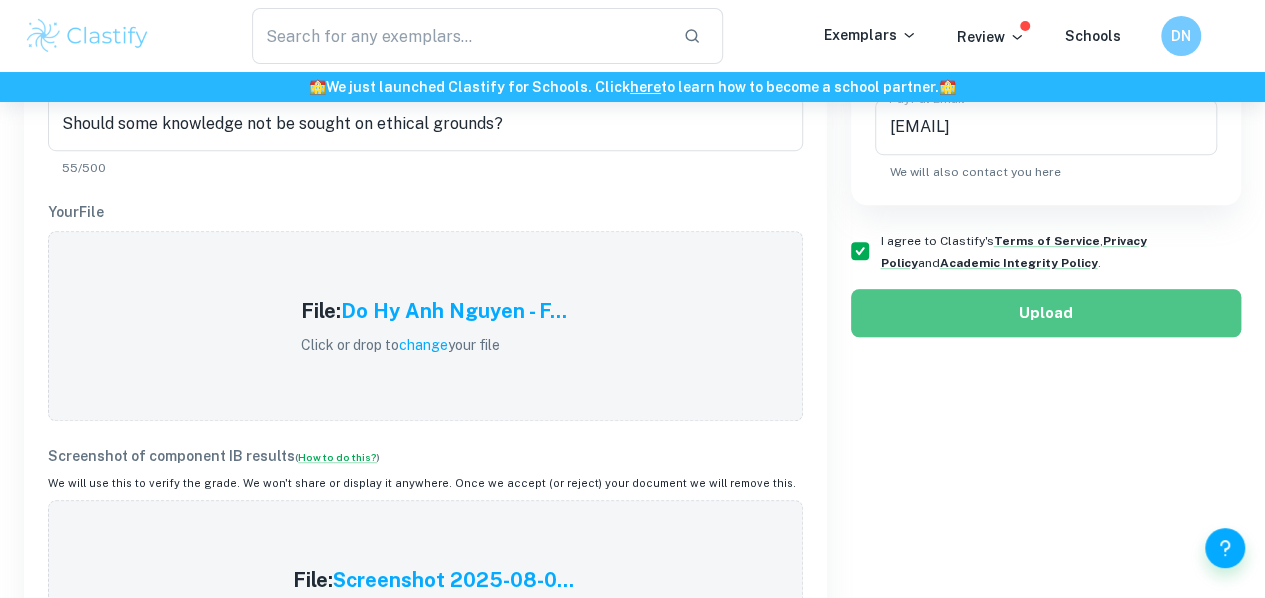 click on "Upload" at bounding box center (1046, 313) 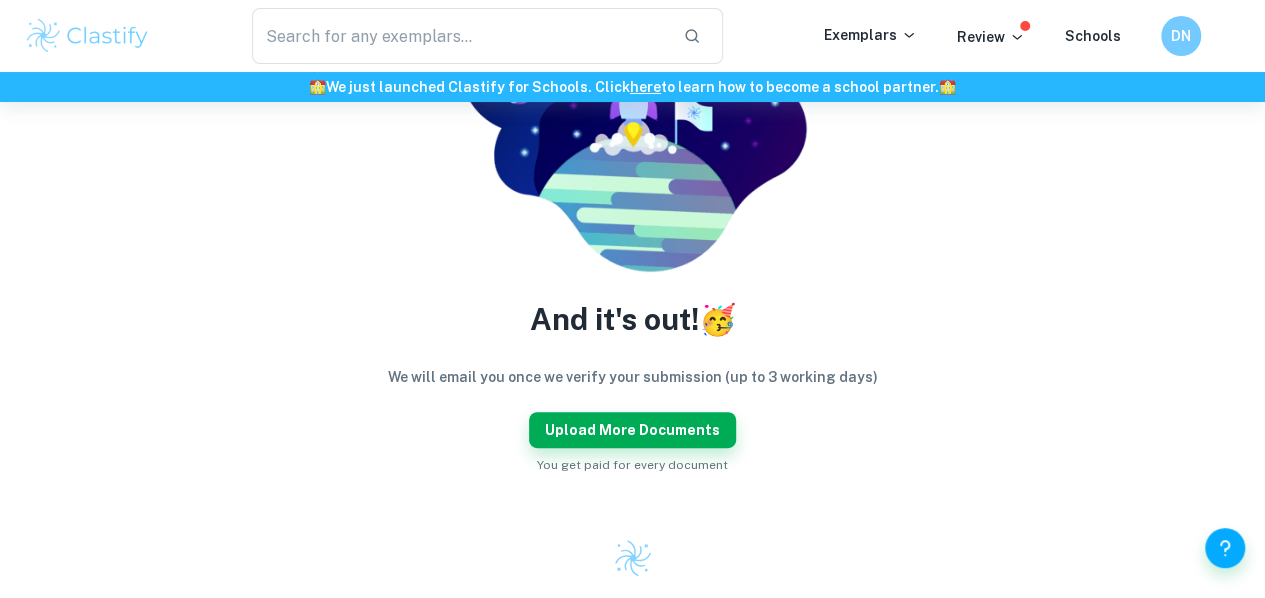 scroll, scrollTop: 293, scrollLeft: 0, axis: vertical 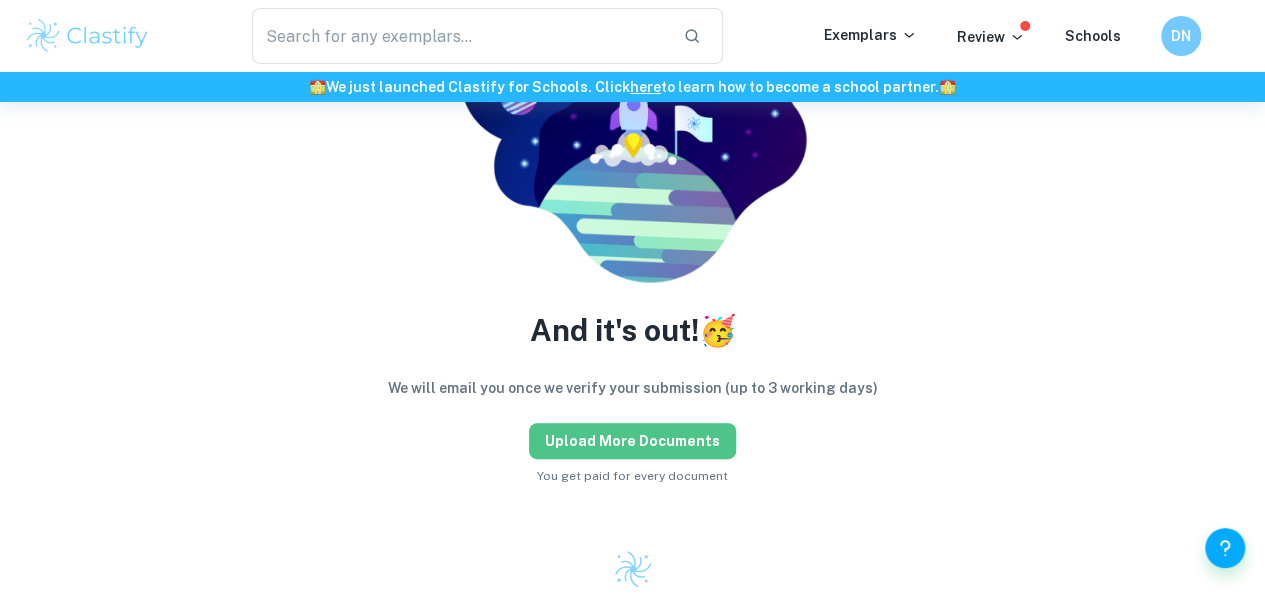 click on "Upload more documents" at bounding box center [632, 441] 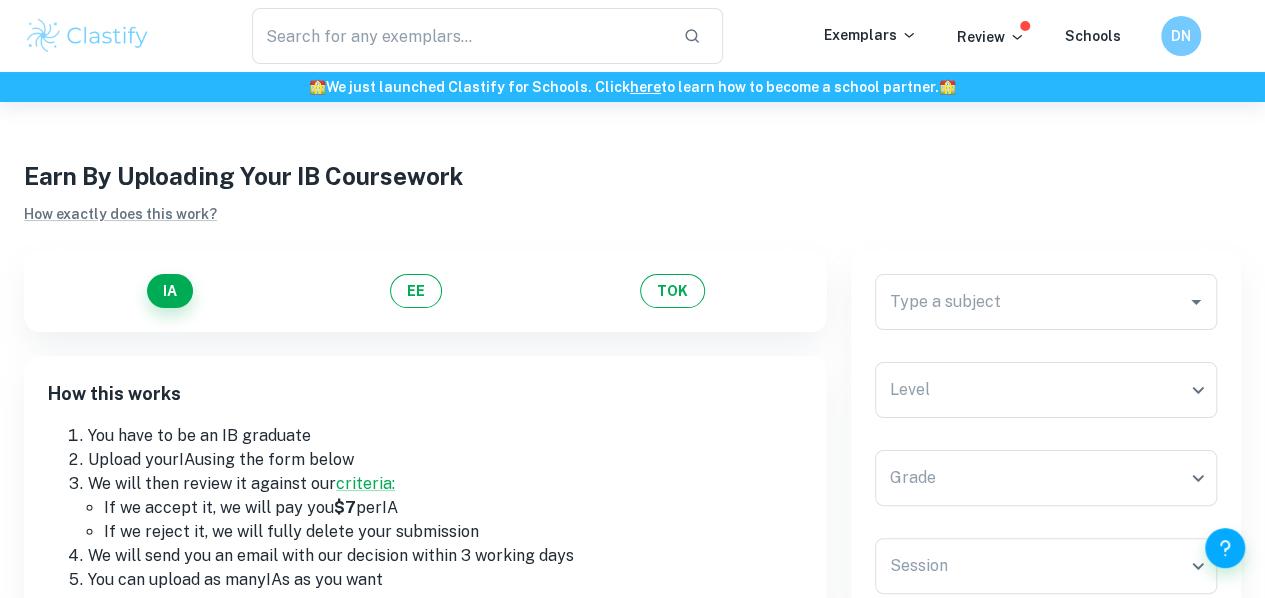 scroll, scrollTop: 36, scrollLeft: 0, axis: vertical 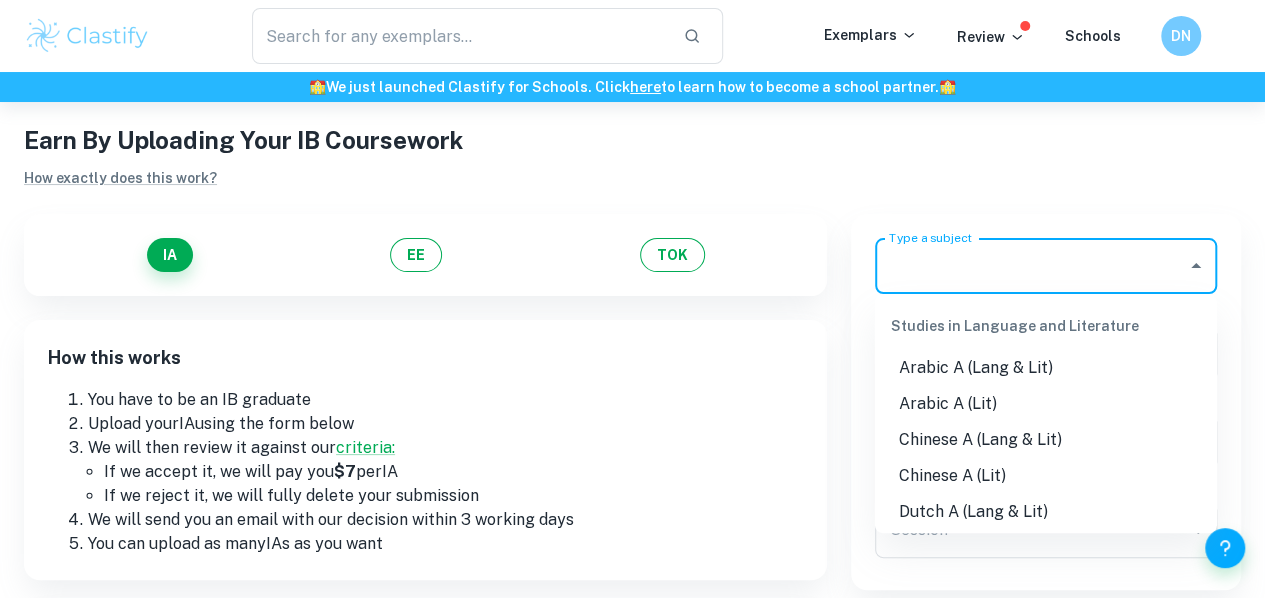 click on "Type a subject" at bounding box center [1031, 266] 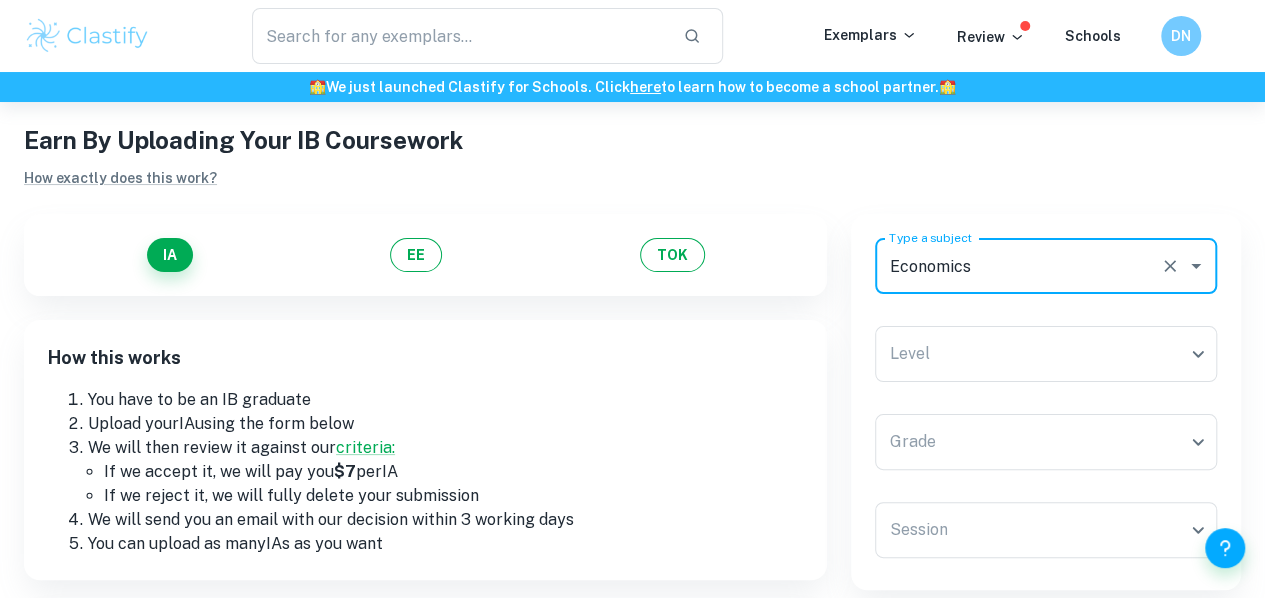 type on "Economics" 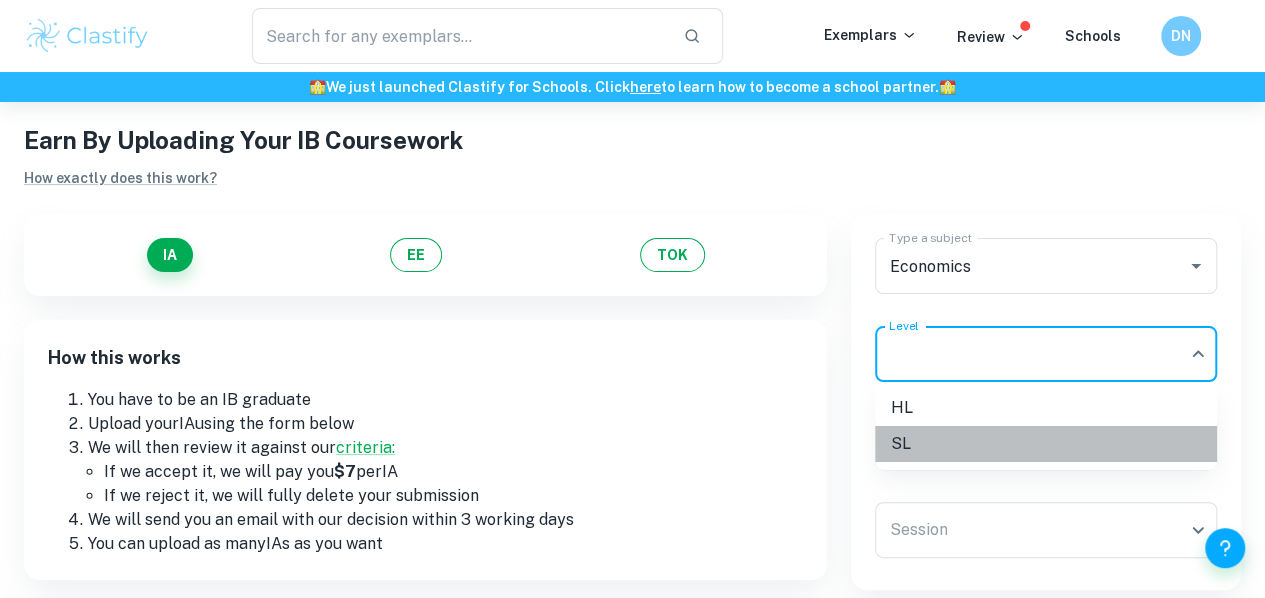 click on "SL" at bounding box center (1046, 444) 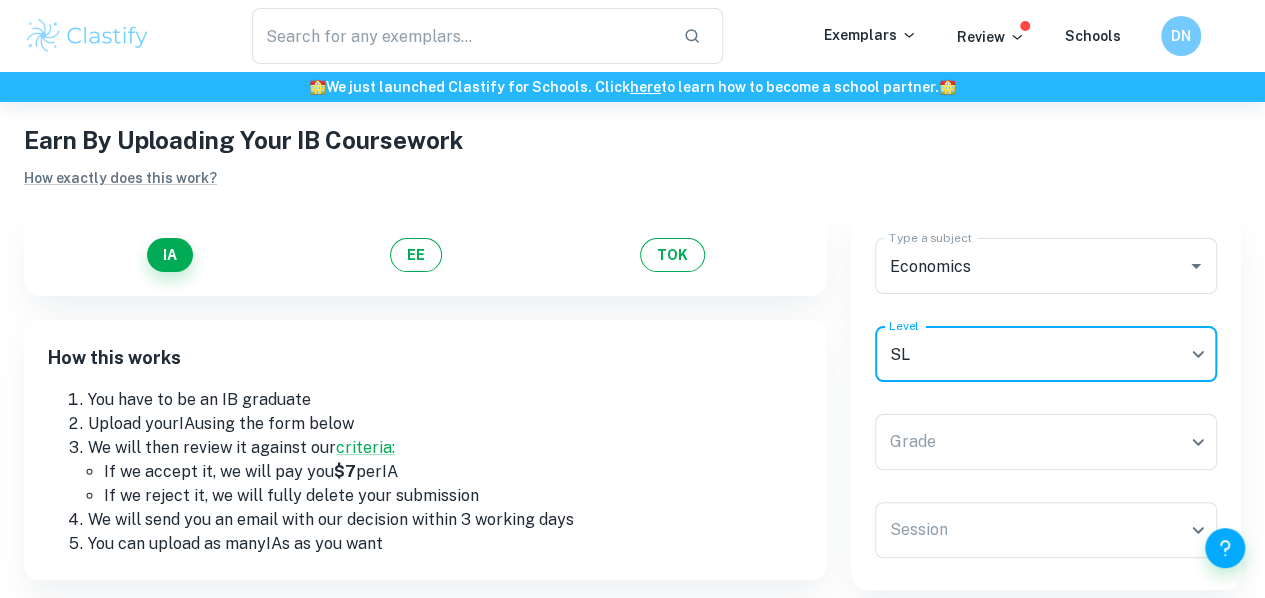 click on "We value your privacy We use cookies to enhance your browsing experience, serve personalised ads or content, and analyse our traffic. By clicking "Accept All", you consent to our use of cookies.   Cookie Policy Customise   Reject All   Accept All   Customise Consent Preferences   We use cookies to help you navigate efficiently and perform certain functions. You will find detailed information about all cookies under each consent category below. The cookies that are categorised as "Necessary" are stored on your browser as they are essential for enabling the basic functionalities of the site. ...  Show more For more information on how Google's third-party cookies operate and handle your data, see:   Google Privacy Policy Necessary Always Active Necessary cookies are required to enable the basic features of this site, such as providing secure log-in or adjusting your consent preferences. These cookies do not store any personally identifiable data. Functional Analytics Performance Advertisement Uncategorised" at bounding box center [632, 365] 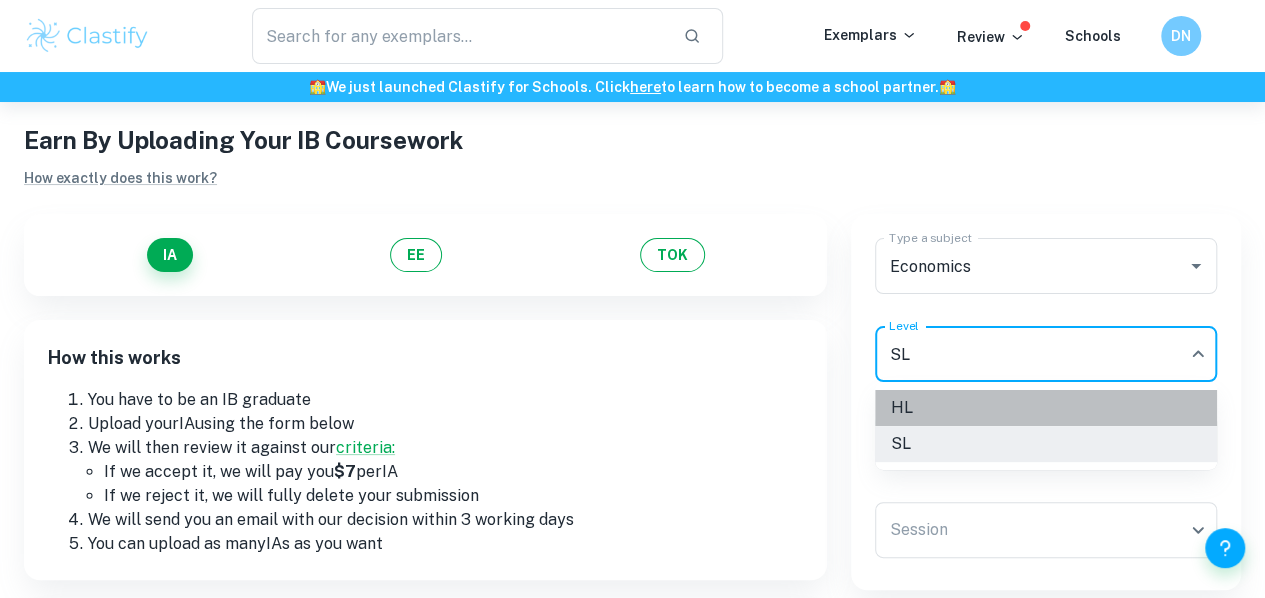 click on "HL" at bounding box center (1046, 408) 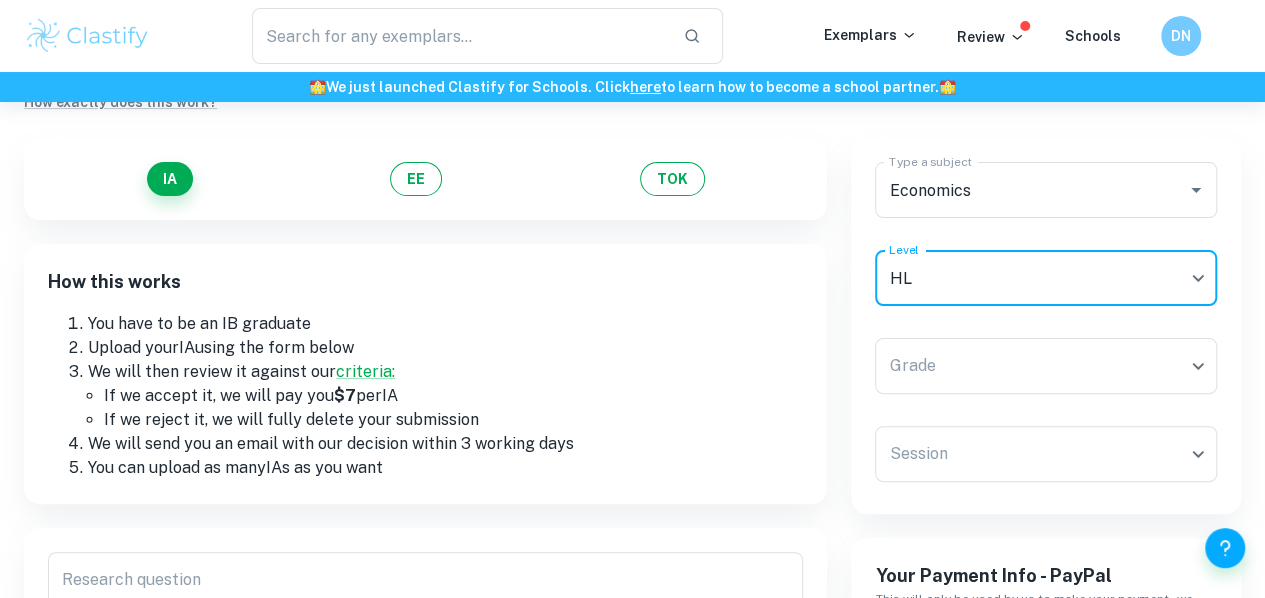 scroll, scrollTop: 114, scrollLeft: 0, axis: vertical 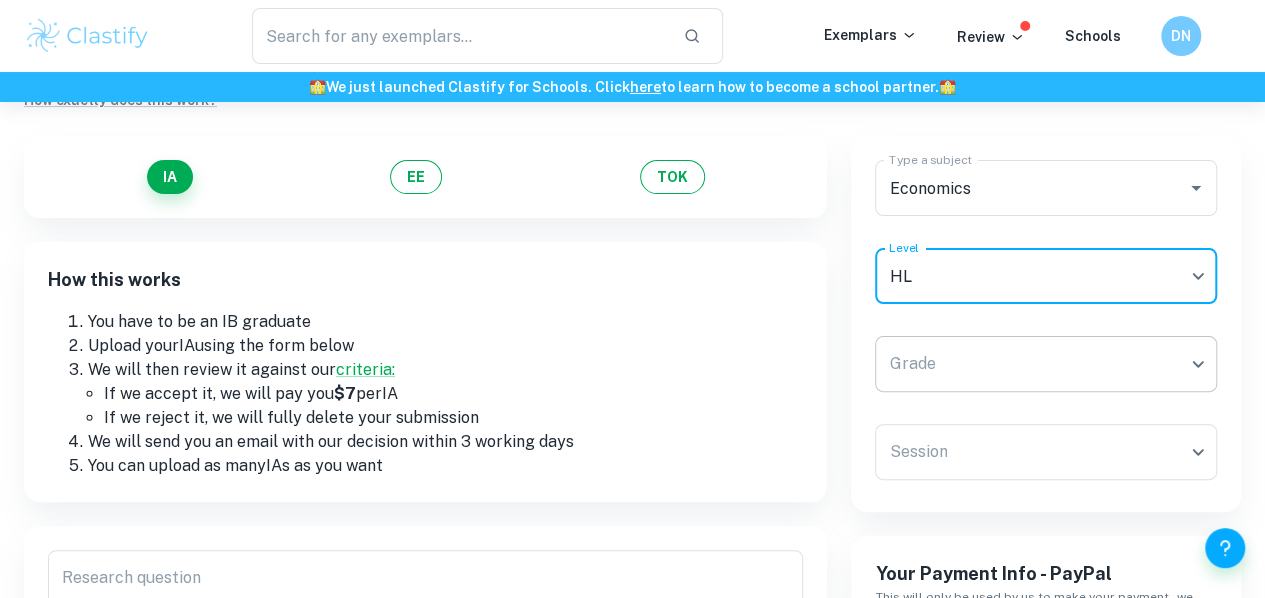 click on "We value your privacy We use cookies to enhance your browsing experience, serve personalised ads or content, and analyse our traffic. By clicking "Accept All", you consent to our use of cookies.   Cookie Policy Customise   Reject All   Accept All   Customise Consent Preferences   We use cookies to help you navigate efficiently and perform certain functions. You will find detailed information about all cookies under each consent category below. The cookies that are categorised as "Necessary" are stored on your browser as they are essential for enabling the basic functionalities of the site. ...  Show more For more information on how Google's third-party cookies operate and handle your data, see:   Google Privacy Policy Necessary Always Active Necessary cookies are required to enable the basic features of this site, such as providing secure log-in or adjusting your consent preferences. These cookies do not store any personally identifiable data. Functional Analytics Performance Advertisement Uncategorised" at bounding box center [632, 287] 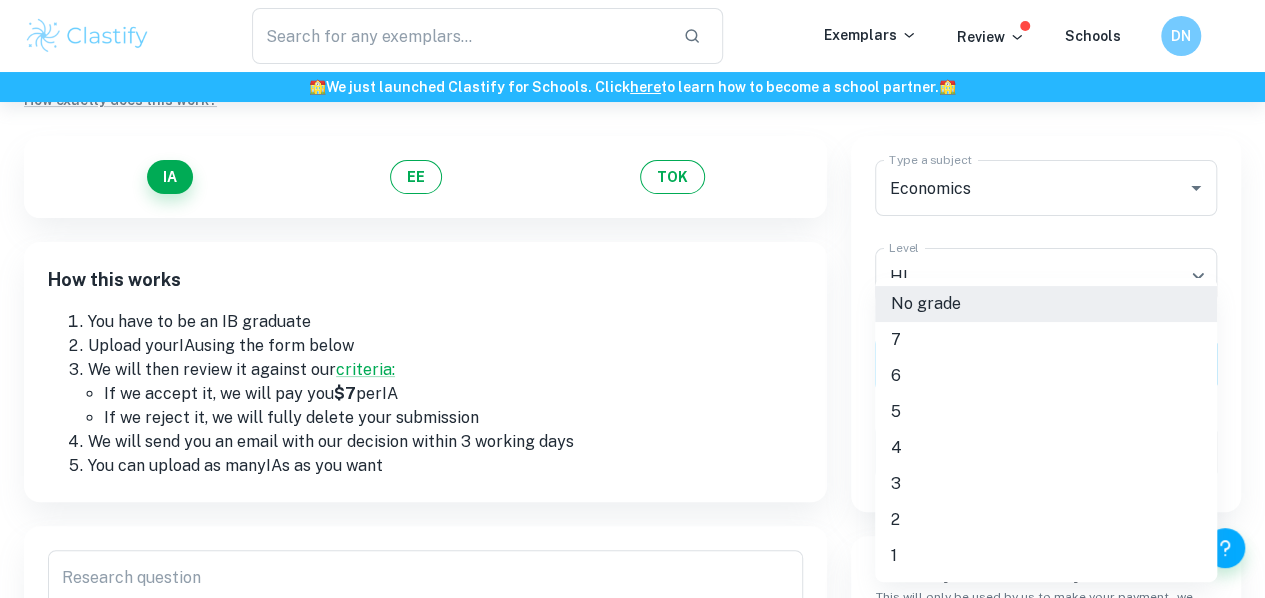 click on "5" at bounding box center (1046, 412) 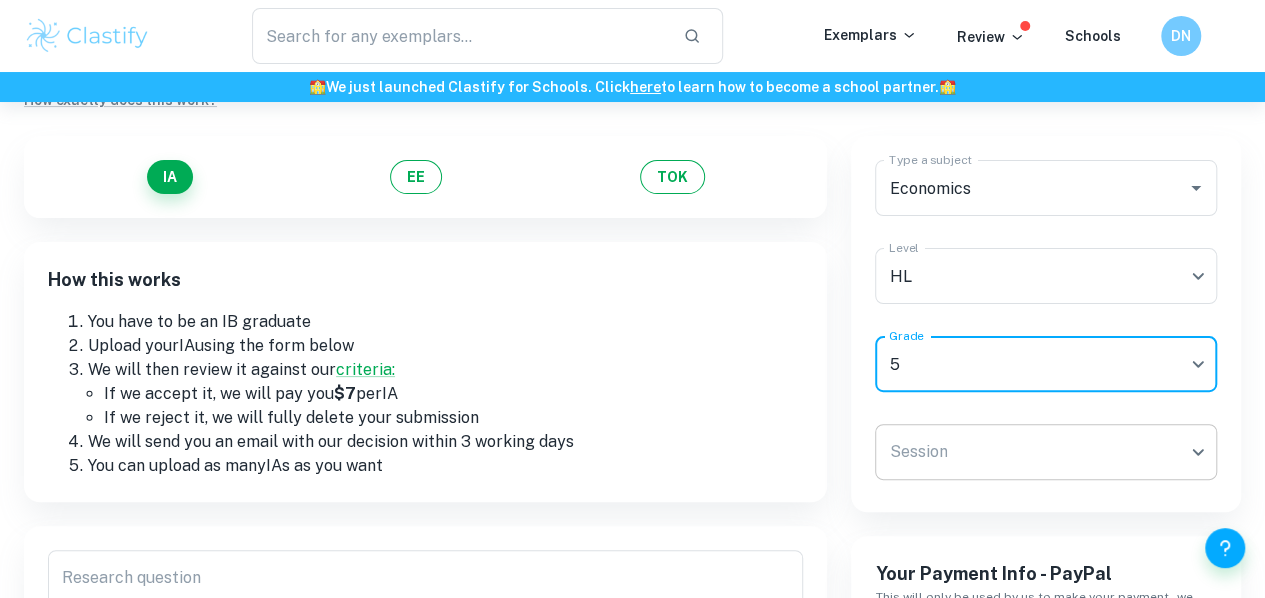 click on "We value your privacy We use cookies to enhance your browsing experience, serve personalised ads or content, and analyse our traffic. By clicking "Accept All", you consent to our use of cookies.   Cookie Policy Customise   Reject All   Accept All   Customise Consent Preferences   We use cookies to help you navigate efficiently and perform certain functions. You will find detailed information about all cookies under each consent category below. The cookies that are categorised as "Necessary" are stored on your browser as they are essential for enabling the basic functionalities of the site. ...  Show more For more information on how Google's third-party cookies operate and handle your data, see:   Google Privacy Policy Necessary Always Active Necessary cookies are required to enable the basic features of this site, such as providing secure log-in or adjusting your consent preferences. These cookies do not store any personally identifiable data. Functional Analytics Performance Advertisement Uncategorised" at bounding box center (632, 287) 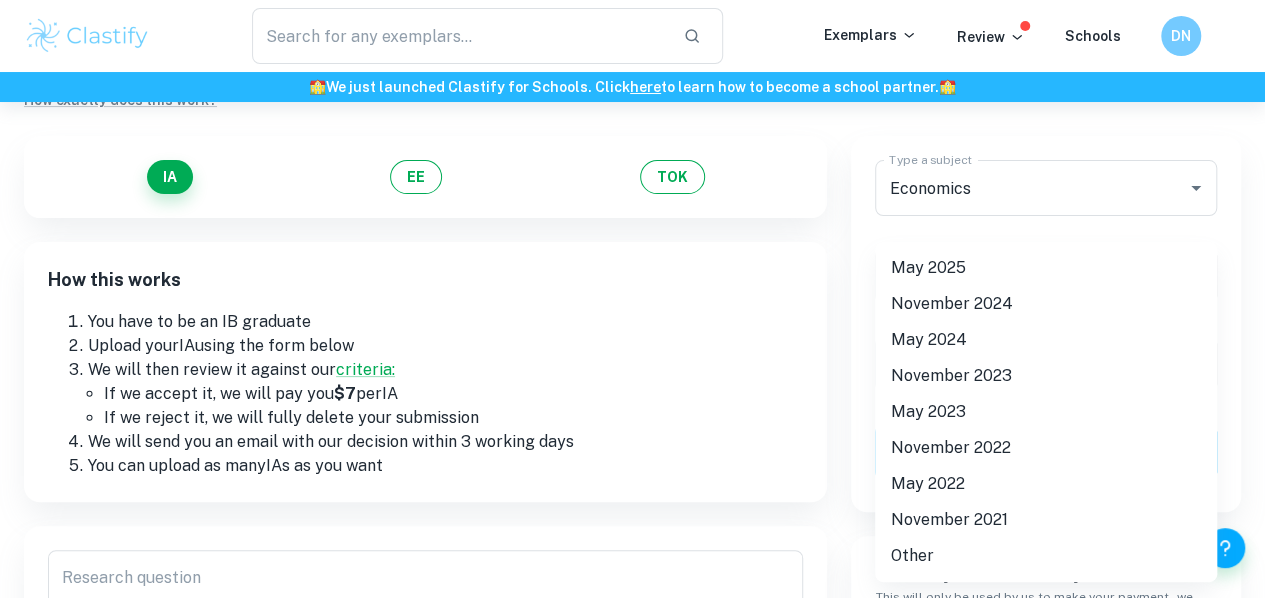 click on "May 2025" at bounding box center (1046, 268) 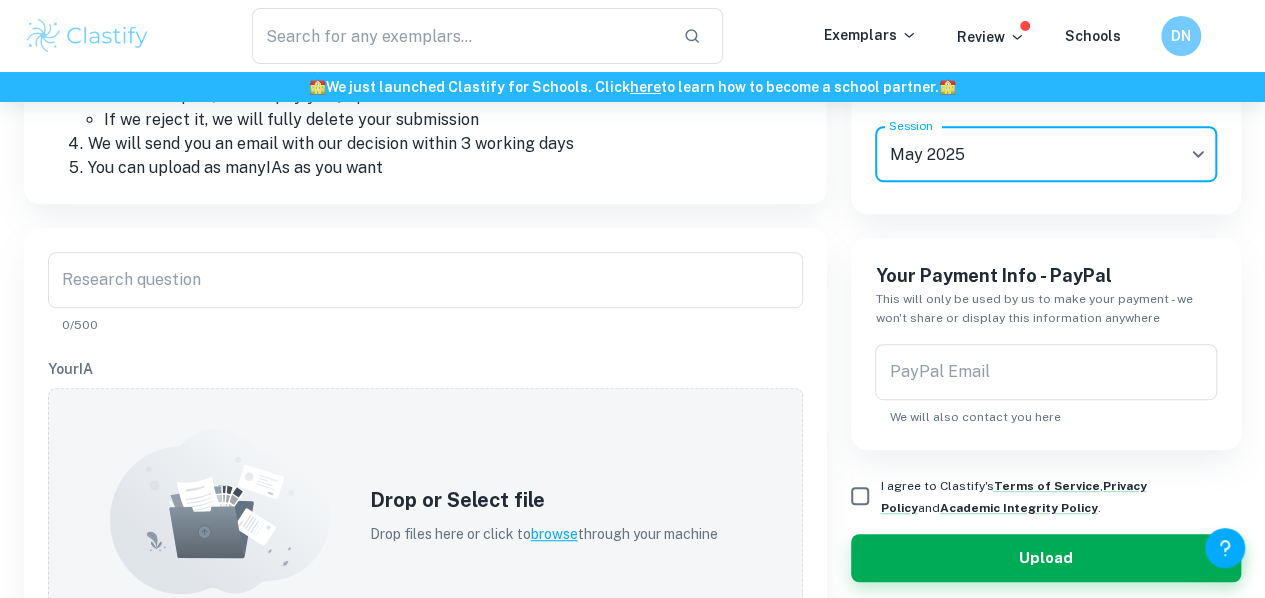 scroll, scrollTop: 426, scrollLeft: 0, axis: vertical 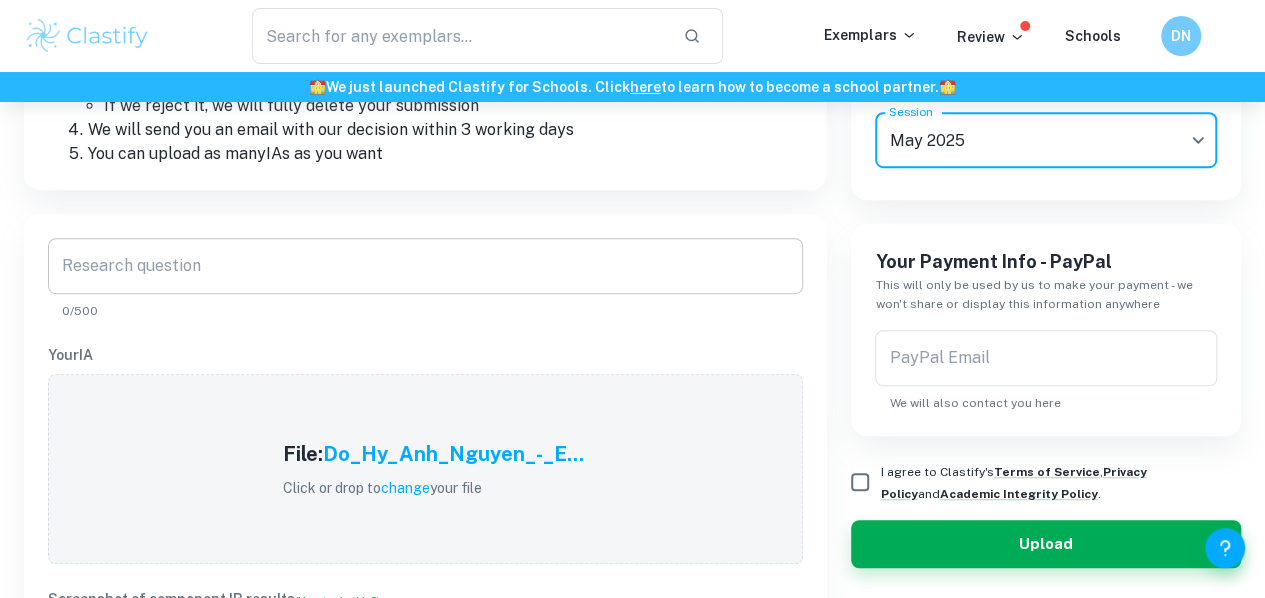 click on "Research question" at bounding box center [425, 266] 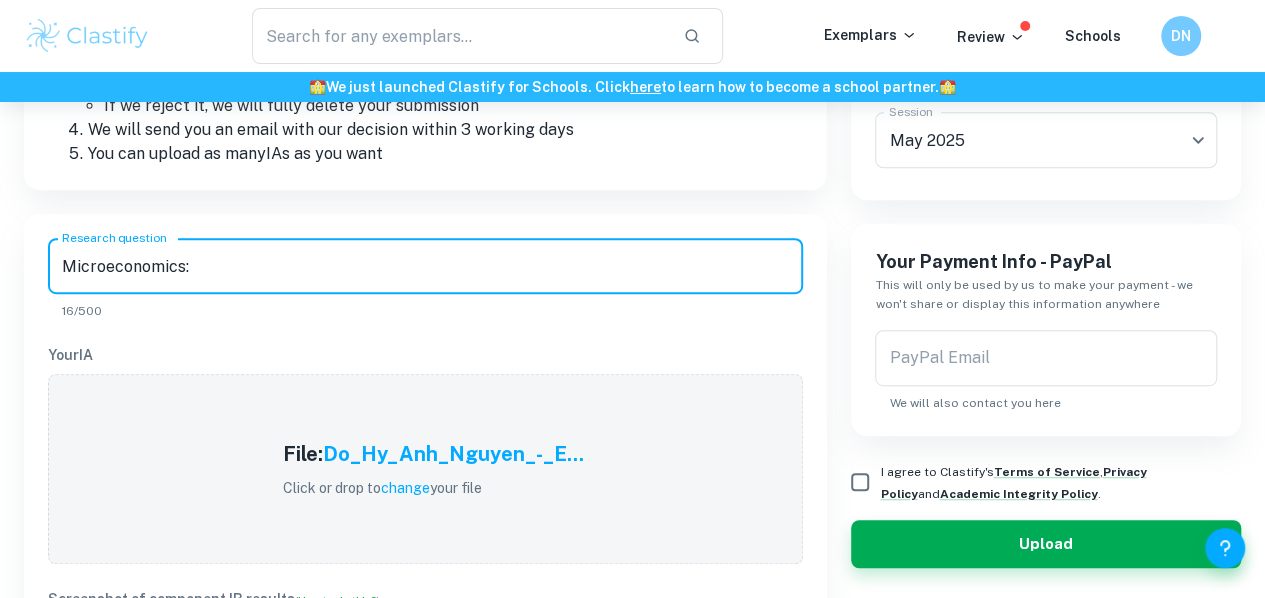paste on "Scotland expected to raise minimum alcohol price by 30%" 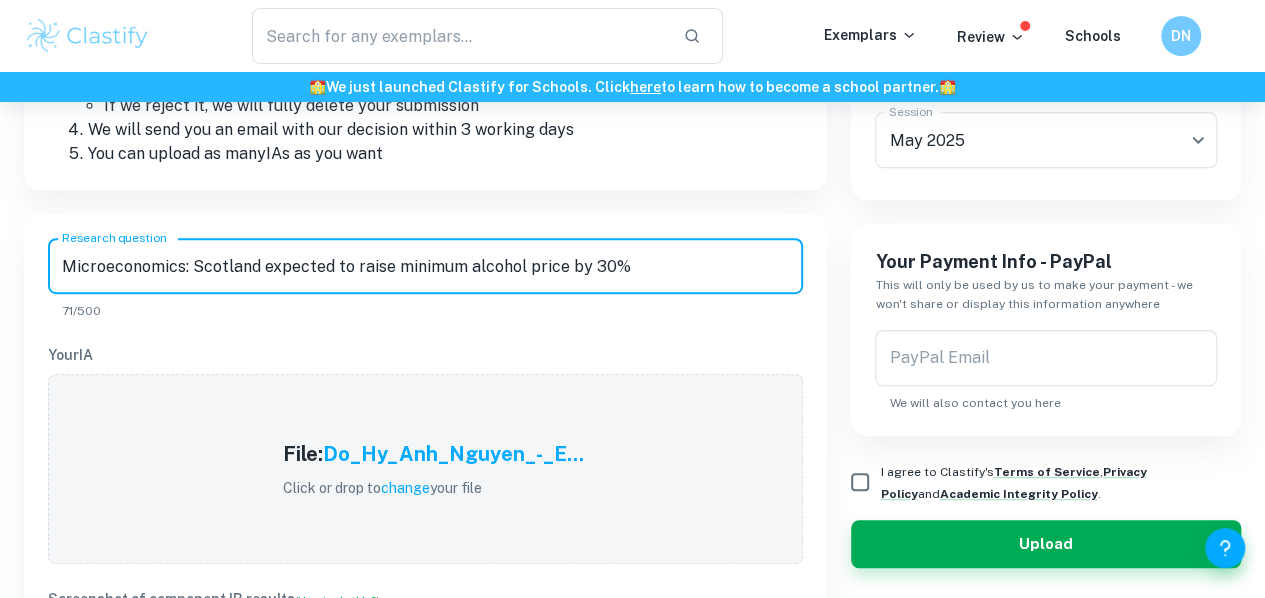 type on "Microeconomics: Scotland expected to raise minimum alcohol price by 30%" 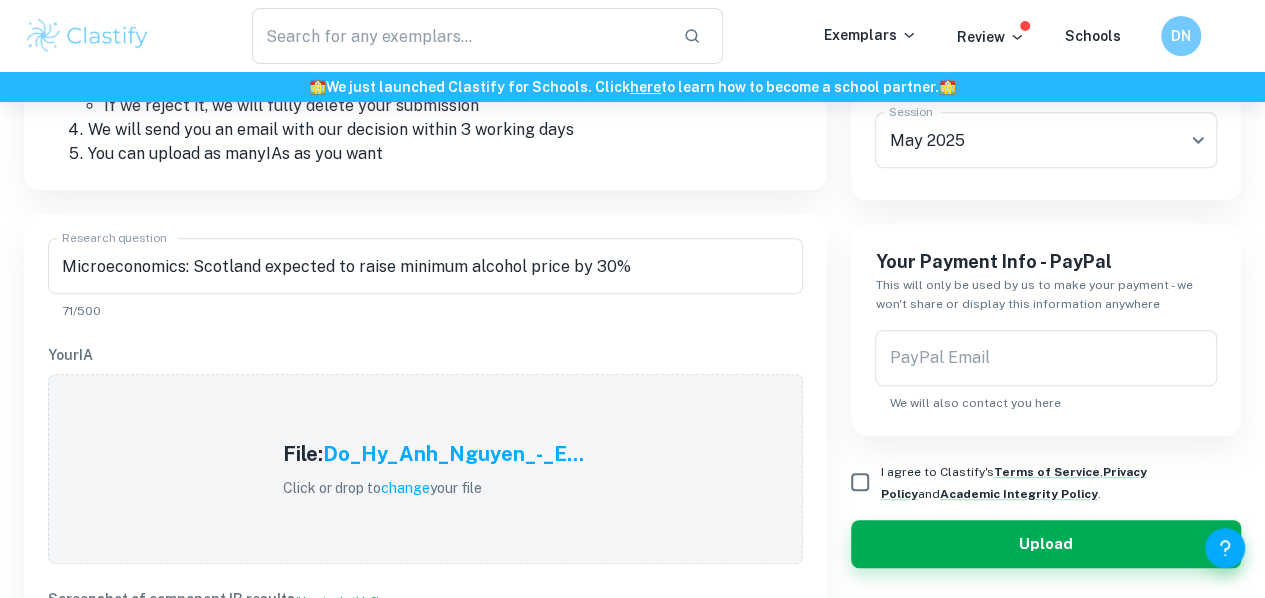 click on "Do Hy Anh Nguyen - E..." at bounding box center [425, 567] 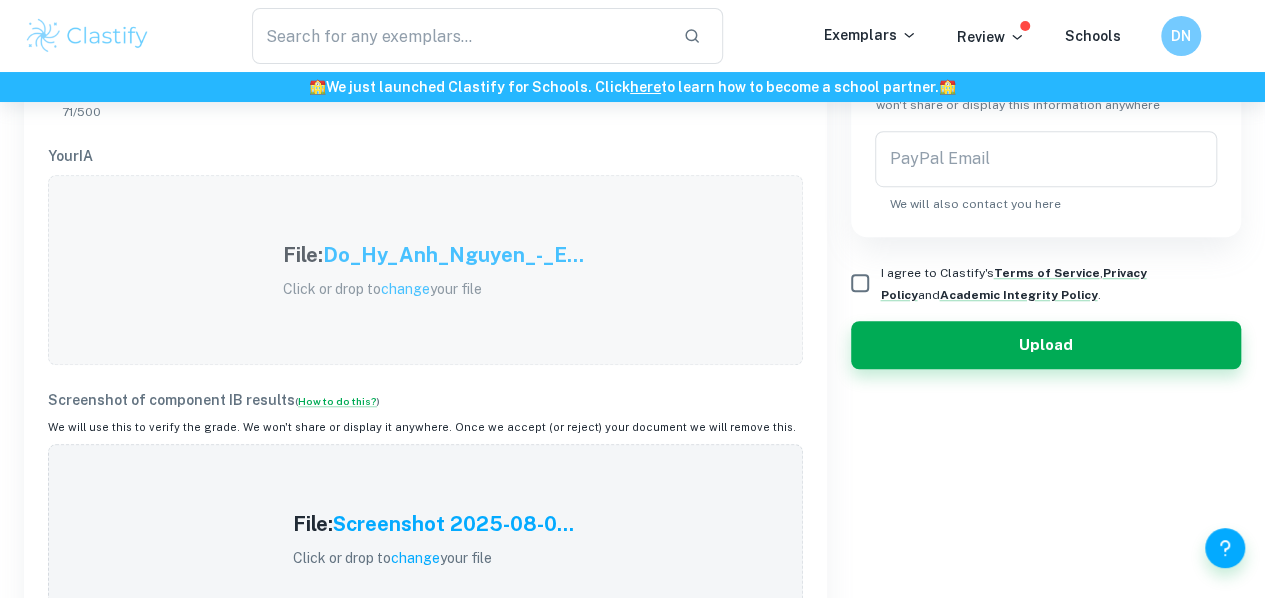 scroll, scrollTop: 620, scrollLeft: 0, axis: vertical 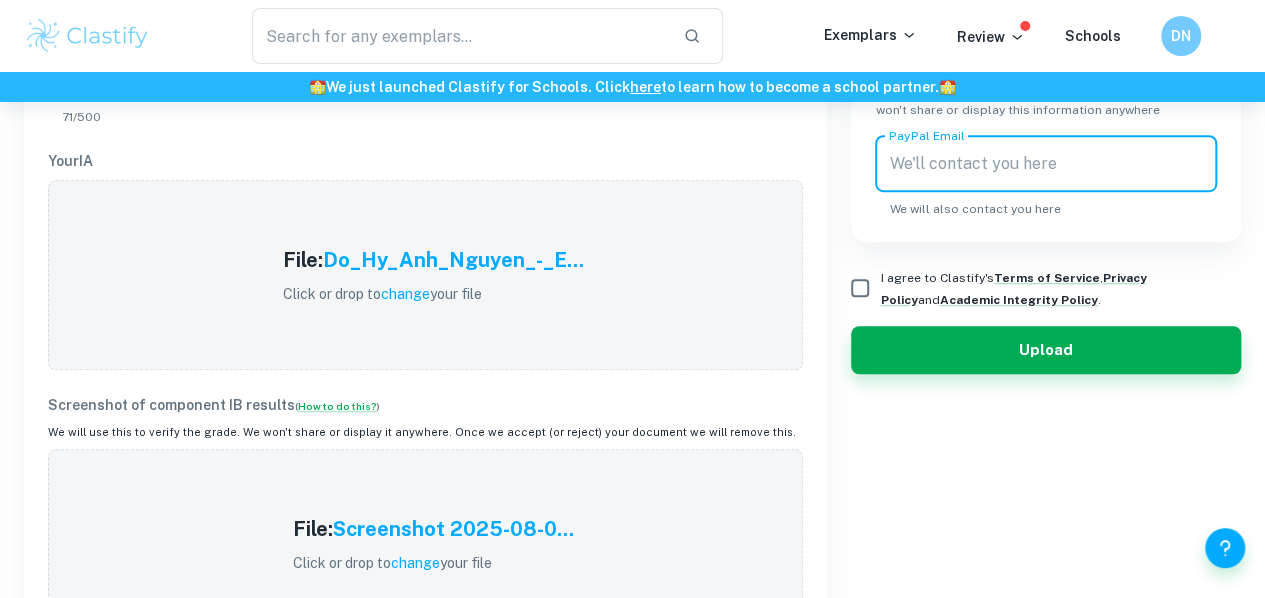 click on "PayPal Email PayPal Email We will also contact you here" at bounding box center (1046, 177) 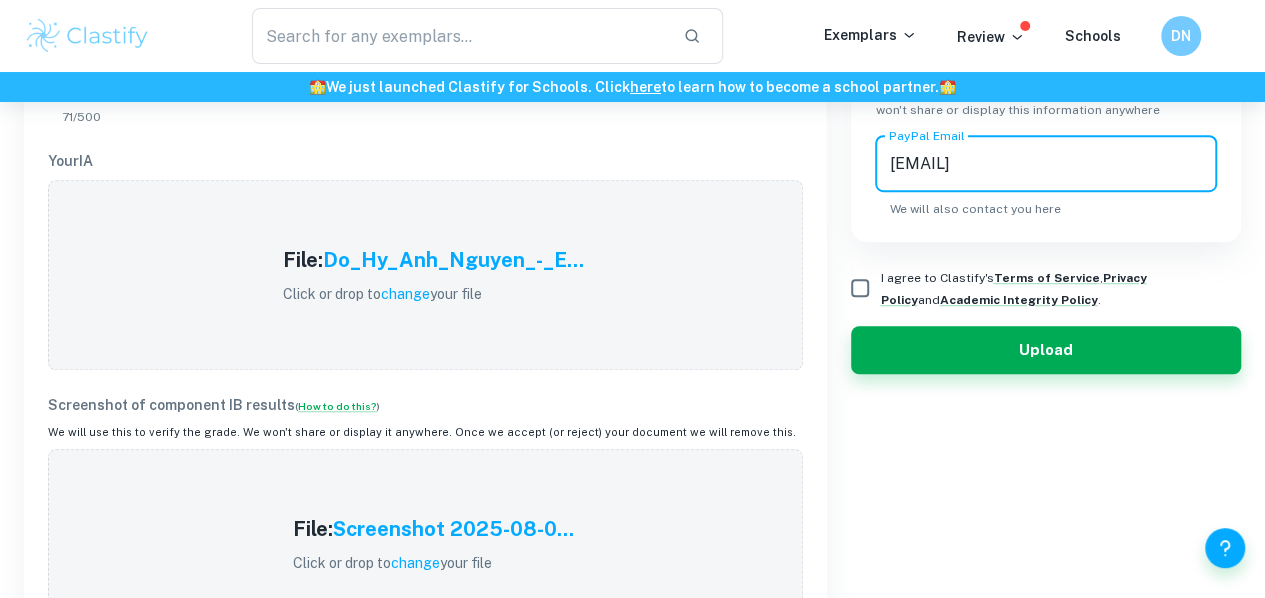 click on "I agree to Clastify's  Terms of Service ,  Privacy Policy  and  Academic Integrity Policy ." at bounding box center (860, 288) 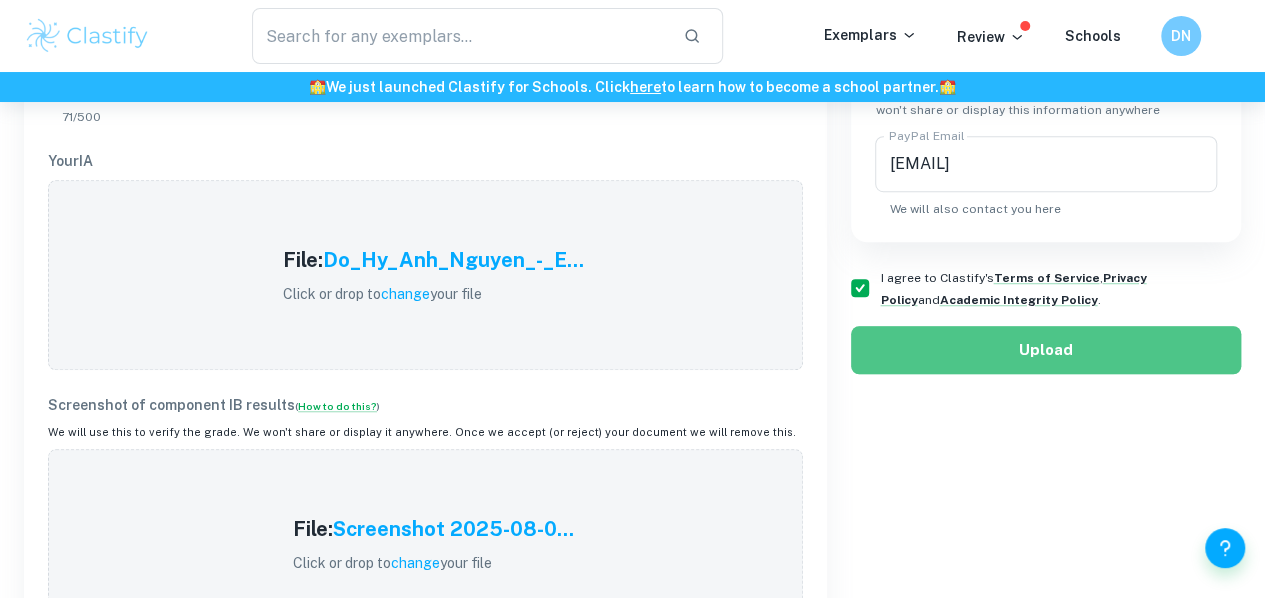 click on "Upload" at bounding box center [1046, 350] 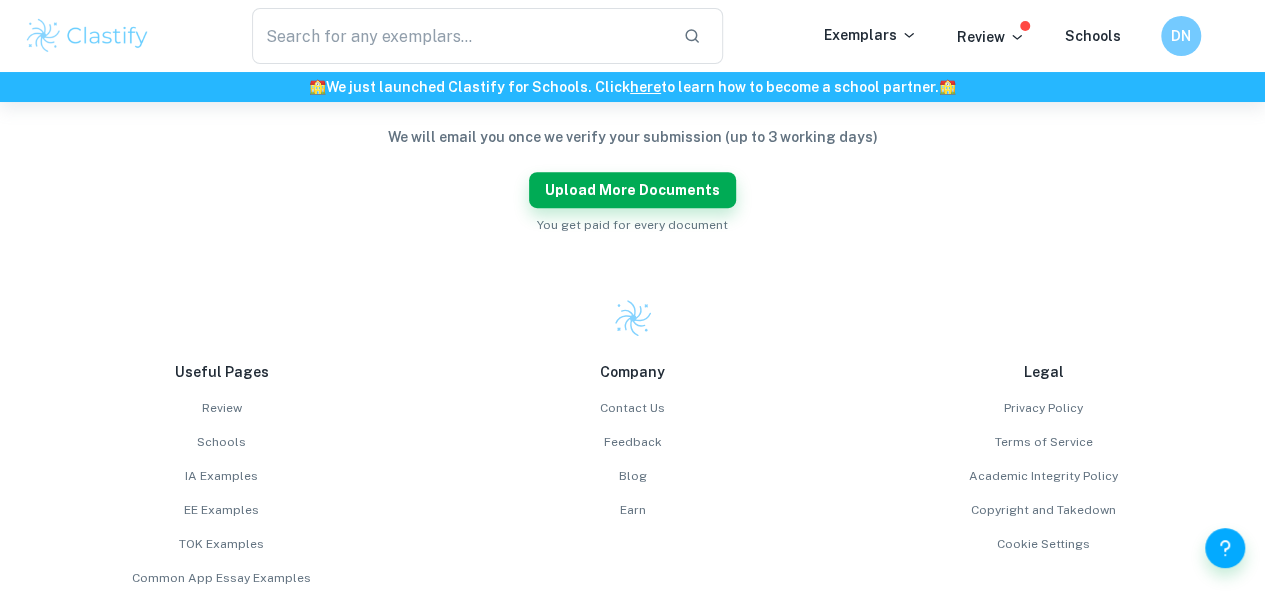 scroll, scrollTop: 558, scrollLeft: 0, axis: vertical 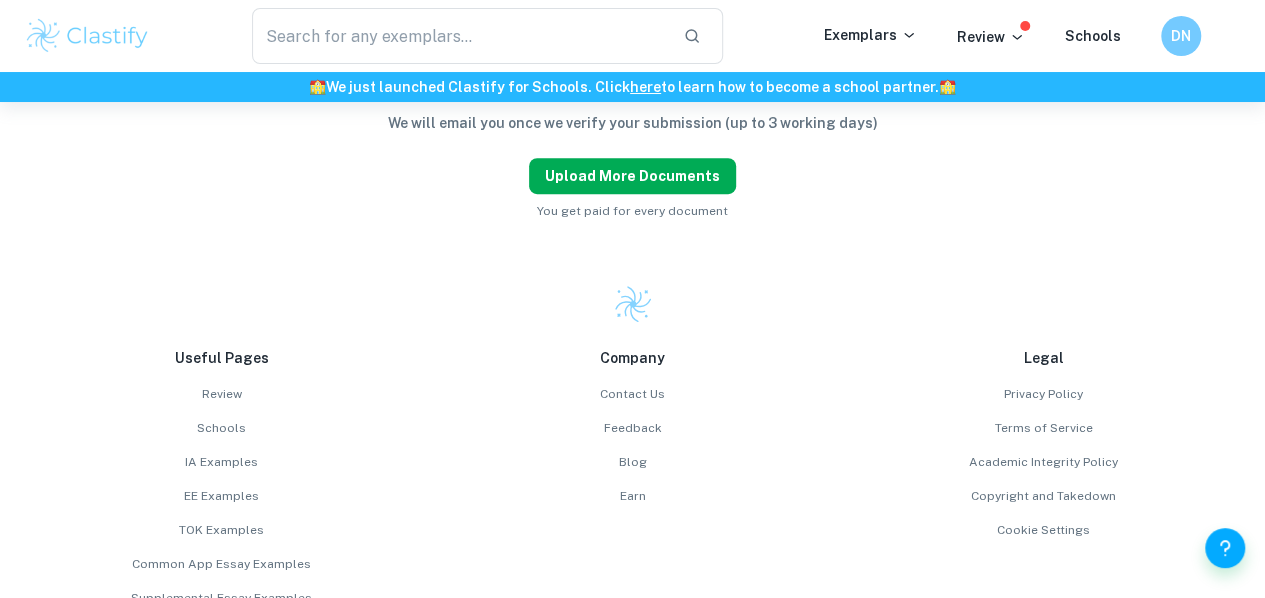 click on "Upload more documents" at bounding box center [632, 176] 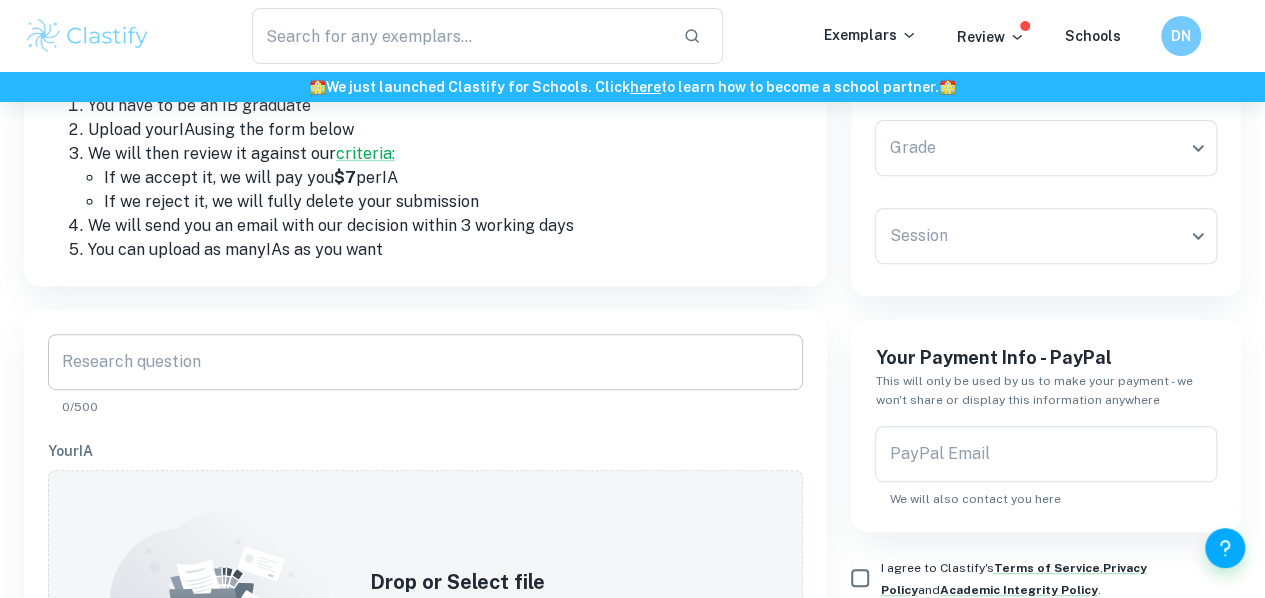 scroll, scrollTop: 0, scrollLeft: 0, axis: both 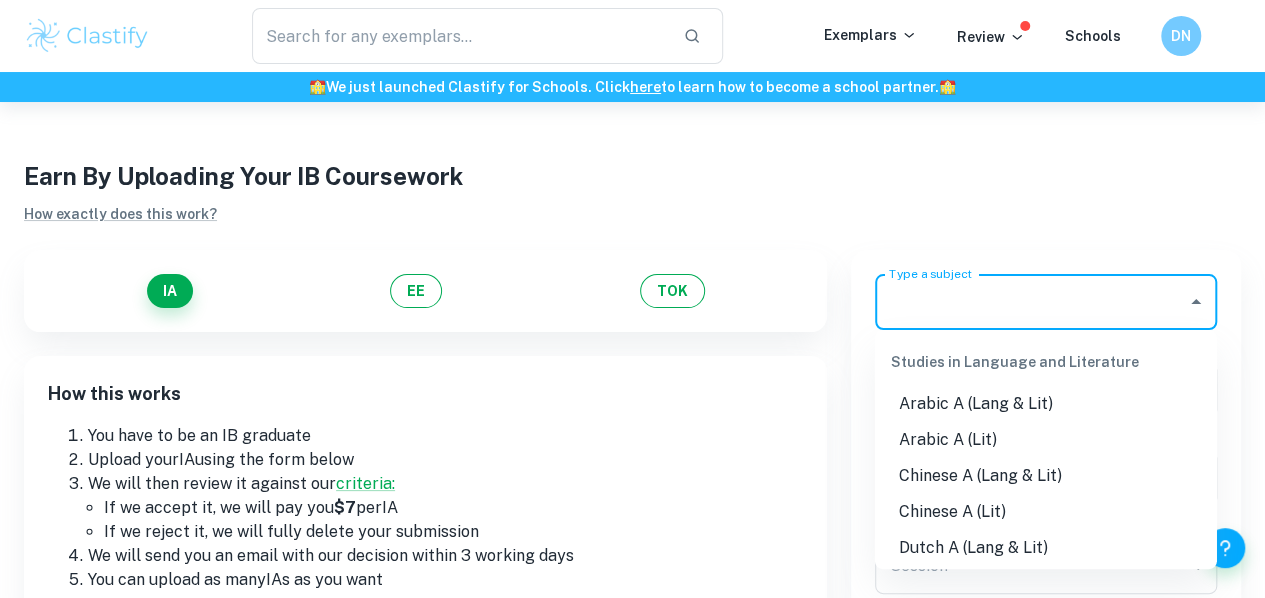 click on "Type a subject" at bounding box center [1031, 302] 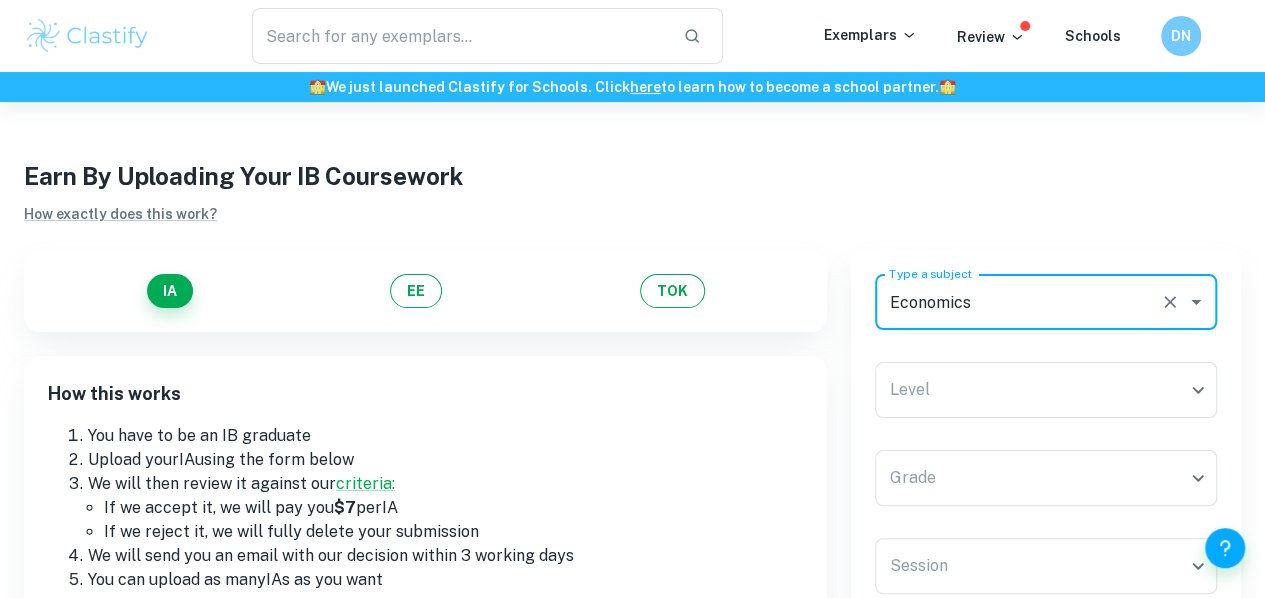 type on "Economics" 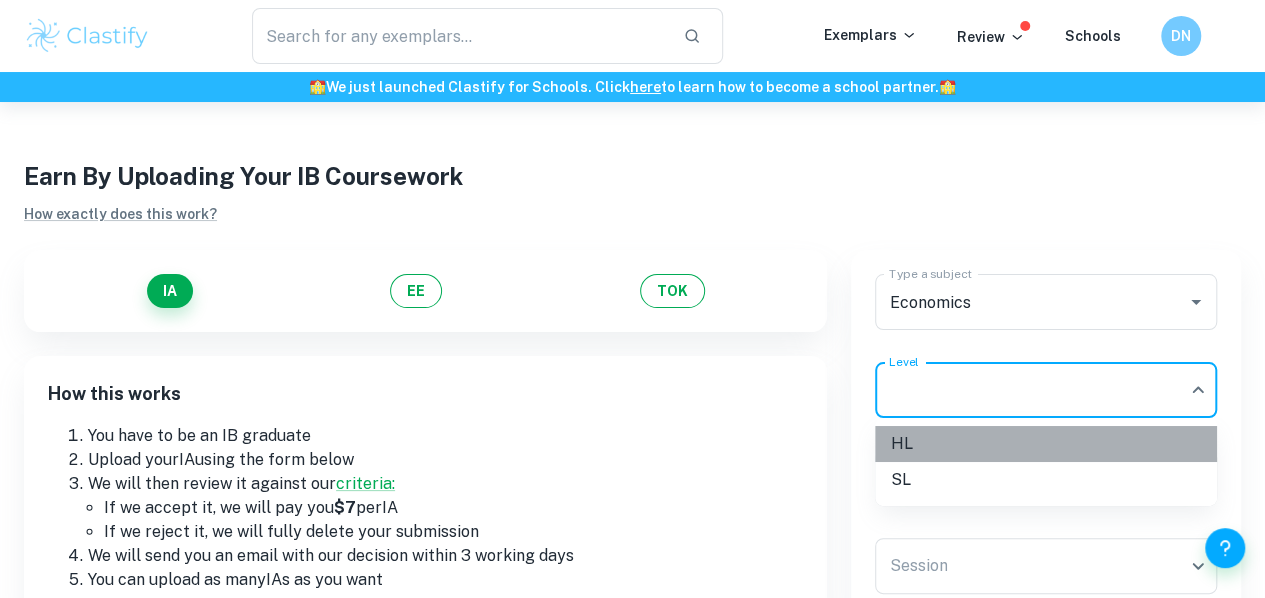 click on "HL" at bounding box center [1046, 444] 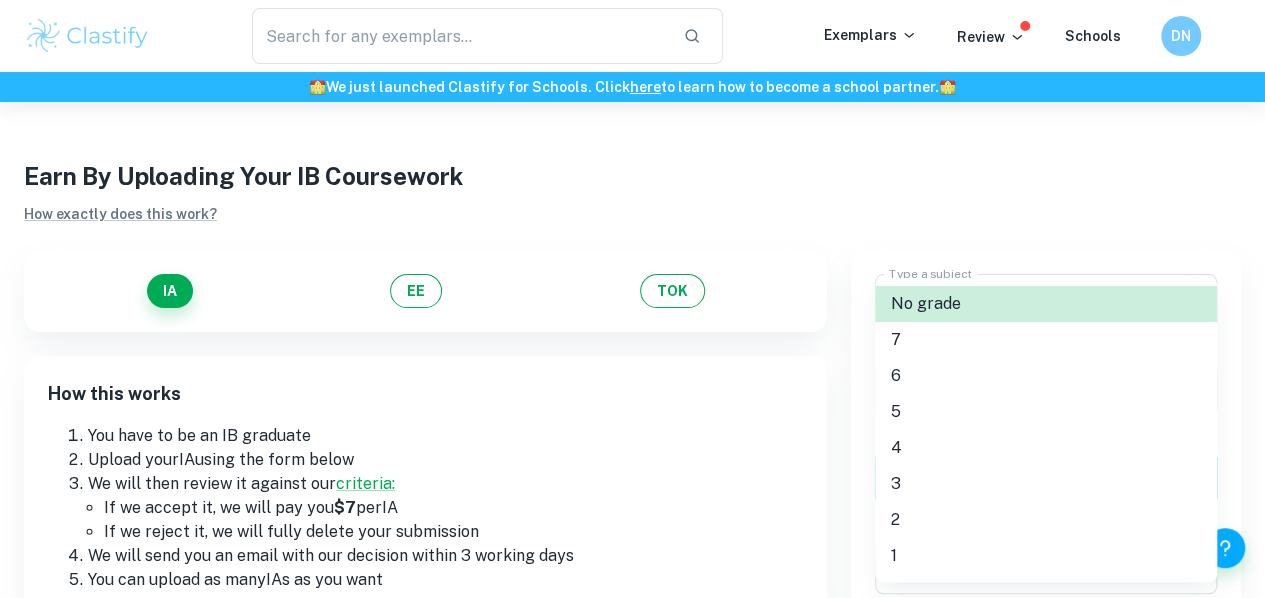 click on "We value your privacy We use cookies to enhance your browsing experience, serve personalised ads or content, and analyse our traffic. By clicking "Accept All", you consent to our use of cookies.   Cookie Policy Customise   Reject All   Accept All   Customise Consent Preferences   We use cookies to help you navigate efficiently and perform certain functions. You will find detailed information about all cookies under each consent category below. The cookies that are categorised as "Necessary" are stored on your browser as they are essential for enabling the basic functionalities of the site. ...  Show more For more information on how Google's third-party cookies operate and handle your data, see:   Google Privacy Policy Necessary Always Active Necessary cookies are required to enable the basic features of this site, such as providing secure log-in or adjusting your consent preferences. These cookies do not store any personally identifiable data. Functional Analytics Performance Advertisement Uncategorised" at bounding box center [632, 401] 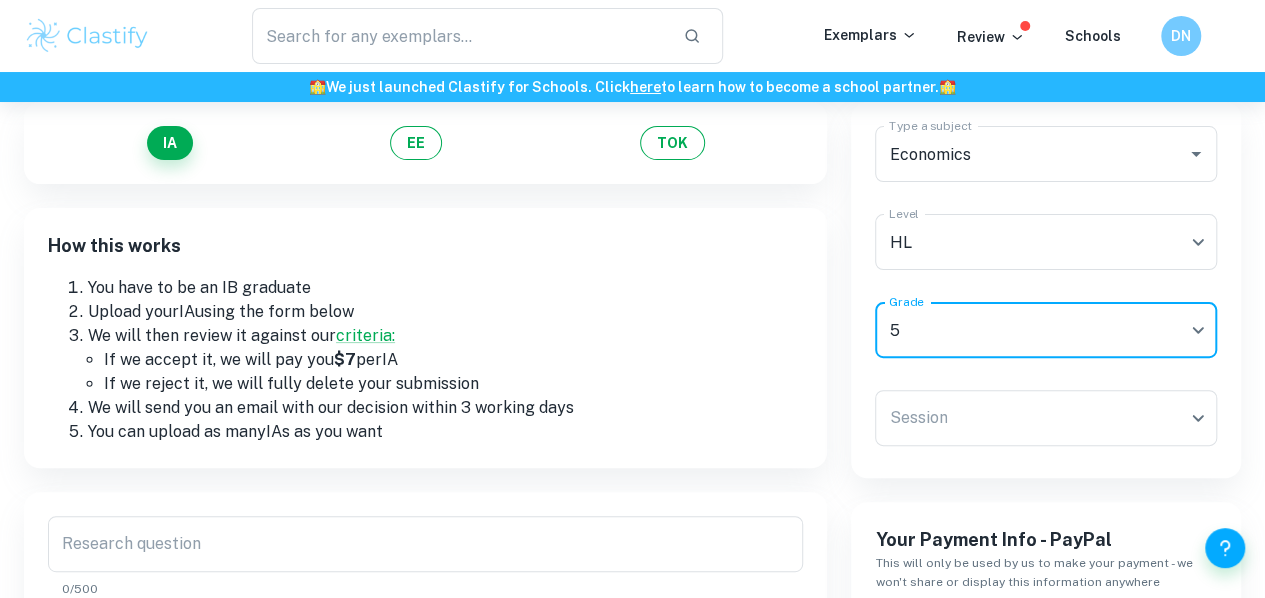scroll, scrollTop: 149, scrollLeft: 0, axis: vertical 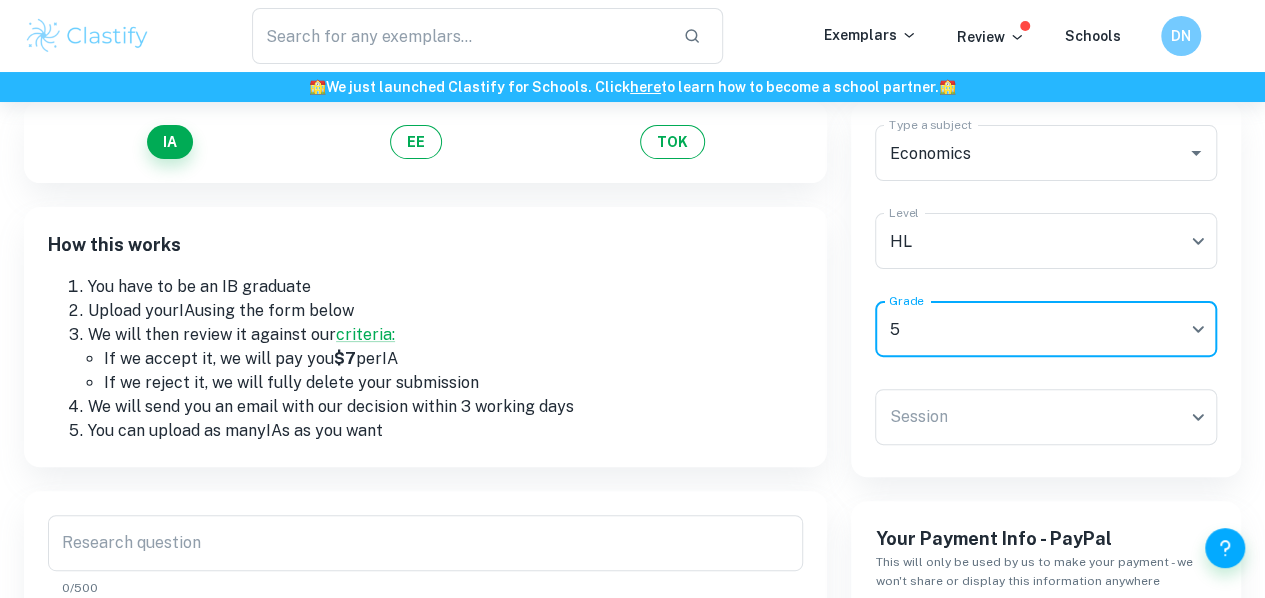 click on "We value your privacy We use cookies to enhance your browsing experience, serve personalised ads or content, and analyse our traffic. By clicking "Accept All", you consent to our use of cookies.   Cookie Policy Customise   Reject All   Accept All   Customise Consent Preferences   We use cookies to help you navigate efficiently and perform certain functions. You will find detailed information about all cookies under each consent category below. The cookies that are categorised as "Necessary" are stored on your browser as they are essential for enabling the basic functionalities of the site. ...  Show more For more information on how Google's third-party cookies operate and handle your data, see:   Google Privacy Policy Necessary Always Active Necessary cookies are required to enable the basic features of this site, such as providing secure log-in or adjusting your consent preferences. These cookies do not store any personally identifiable data. Functional Analytics Performance Advertisement Uncategorised" at bounding box center (632, 252) 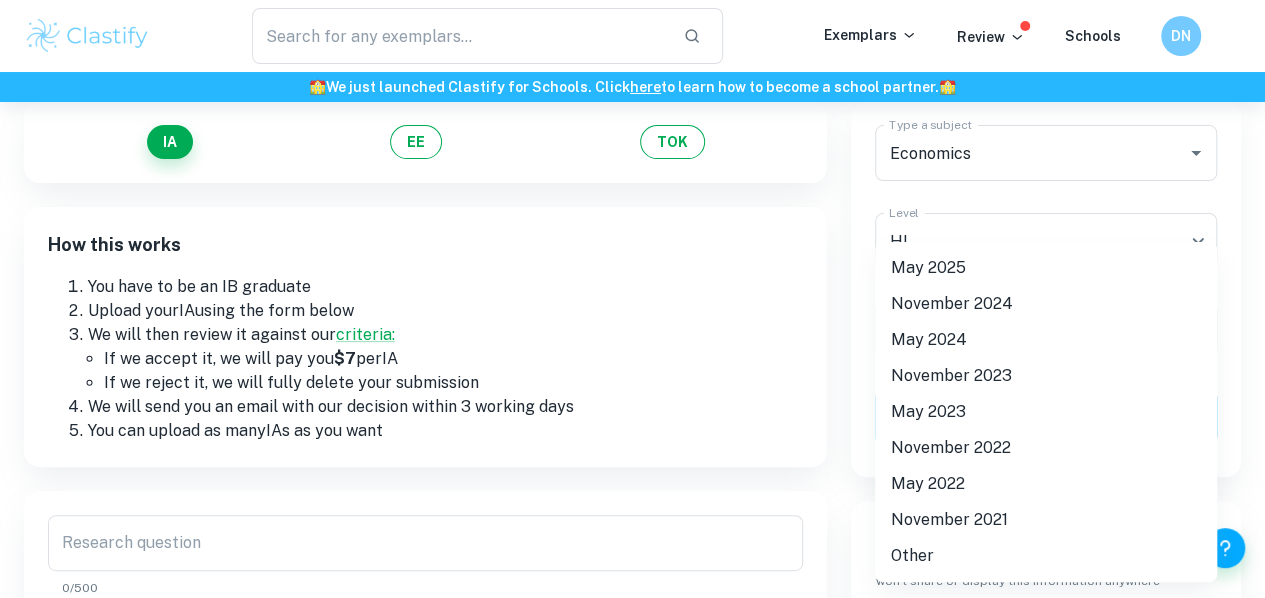 click on "May 2025" at bounding box center (1046, 268) 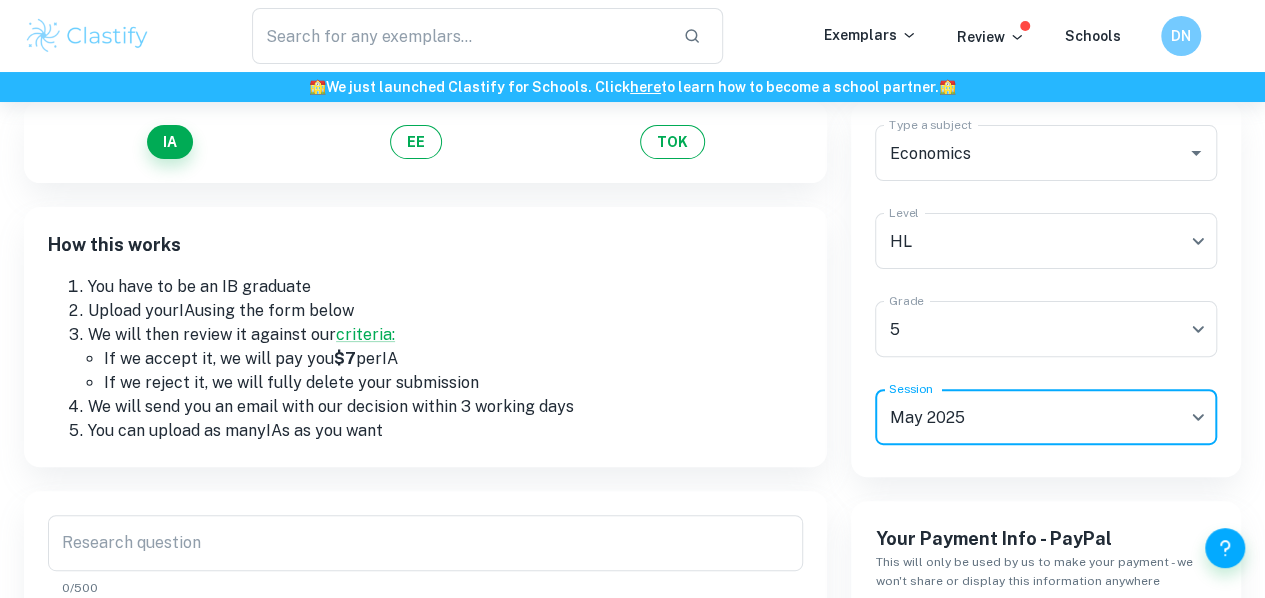 click on "We value your privacy We use cookies to enhance your browsing experience, serve personalised ads or content, and analyse our traffic. By clicking "Accept All", you consent to our use of cookies.   Cookie Policy Customise   Reject All   Accept All   Customise Consent Preferences   We use cookies to help you navigate efficiently and perform certain functions. You will find detailed information about all cookies under each consent category below. The cookies that are categorised as "Necessary" are stored on your browser as they are essential for enabling the basic functionalities of the site. ...  Show more For more information on how Google's third-party cookies operate and handle your data, see:   Google Privacy Policy Necessary Always Active Necessary cookies are required to enable the basic features of this site, such as providing secure log-in or adjusting your consent preferences. These cookies do not store any personally identifiable data. Functional Analytics Performance Advertisement Uncategorised" at bounding box center [632, 252] 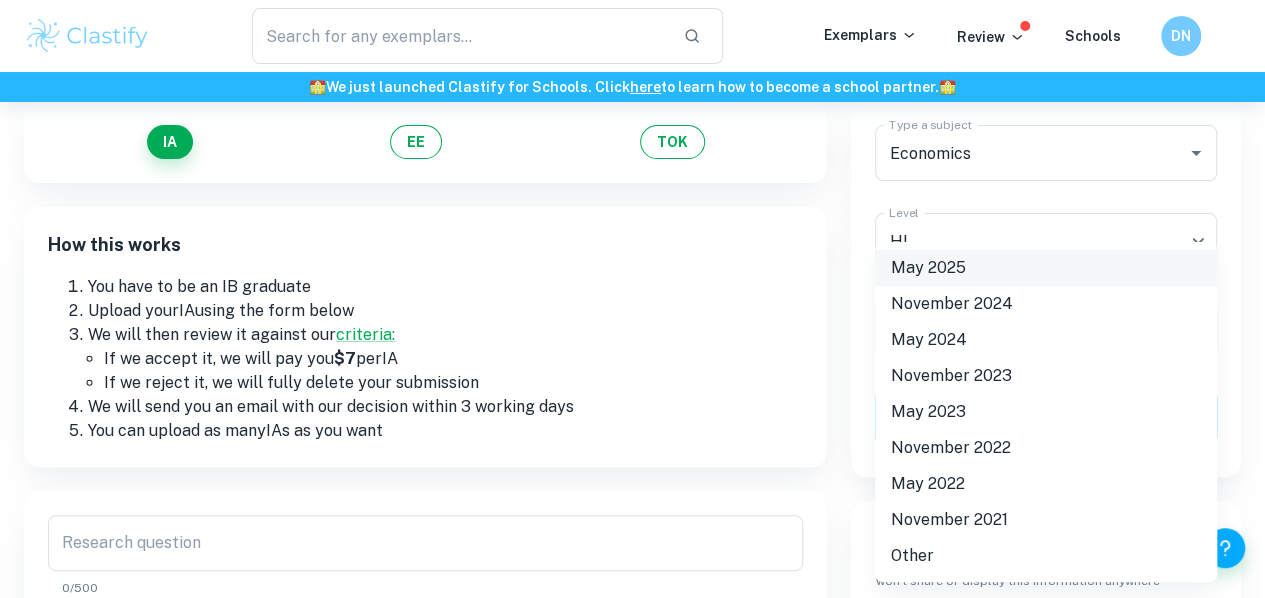 scroll, scrollTop: 0, scrollLeft: 0, axis: both 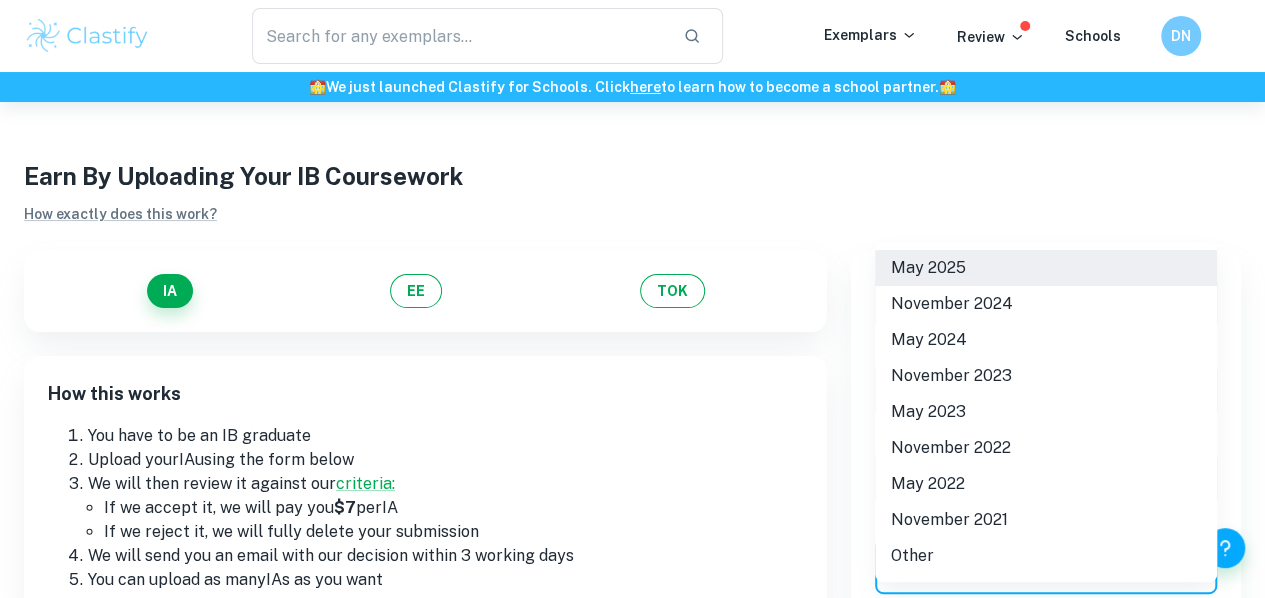 click at bounding box center (632, 299) 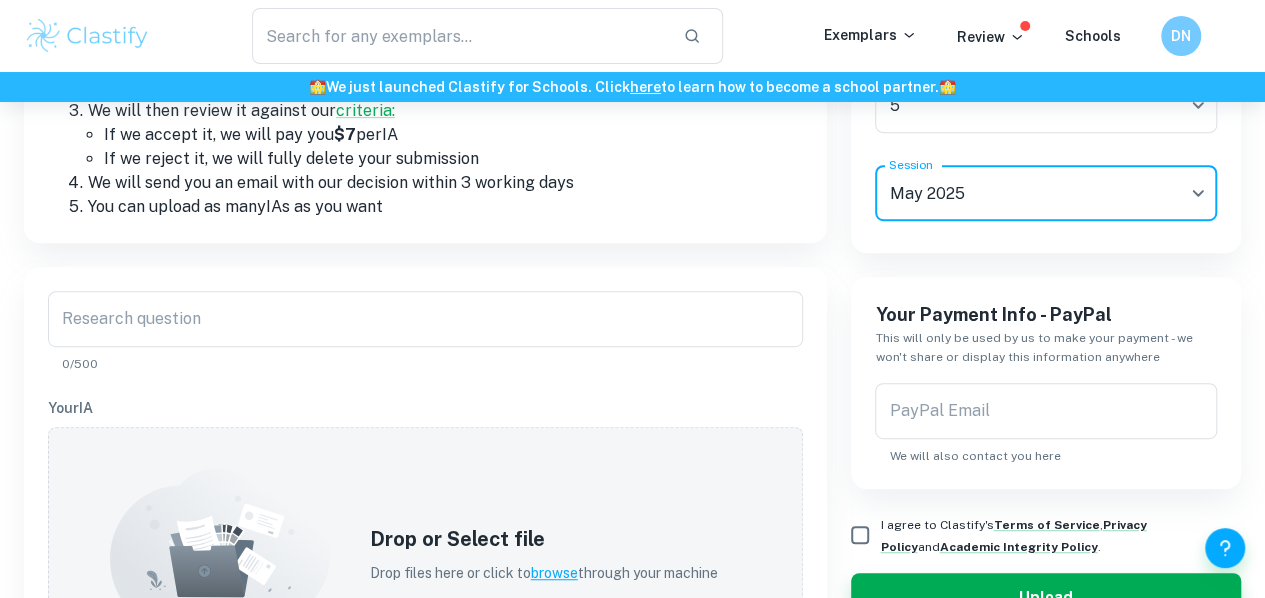 scroll, scrollTop: 375, scrollLeft: 0, axis: vertical 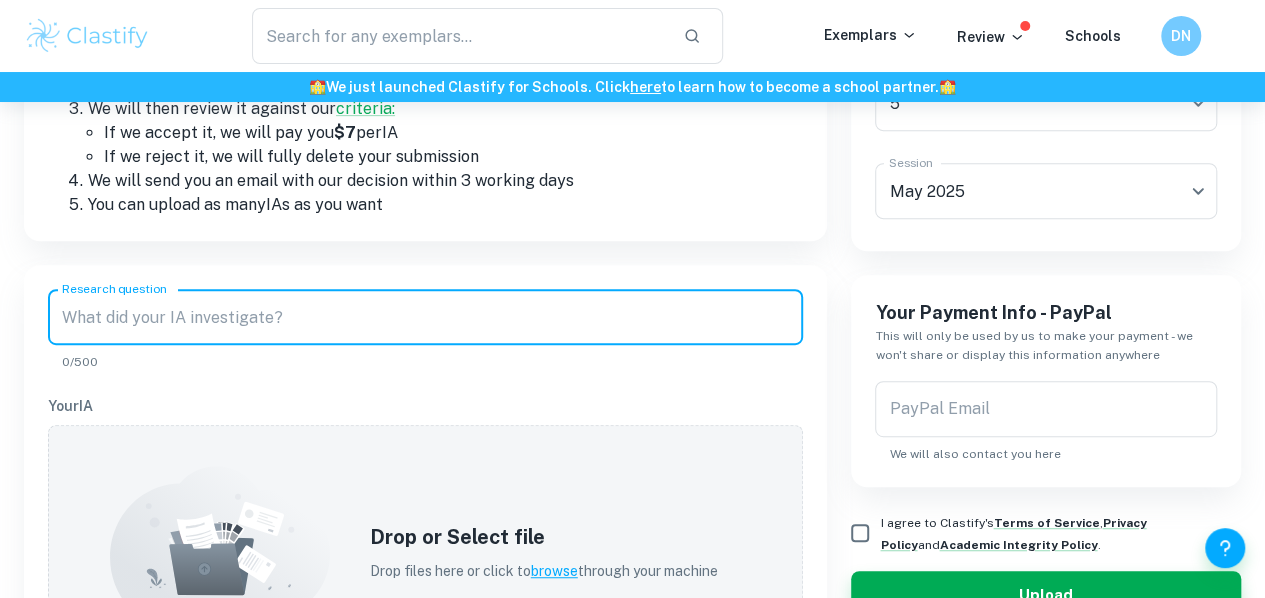 click on "Research question" at bounding box center (425, 317) 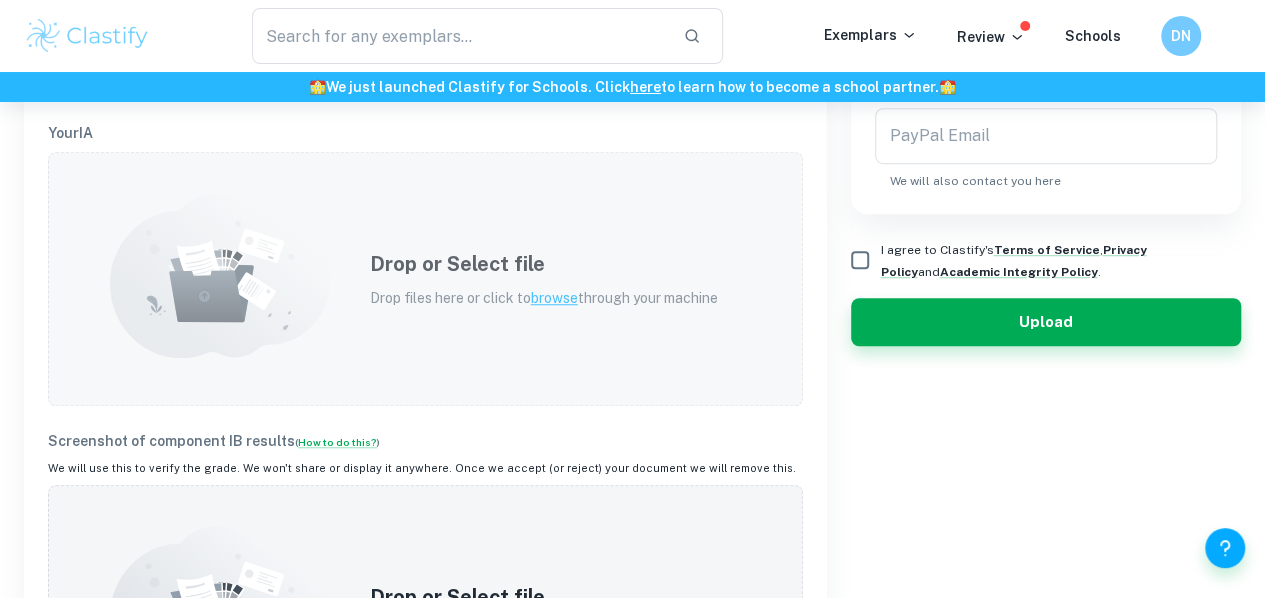 scroll, scrollTop: 911, scrollLeft: 0, axis: vertical 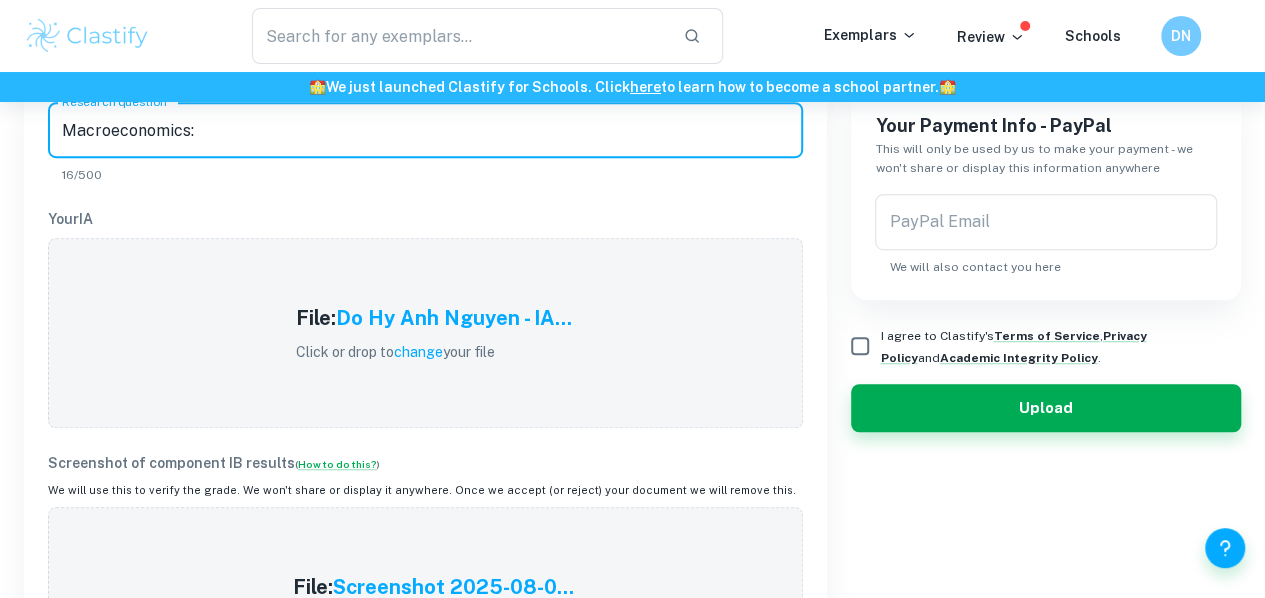 paste on "Fed Cuts Rates by Half Percentage Point" 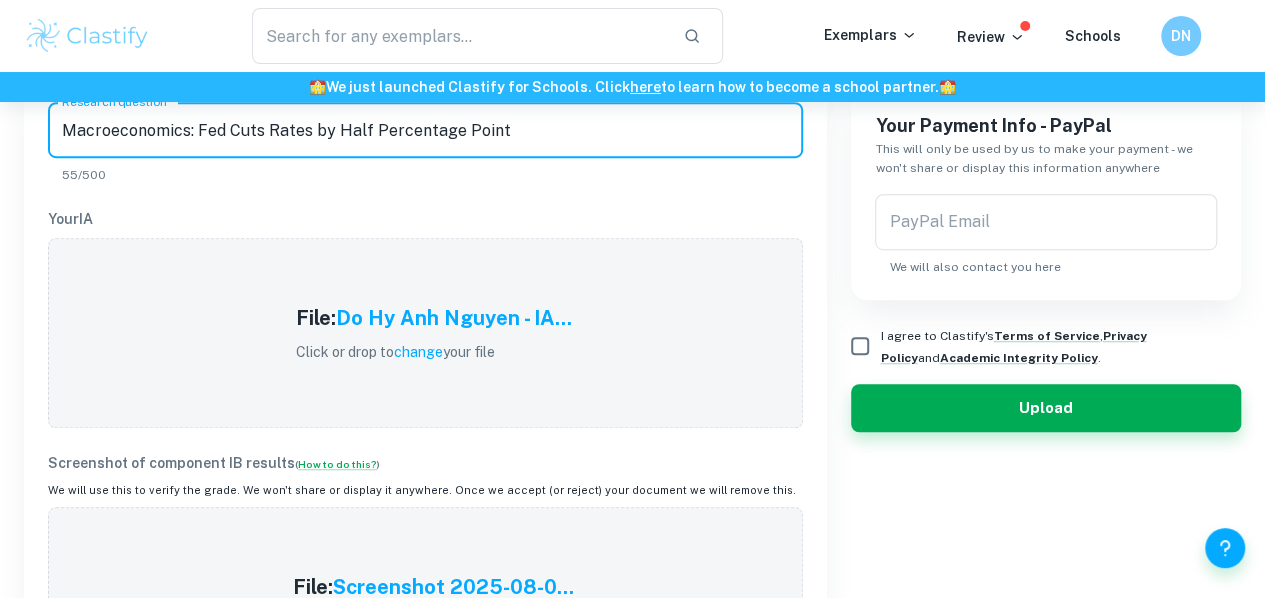 type on "Macroeconomics: Fed Cuts Rates by Half Percentage Point" 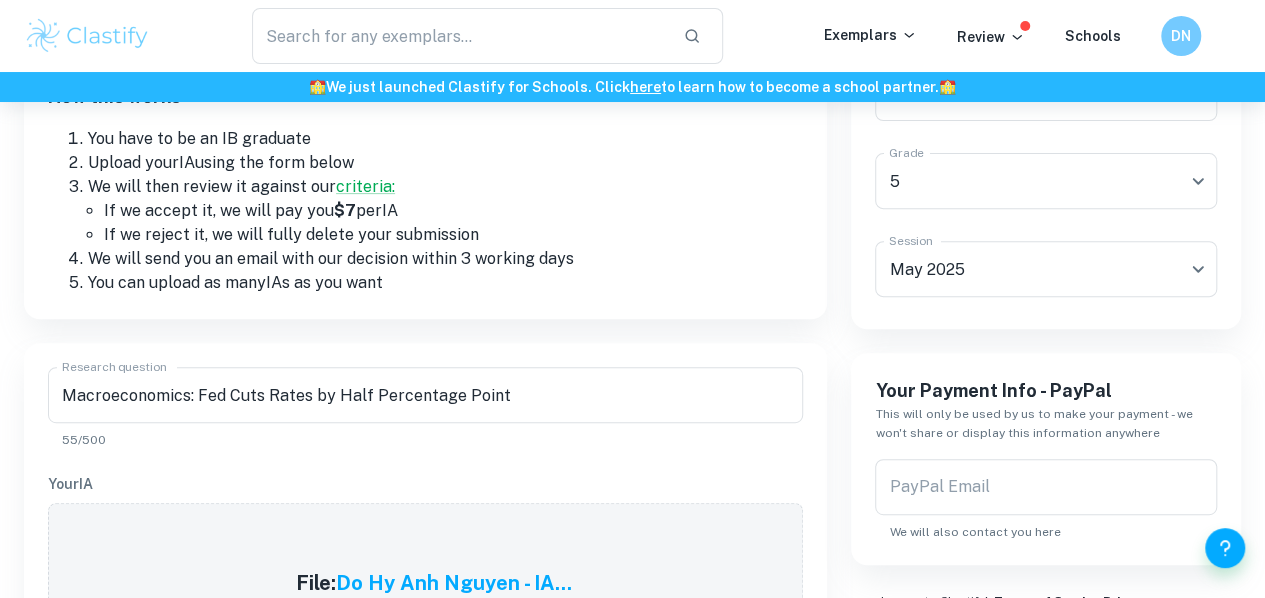 scroll, scrollTop: 540, scrollLeft: 0, axis: vertical 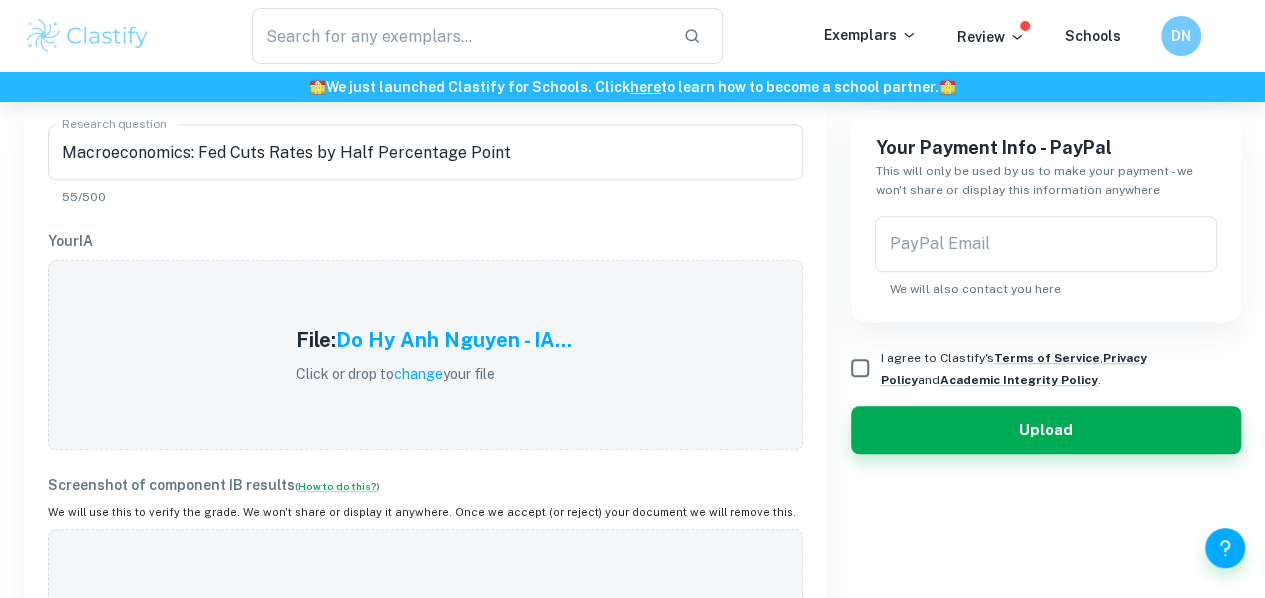 click on "I agree to Clastify's  Terms of Service ,  Privacy Policy  and  Academic Integrity Policy ." at bounding box center [860, 368] 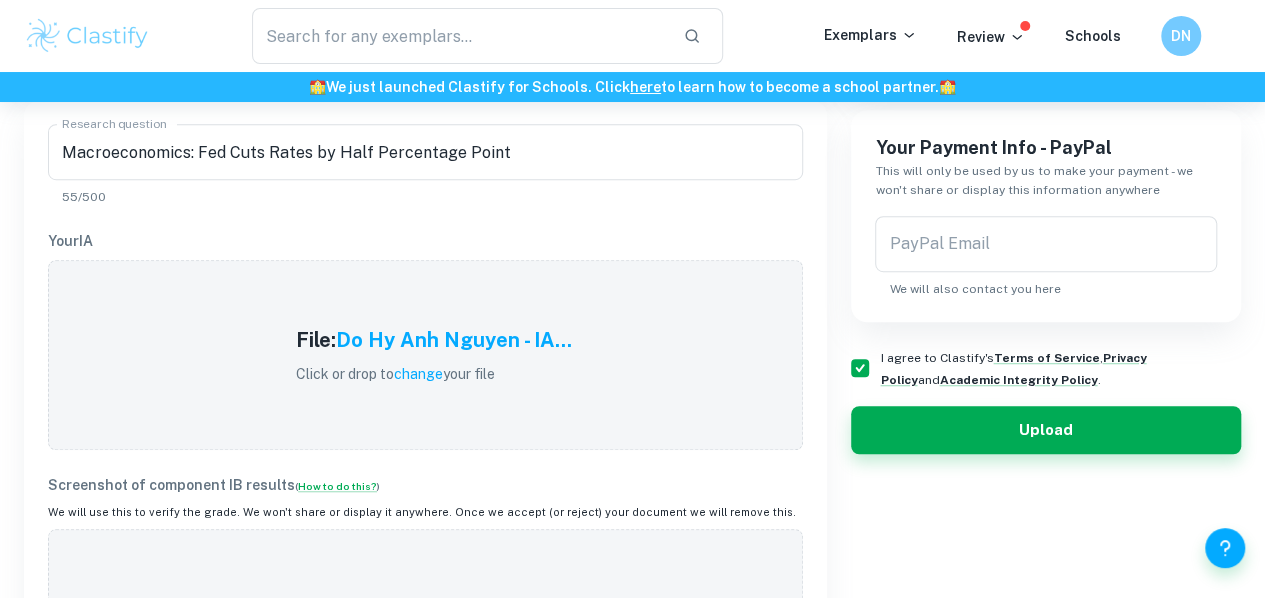 click on "PayPal Email PayPal Email We will also contact you here" at bounding box center (1046, 257) 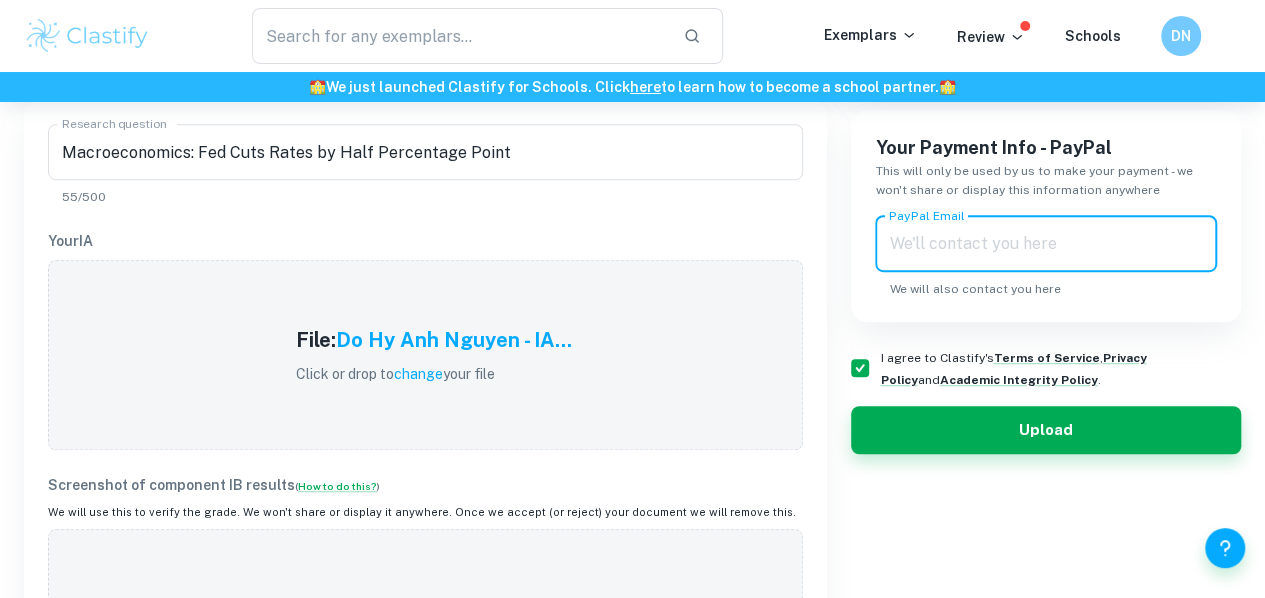 type on "[EMAIL]" 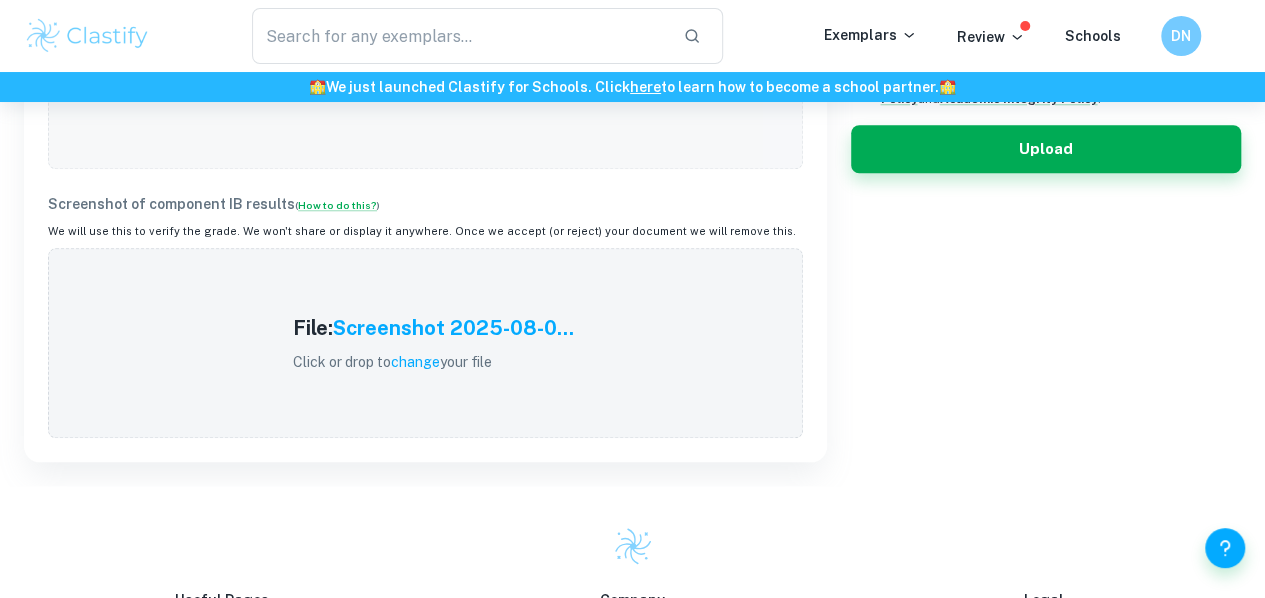 scroll, scrollTop: 827, scrollLeft: 0, axis: vertical 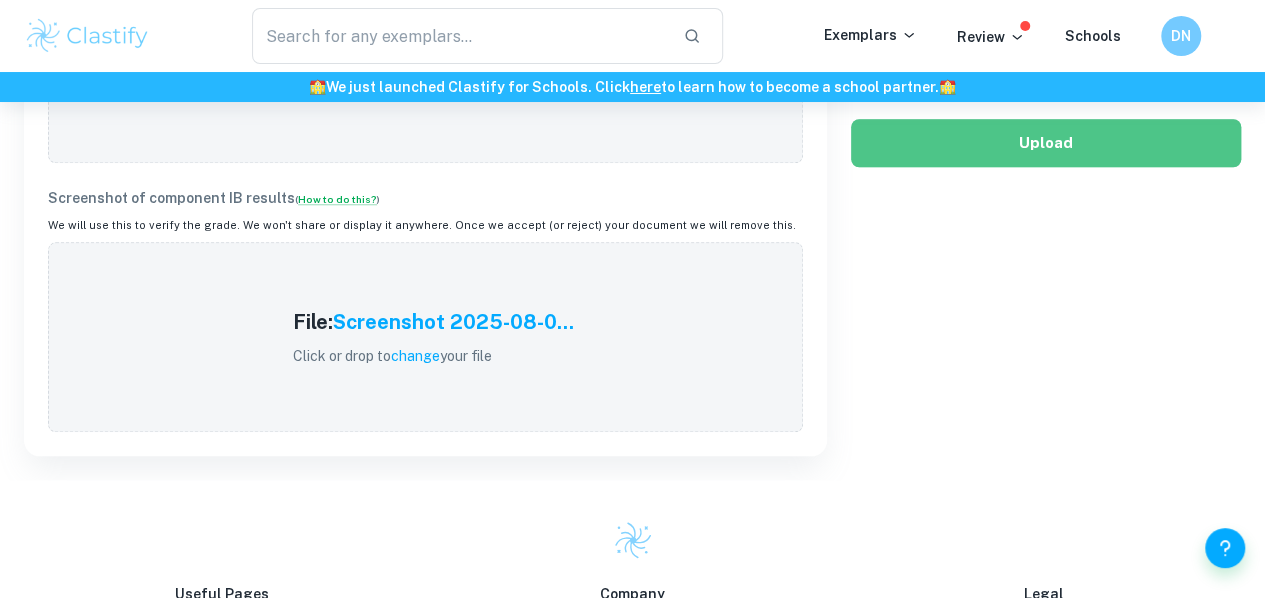 click on "Upload" at bounding box center (1046, 143) 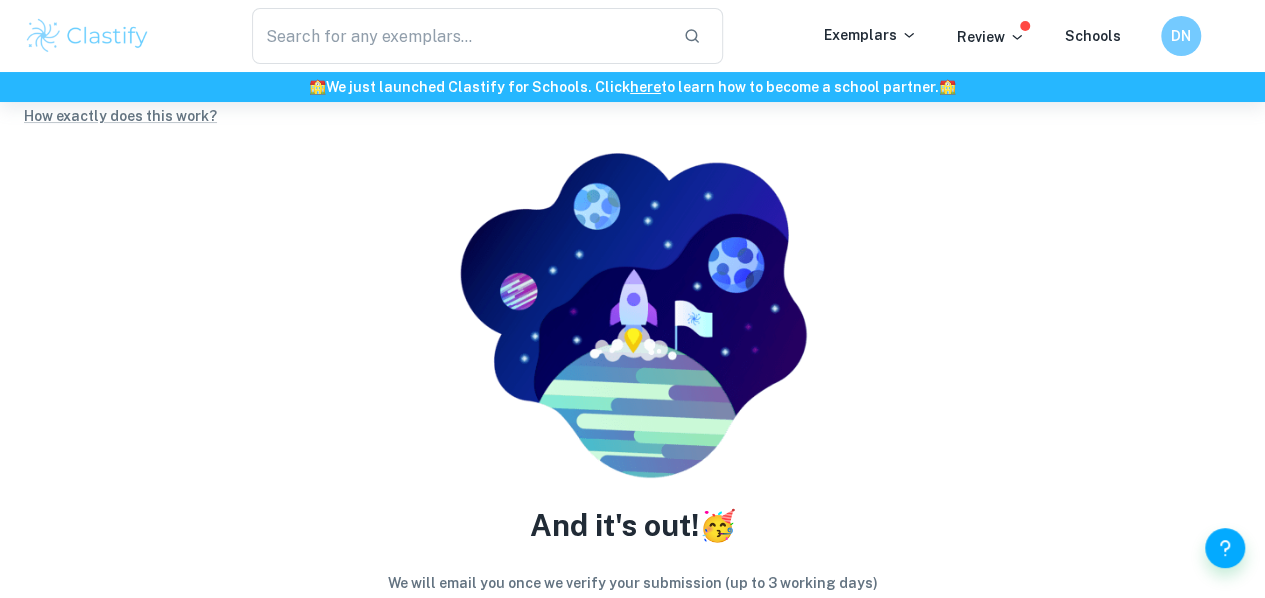 scroll, scrollTop: 0, scrollLeft: 0, axis: both 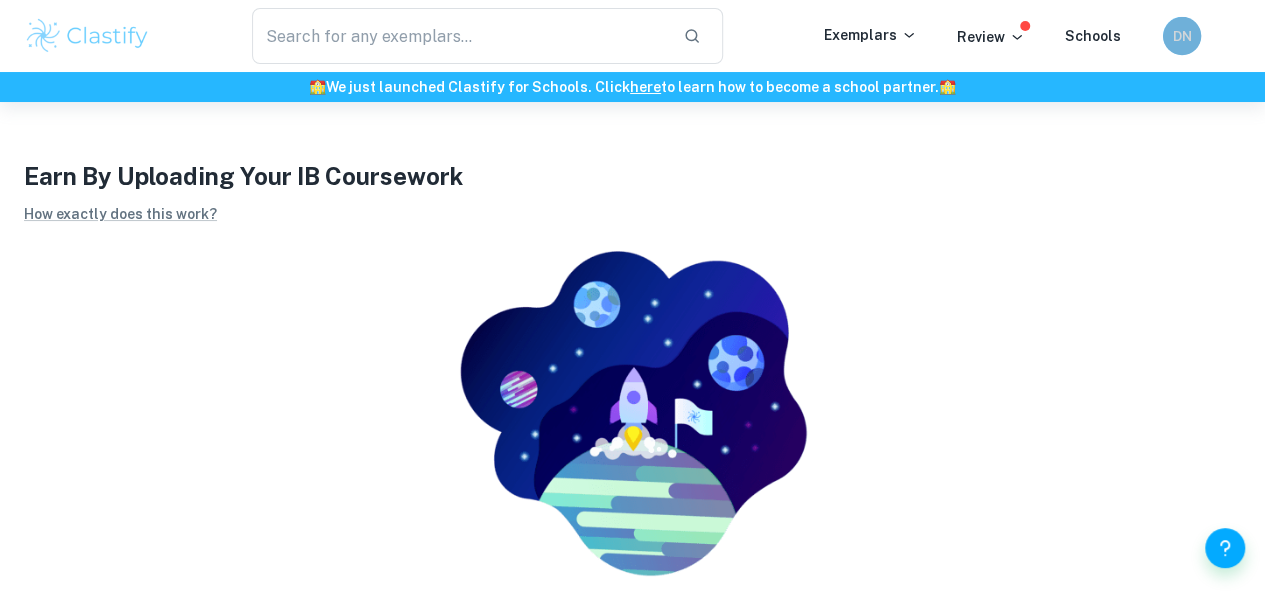 click on "DN" at bounding box center (1182, 35) 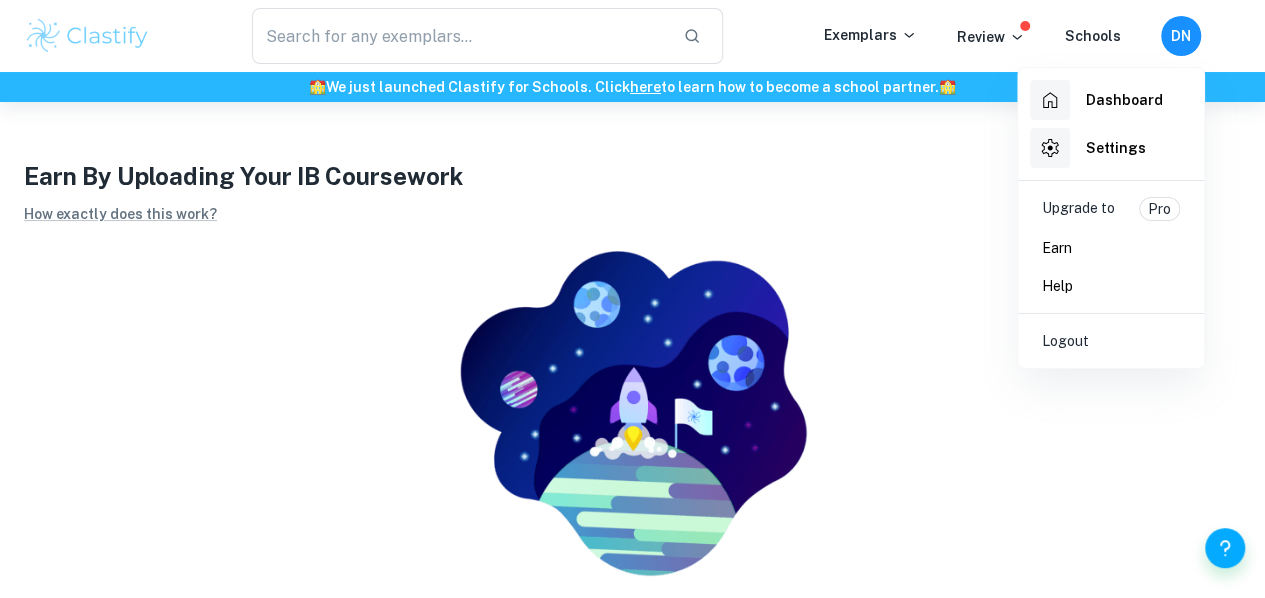 click at bounding box center (632, 299) 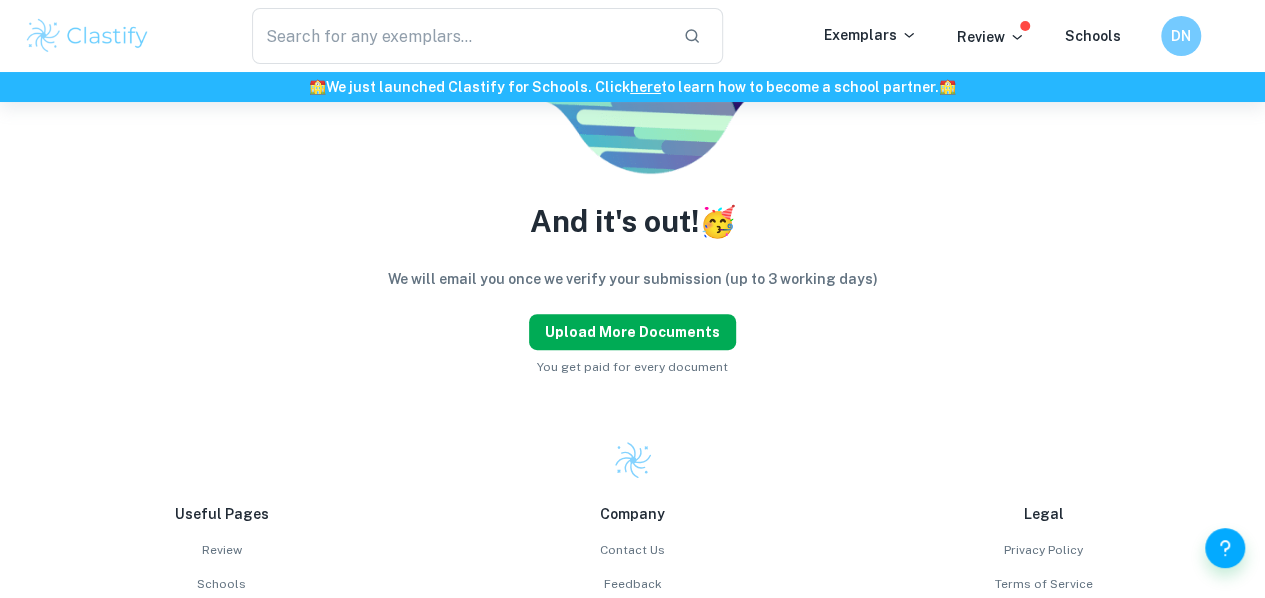 scroll, scrollTop: 404, scrollLeft: 0, axis: vertical 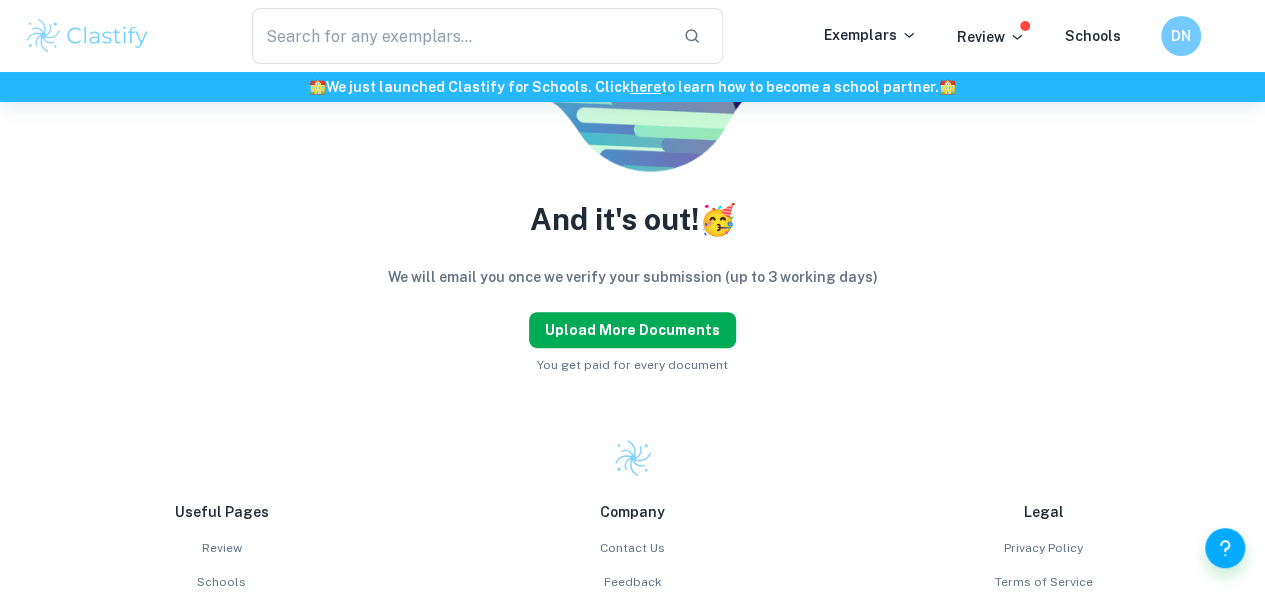click on "Upload more documents" at bounding box center (632, 330) 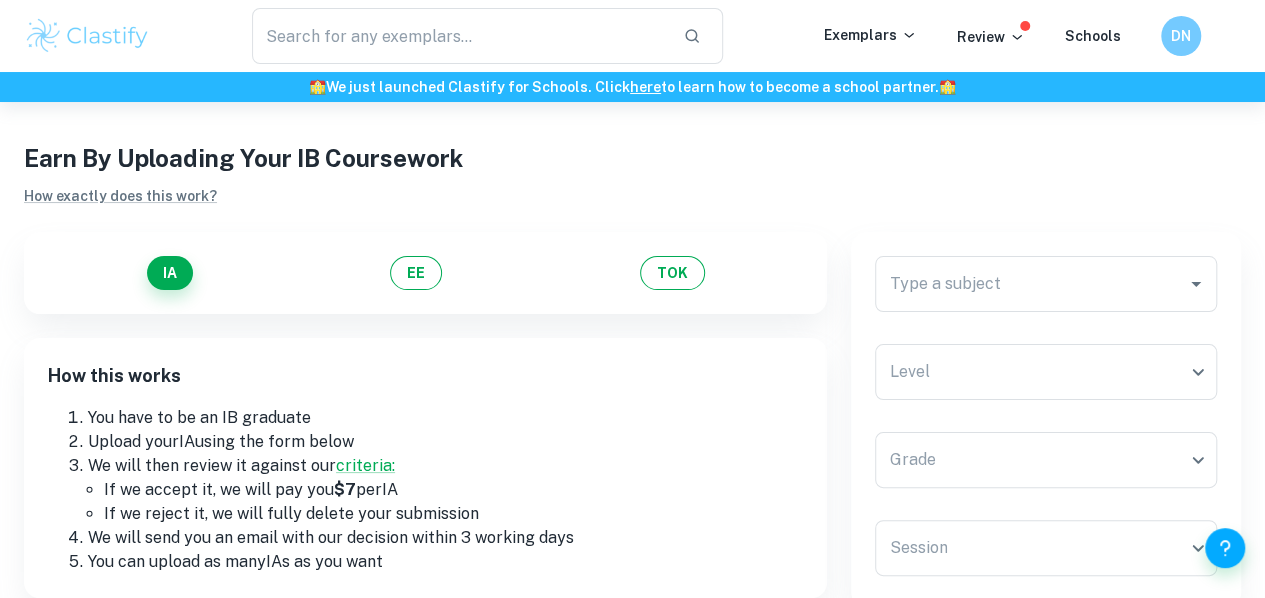scroll, scrollTop: 0, scrollLeft: 0, axis: both 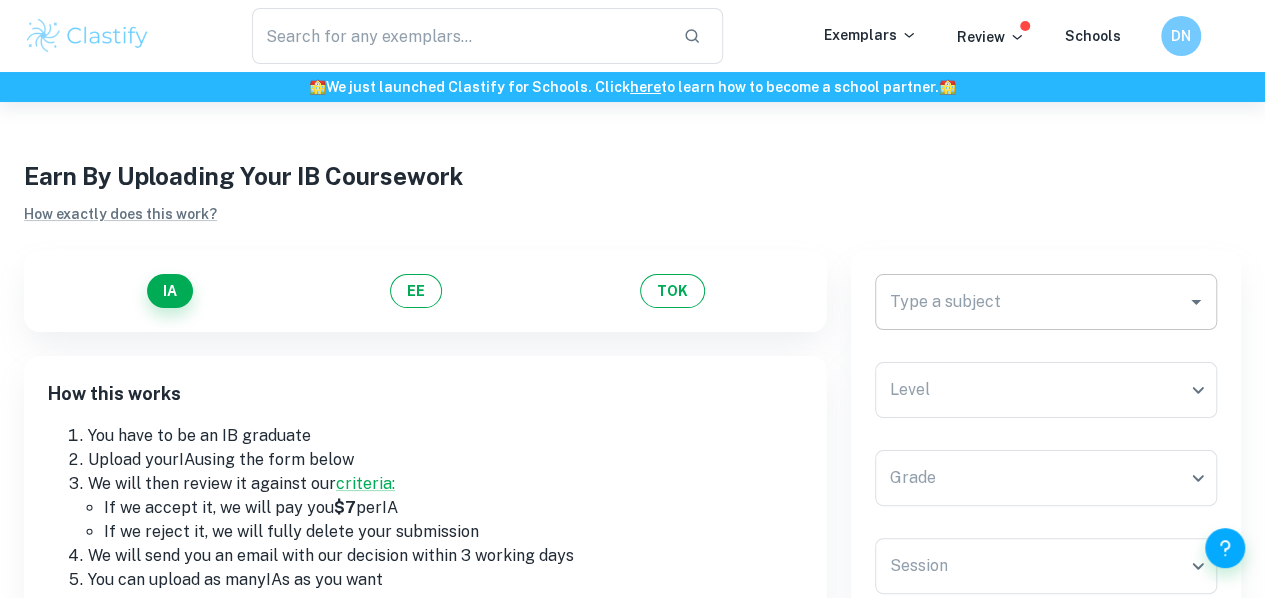 click on "Type a subject Type a subject" at bounding box center (1046, 302) 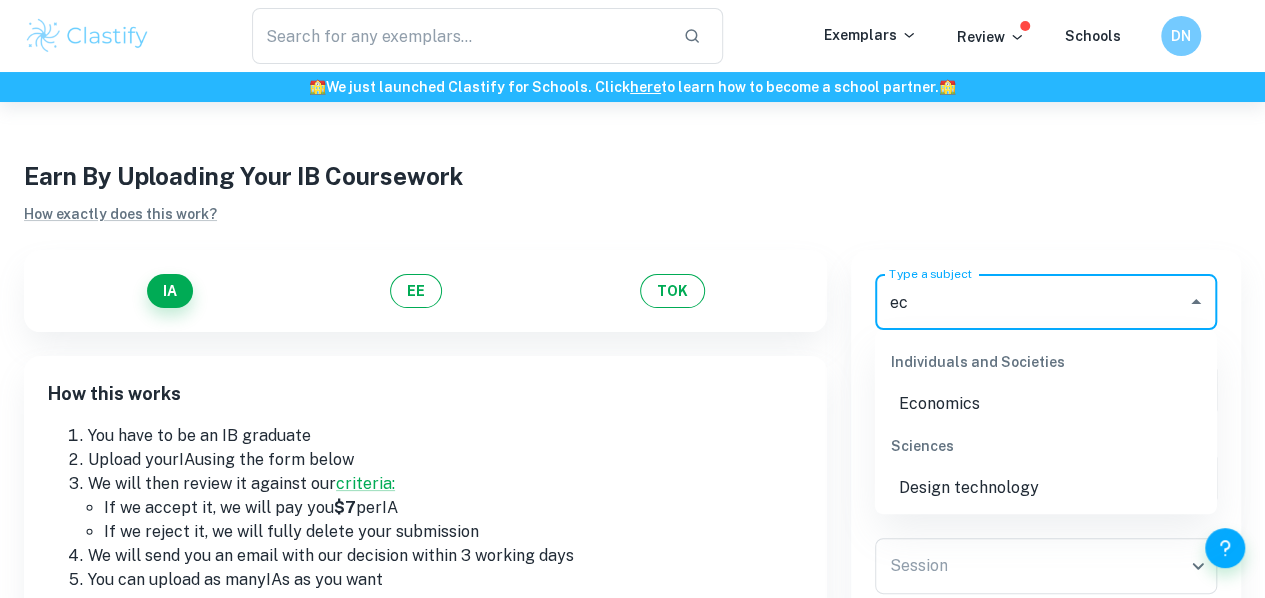 click on "Economics" at bounding box center (1046, 404) 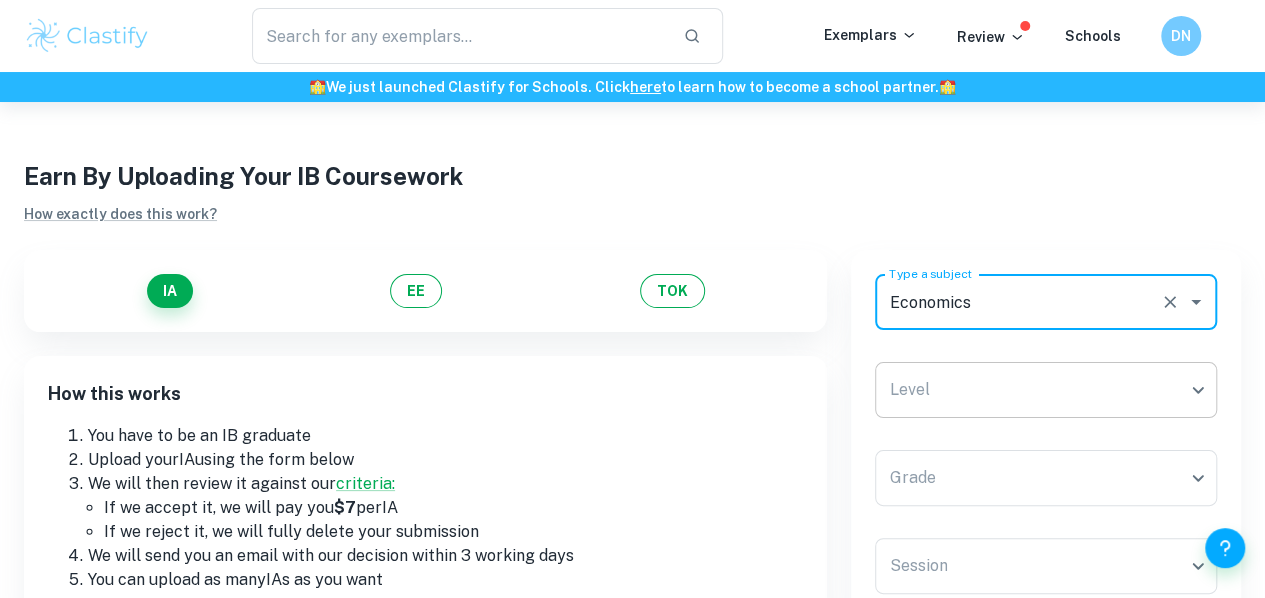type on "Economics" 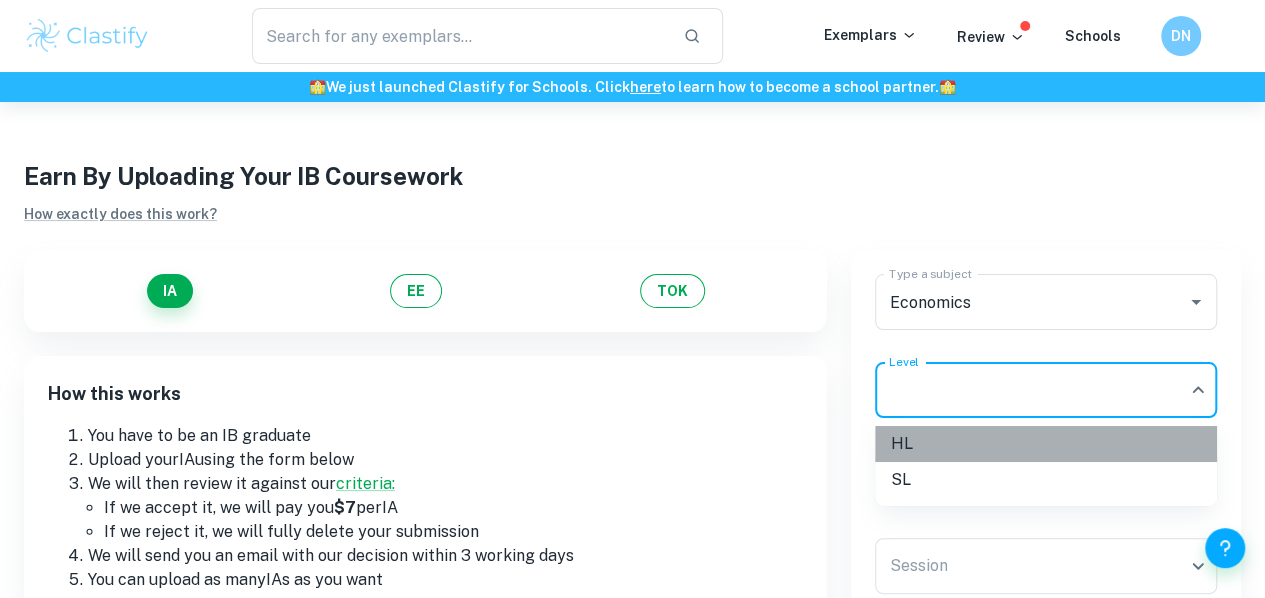 click on "HL" at bounding box center (1046, 444) 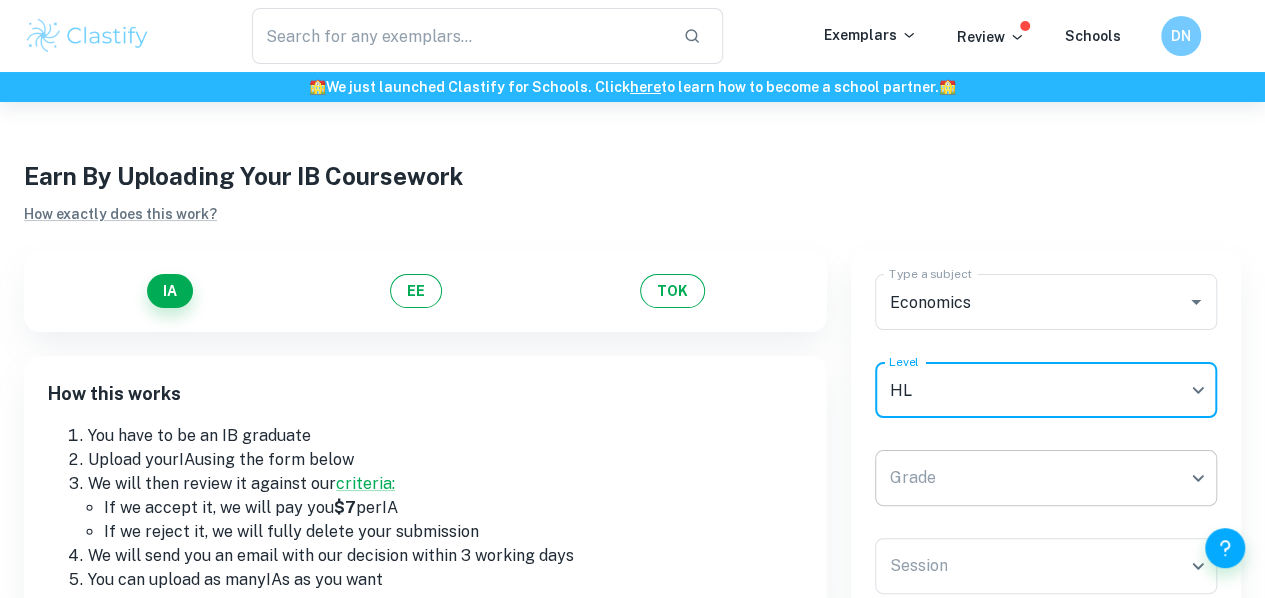 click on "We value your privacy We use cookies to enhance your browsing experience, serve personalised ads or content, and analyse our traffic. By clicking "Accept All", you consent to our use of cookies.   Cookie Policy Customise   Reject All   Accept All   Customise Consent Preferences   We use cookies to help you navigate efficiently and perform certain functions. You will find detailed information about all cookies under each consent category below. The cookies that are categorised as "Necessary" are stored on your browser as they are essential for enabling the basic functionalities of the site. ...  Show more For more information on how Google's third-party cookies operate and handle your data, see:   Google Privacy Policy Necessary Always Active Necessary cookies are required to enable the basic features of this site, such as providing secure log-in or adjusting your consent preferences. These cookies do not store any personally identifiable data. Functional Analytics Performance Advertisement Uncategorised" at bounding box center [632, 401] 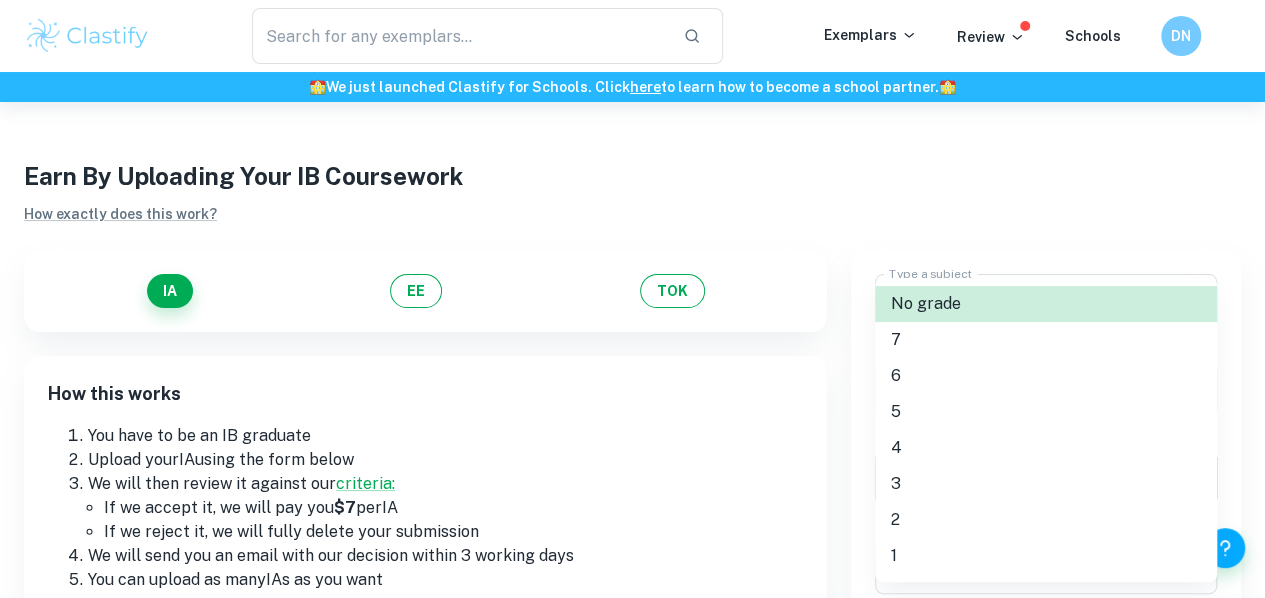 click on "5" at bounding box center [1046, 412] 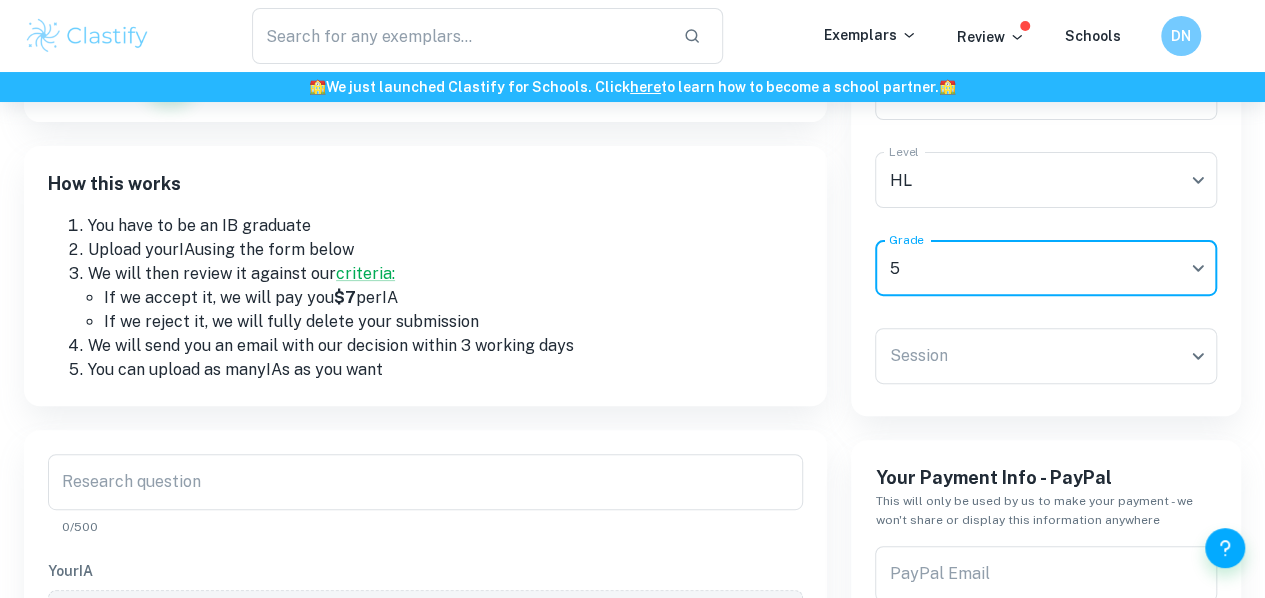 scroll, scrollTop: 211, scrollLeft: 0, axis: vertical 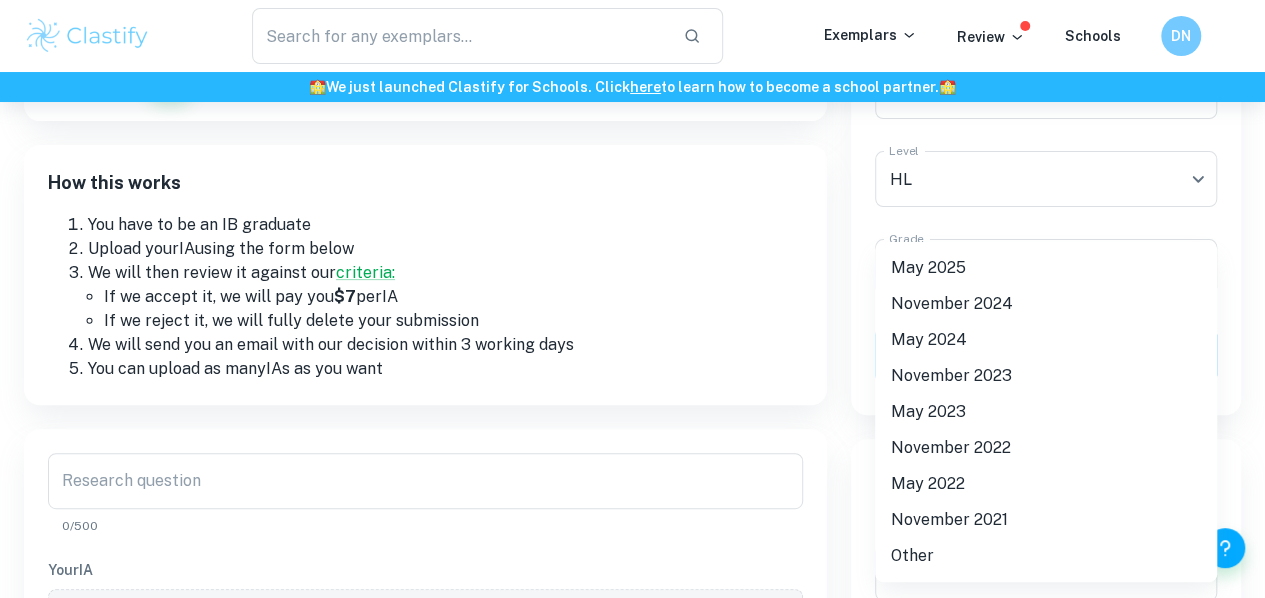 click on "We value your privacy We use cookies to enhance your browsing experience, serve personalised ads or content, and analyse our traffic. By clicking "Accept All", you consent to our use of cookies.   Cookie Policy Customise   Reject All   Accept All   Customise Consent Preferences   We use cookies to help you navigate efficiently and perform certain functions. You will find detailed information about all cookies under each consent category below. The cookies that are categorised as "Necessary" are stored on your browser as they are essential for enabling the basic functionalities of the site. ...  Show more For more information on how Google's third-party cookies operate and handle your data, see:   Google Privacy Policy Necessary Always Active Necessary cookies are required to enable the basic features of this site, such as providing secure log-in or adjusting your consent preferences. These cookies do not store any personally identifiable data. Functional Analytics Performance Advertisement Uncategorised" at bounding box center [632, 190] 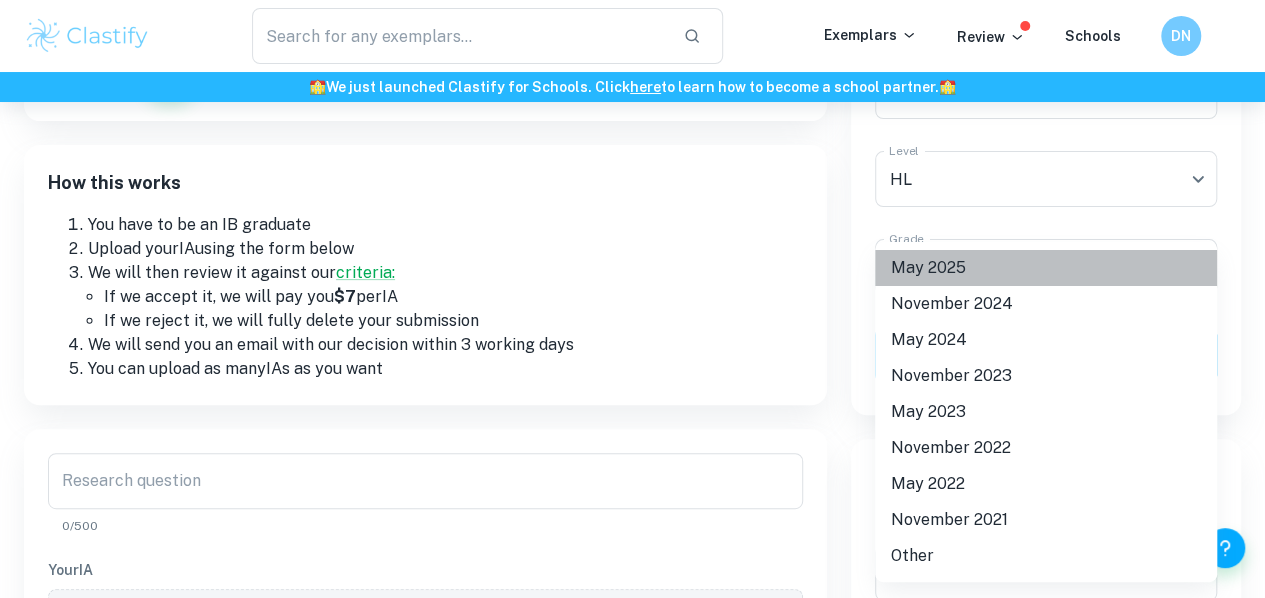 click on "May 2025" at bounding box center (1046, 268) 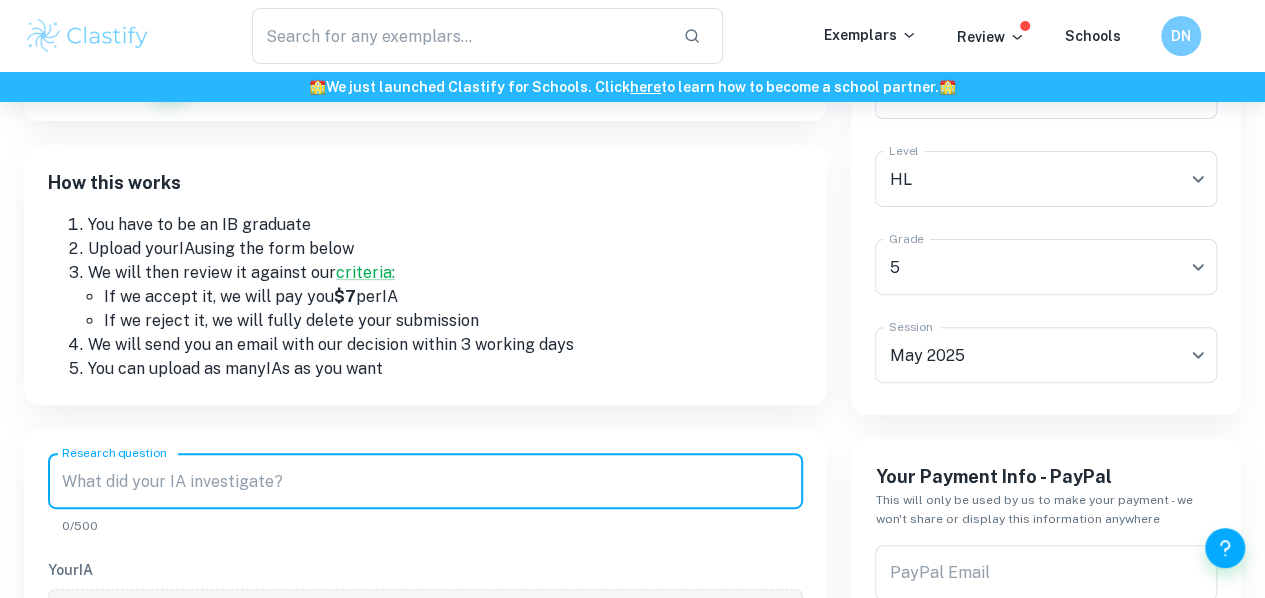 click on "Research question" at bounding box center [425, 481] 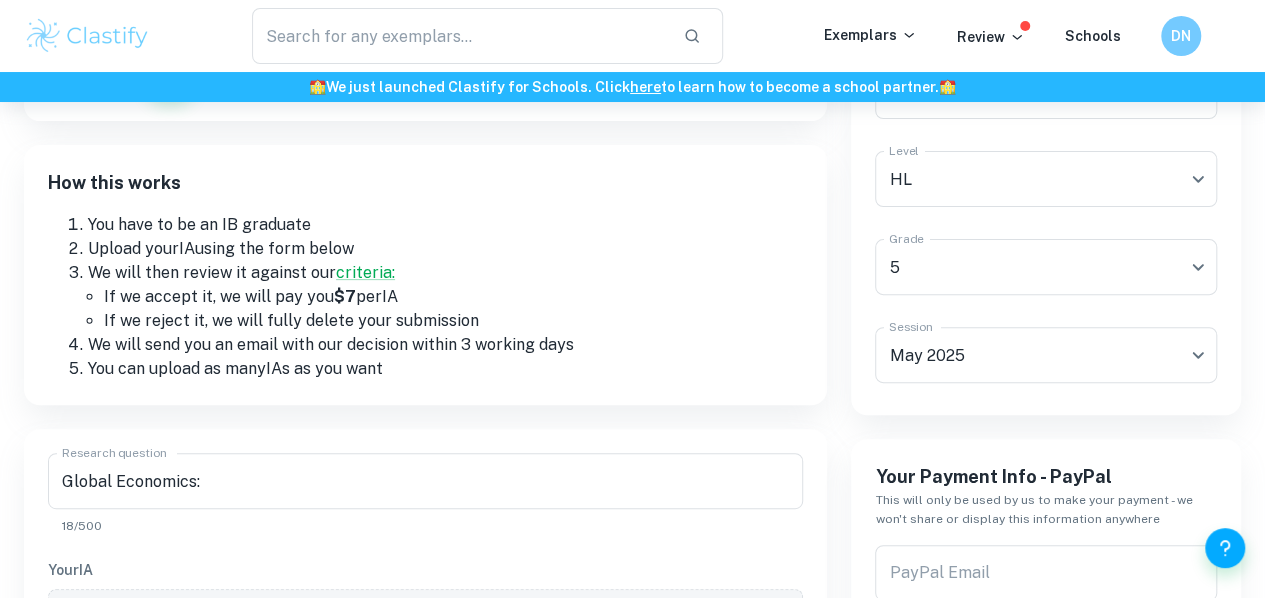 scroll, scrollTop: 554, scrollLeft: 0, axis: vertical 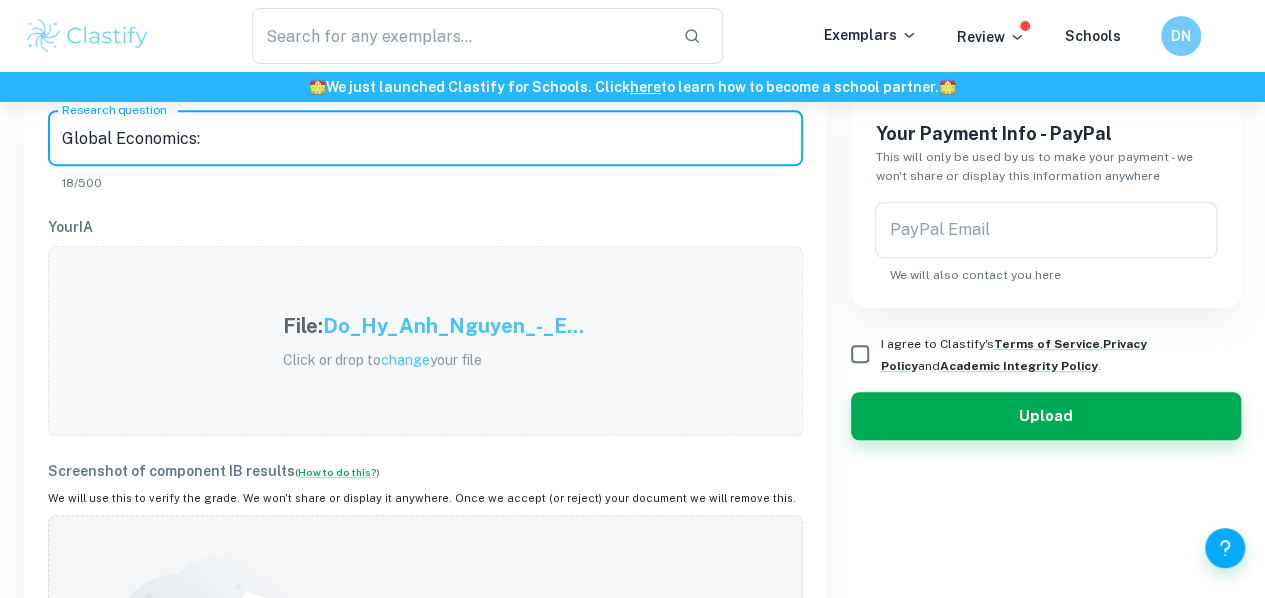 paste on "Malaysia launches anti-dumping duty probe on coated steel from China, India, Japan, South Korea" 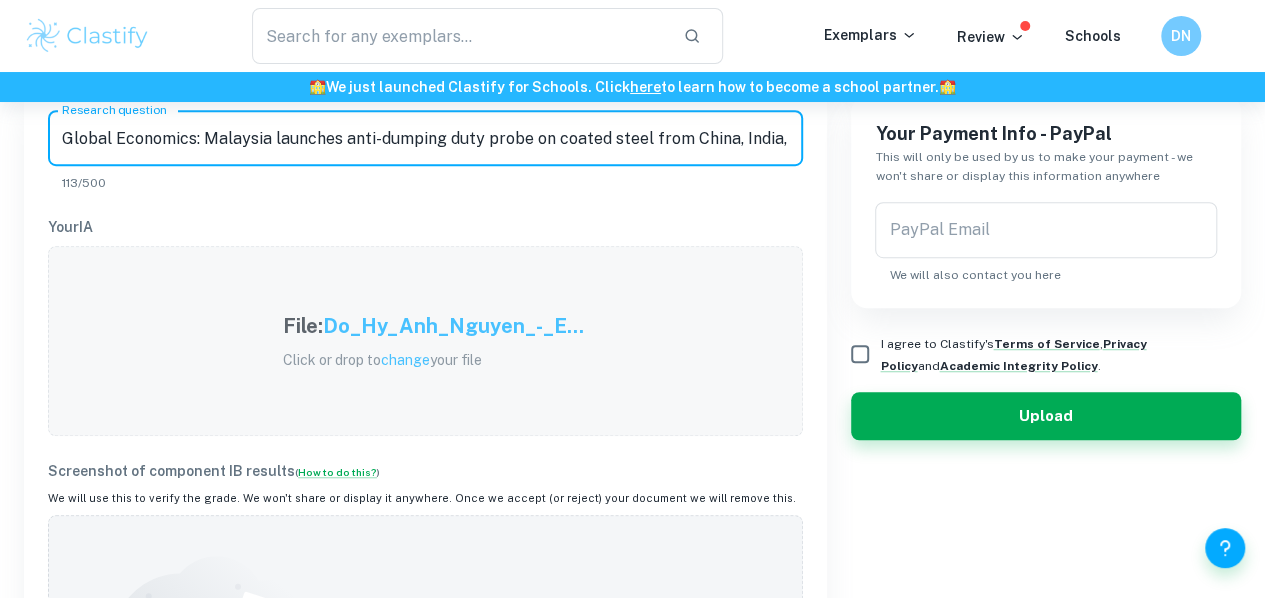 scroll, scrollTop: 0, scrollLeft: 133, axis: horizontal 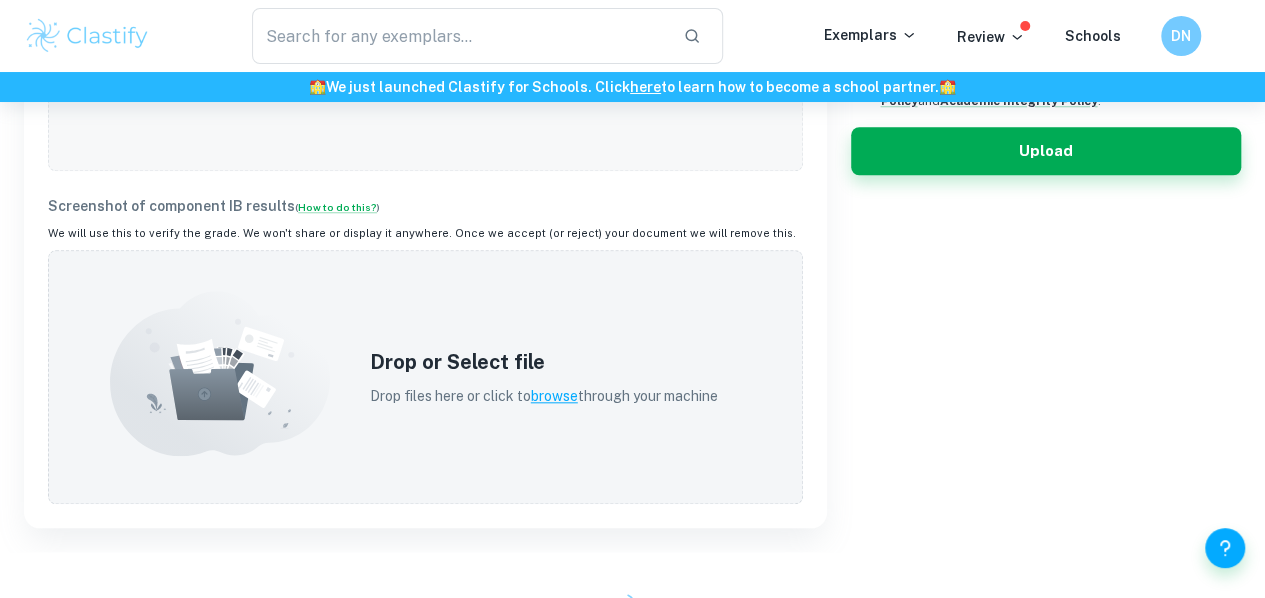 type on "Global Economics: Malaysia launches anti-dumping duty probe on coated steel from China, India, Japan, South Korea" 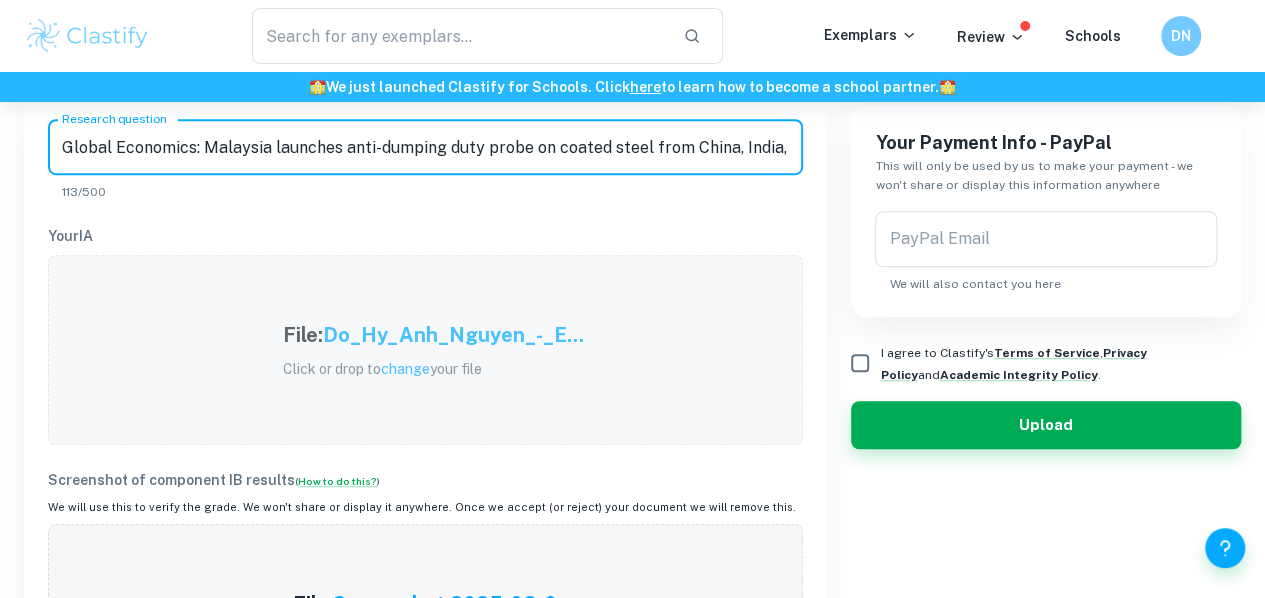 scroll, scrollTop: 544, scrollLeft: 0, axis: vertical 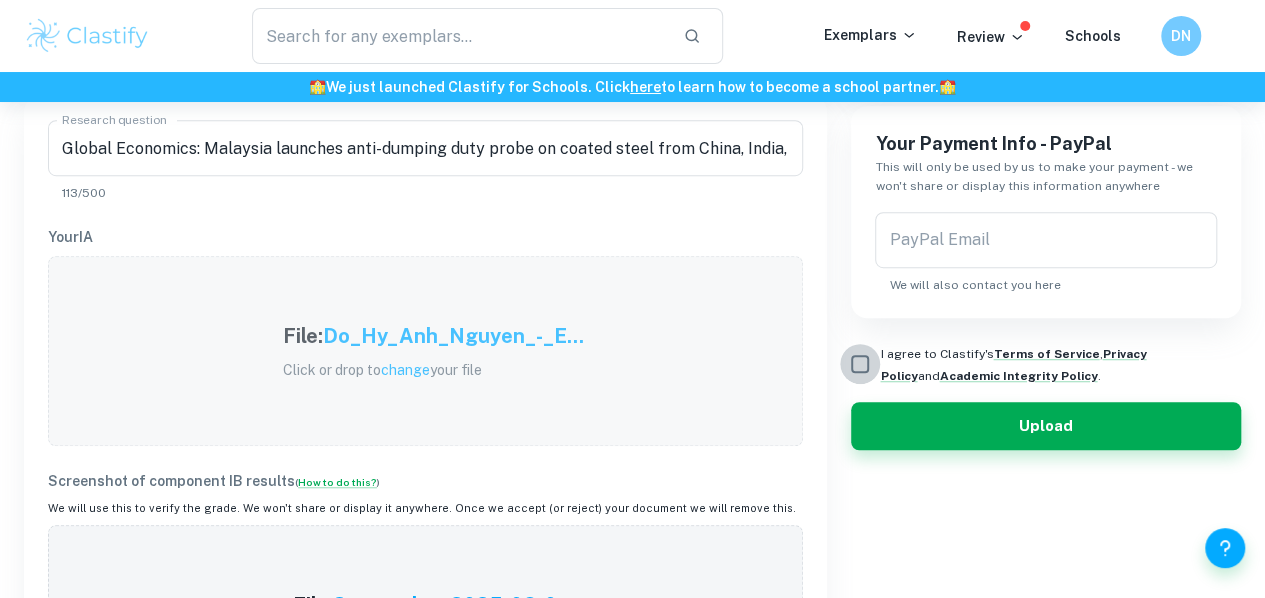 click on "I agree to Clastify's  Terms of Service ,  Privacy Policy  and  Academic Integrity Policy ." at bounding box center [860, 364] 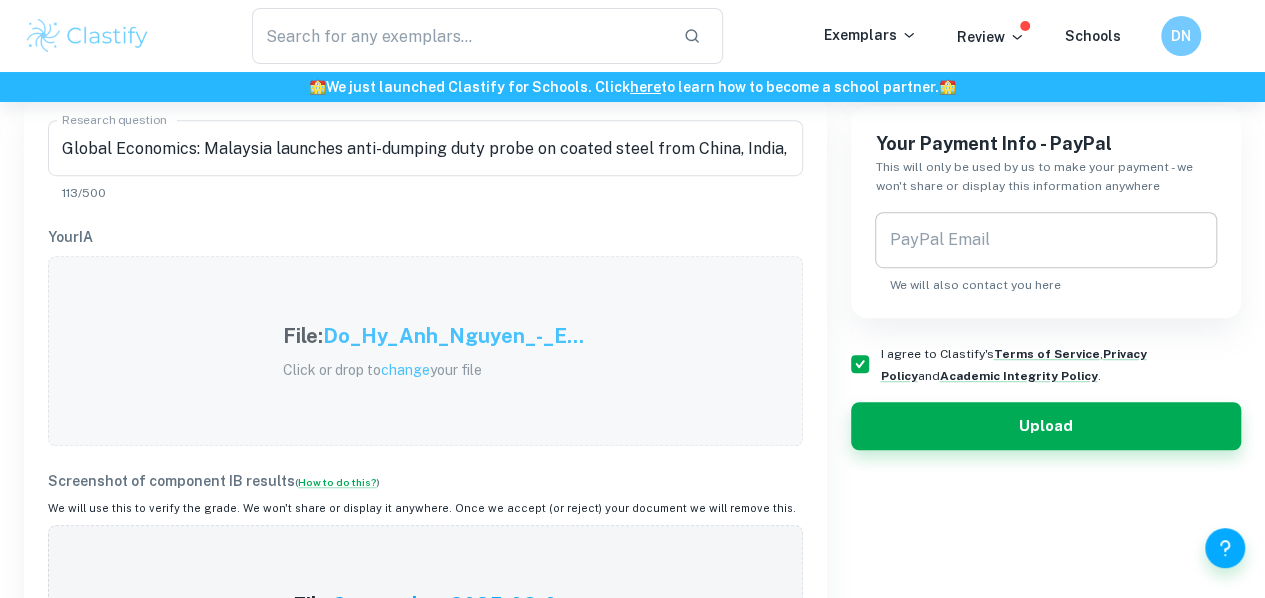 click on "PayPal Email" at bounding box center [1046, 240] 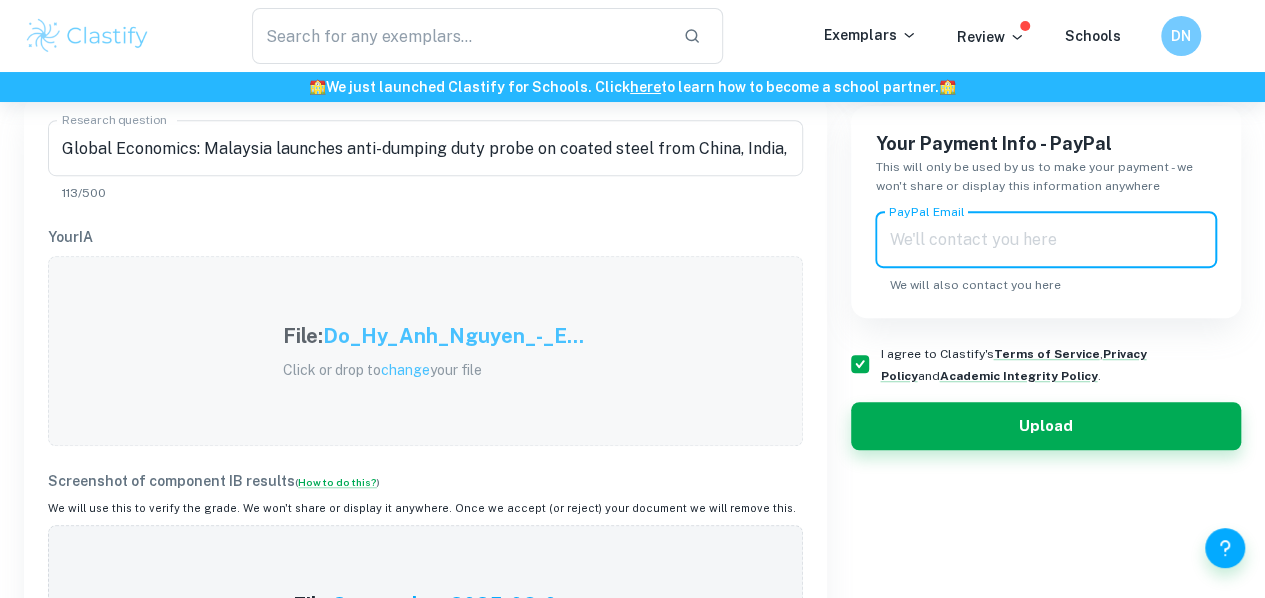 type on "[EMAIL]" 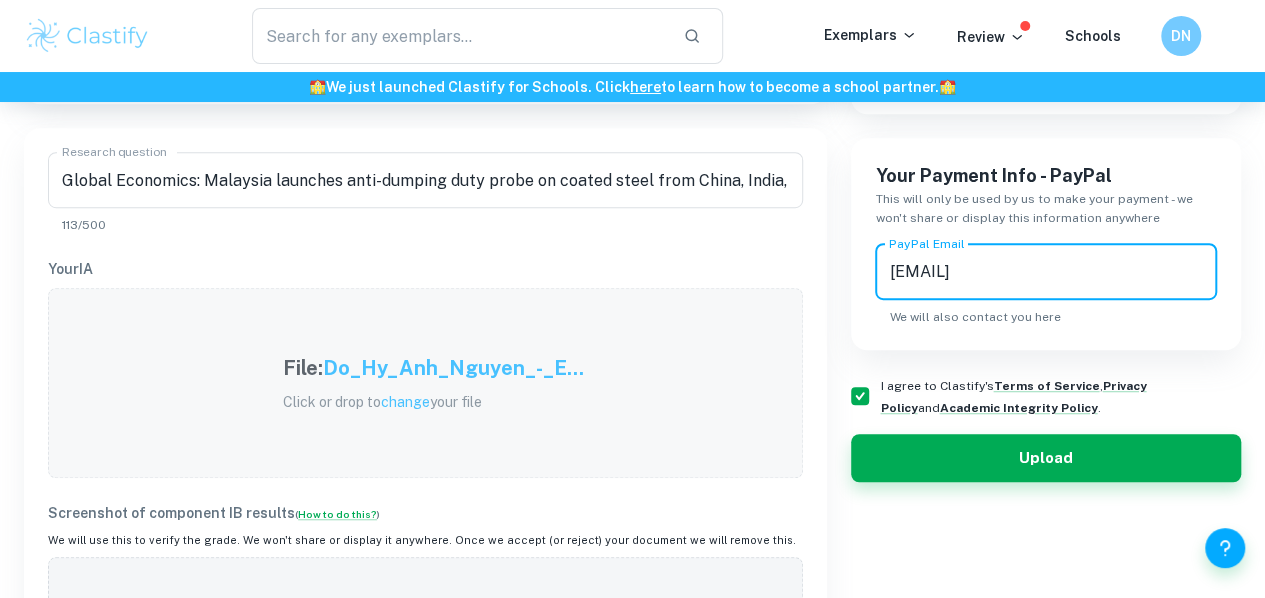 scroll, scrollTop: 516, scrollLeft: 0, axis: vertical 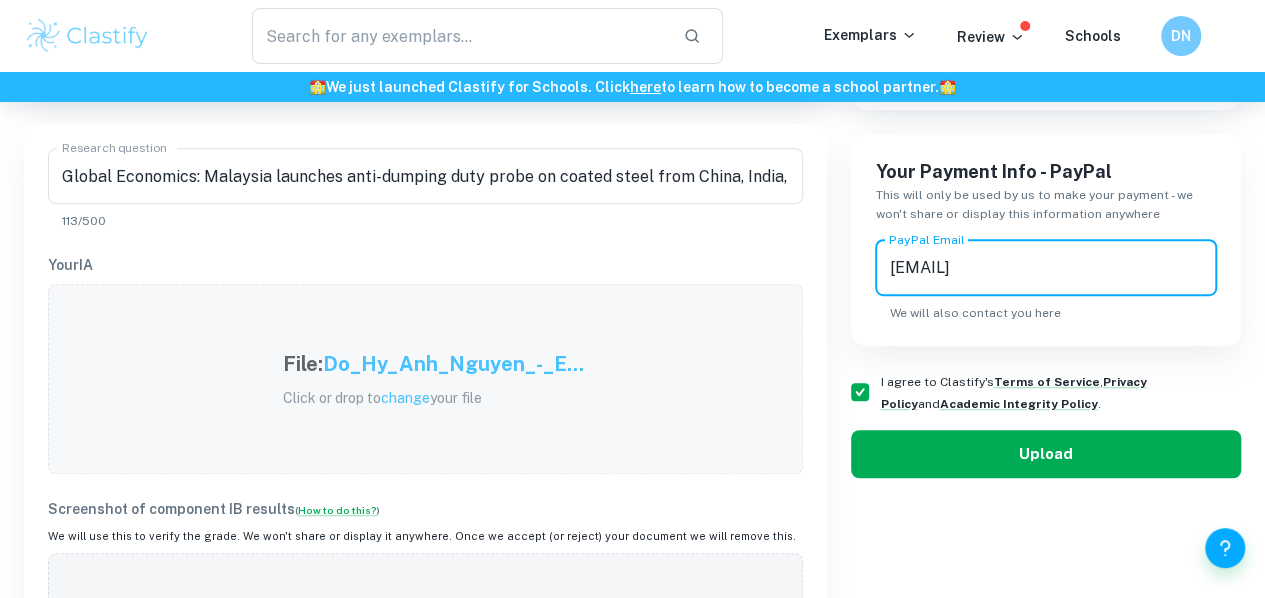 click on "Upload" at bounding box center [1046, 454] 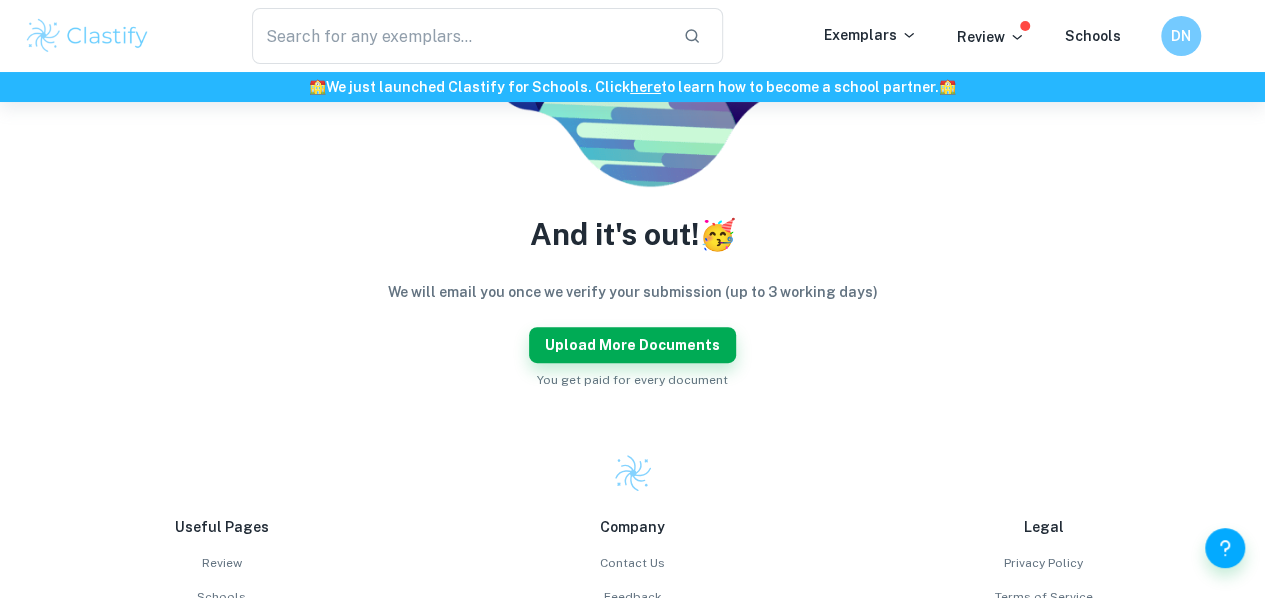 scroll, scrollTop: 386, scrollLeft: 0, axis: vertical 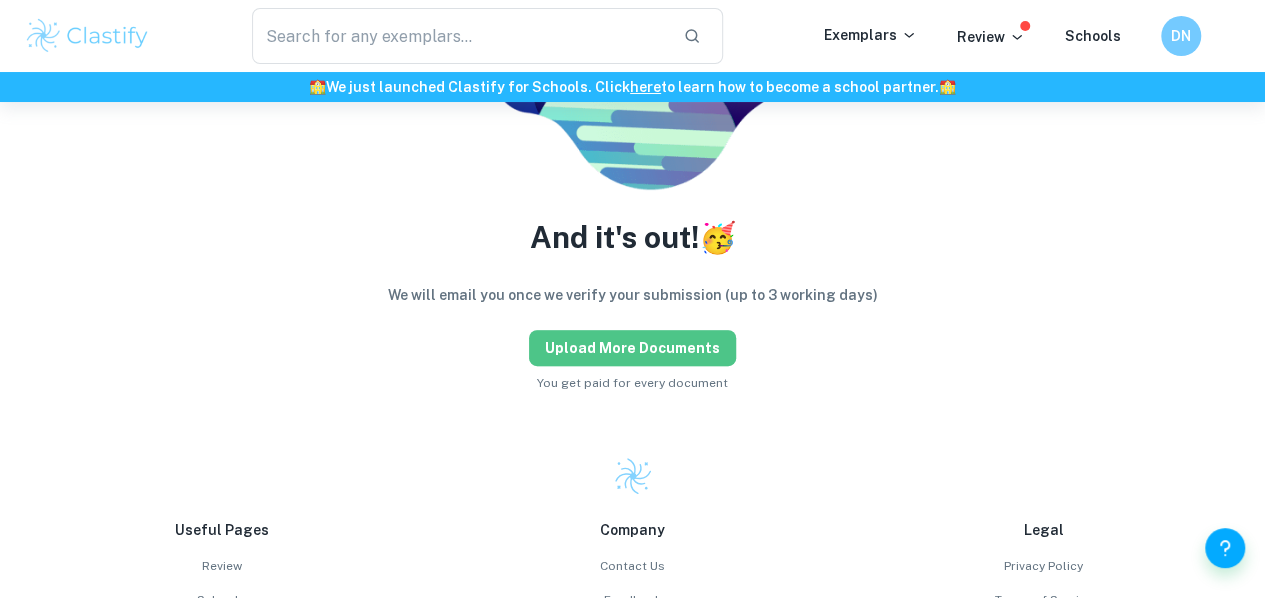 click on "Upload more documents" at bounding box center (632, 348) 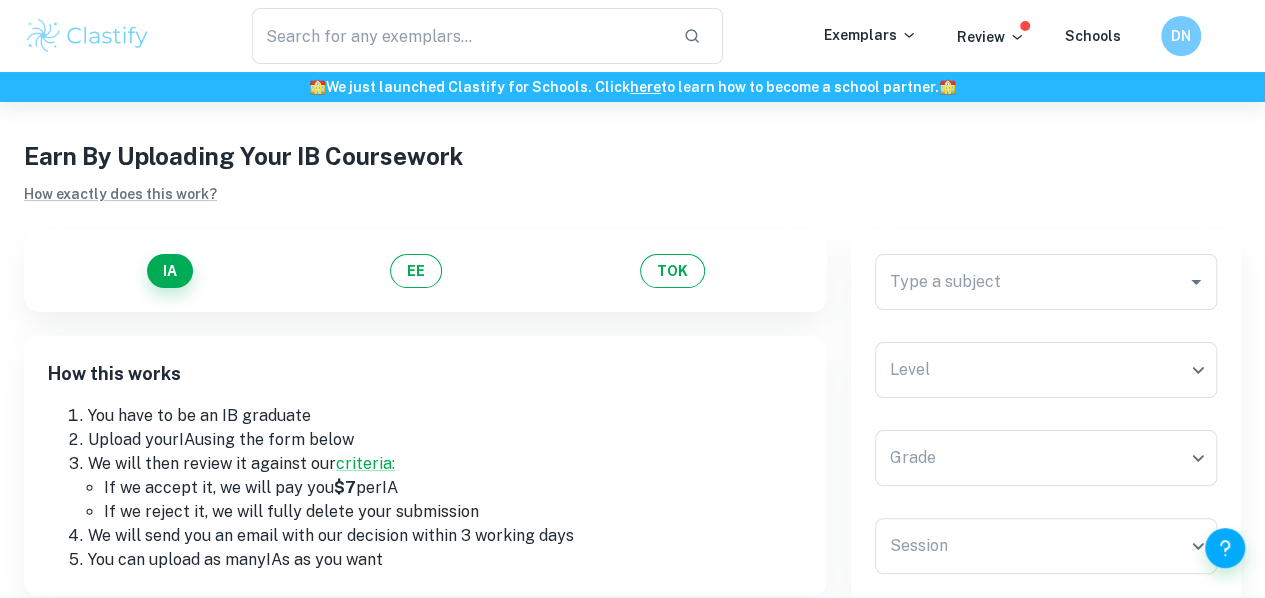 scroll, scrollTop: 0, scrollLeft: 0, axis: both 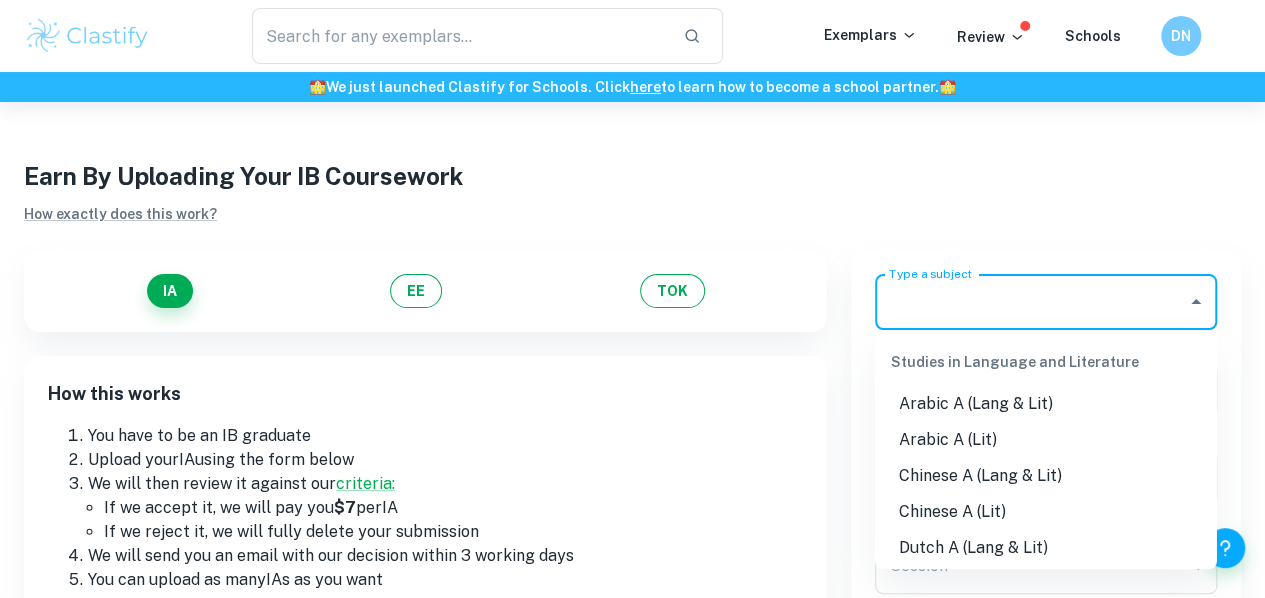 click on "Type a subject" at bounding box center [1031, 302] 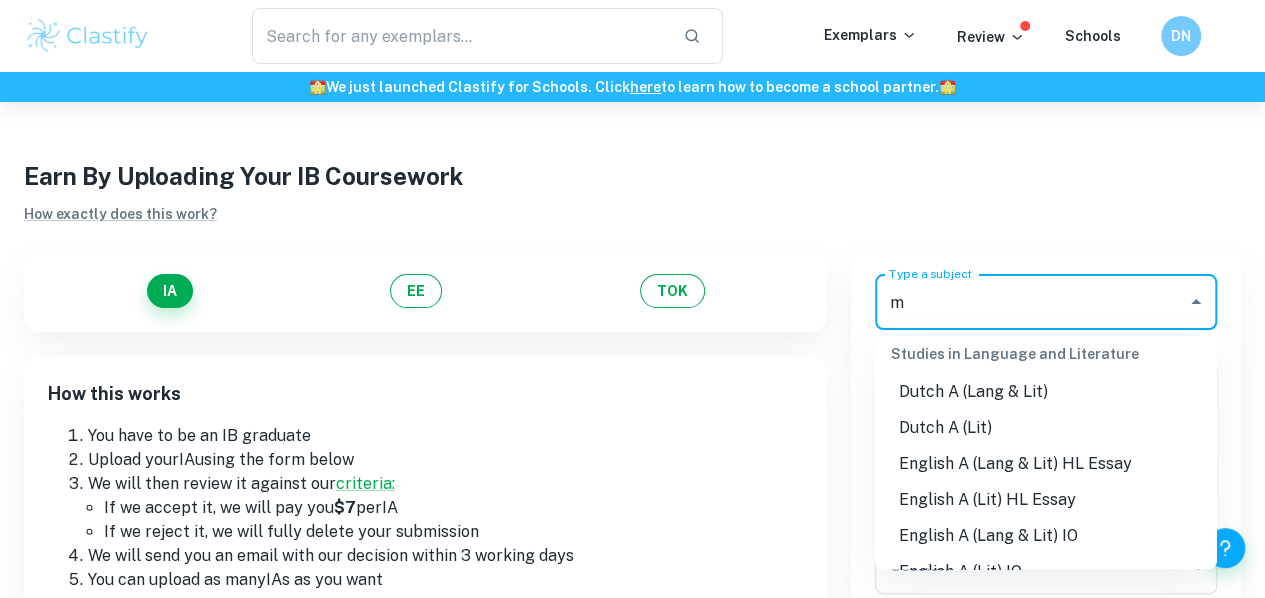 scroll, scrollTop: 0, scrollLeft: 0, axis: both 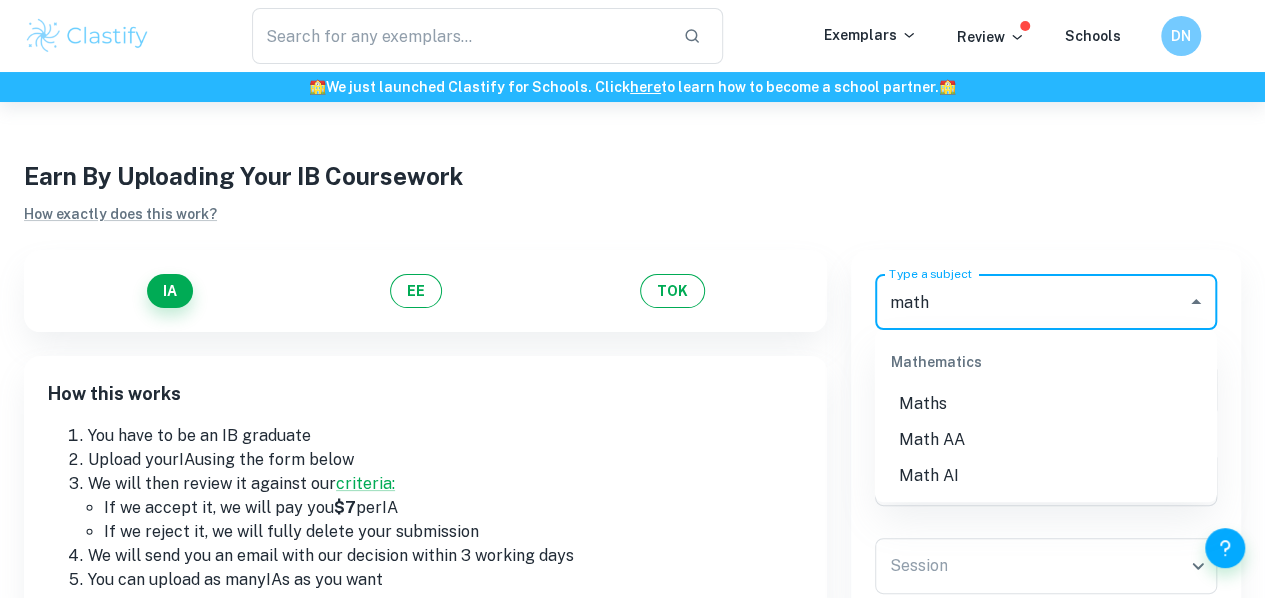 click on "Math AA" at bounding box center (1046, 440) 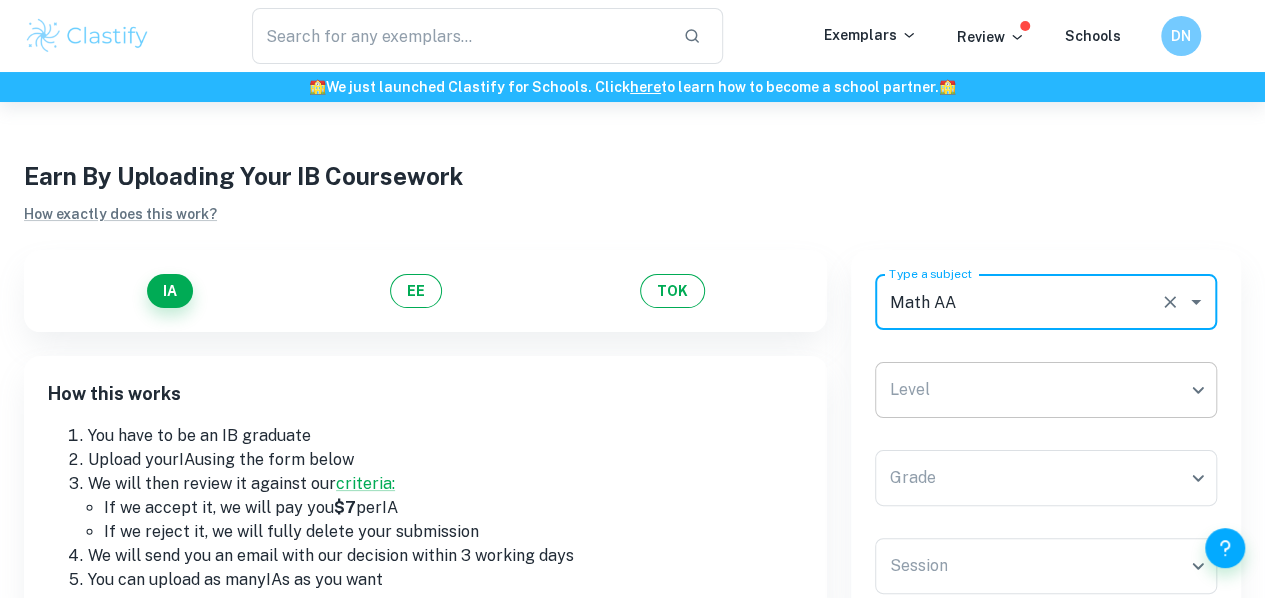 type on "Math AA" 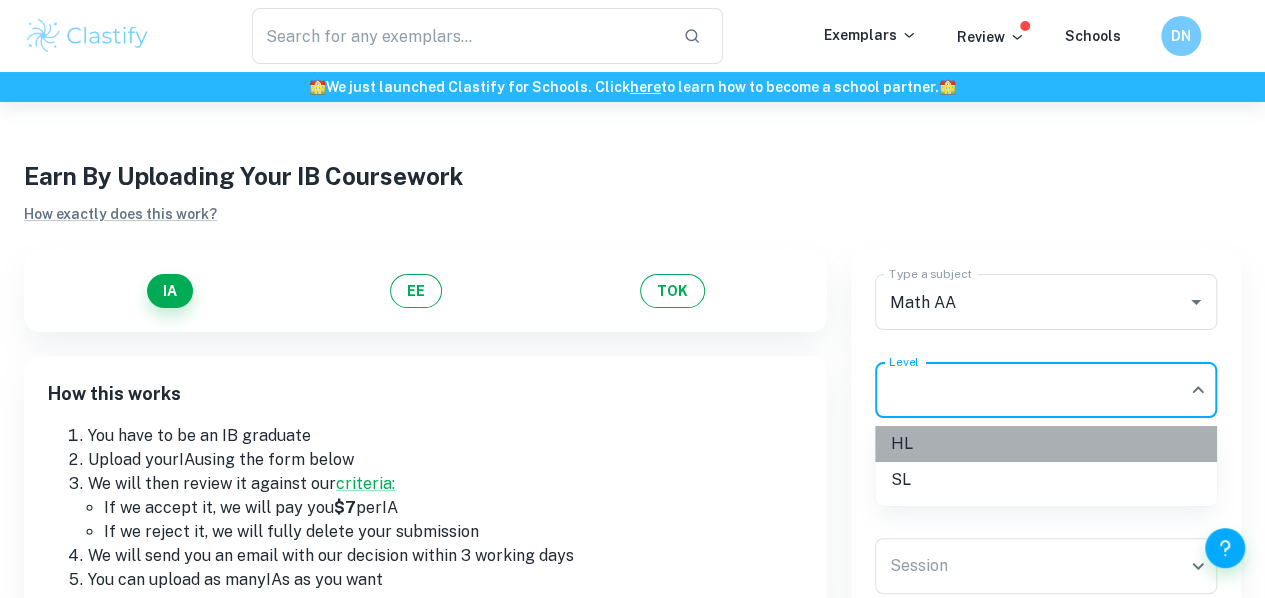 click on "HL" at bounding box center (1046, 444) 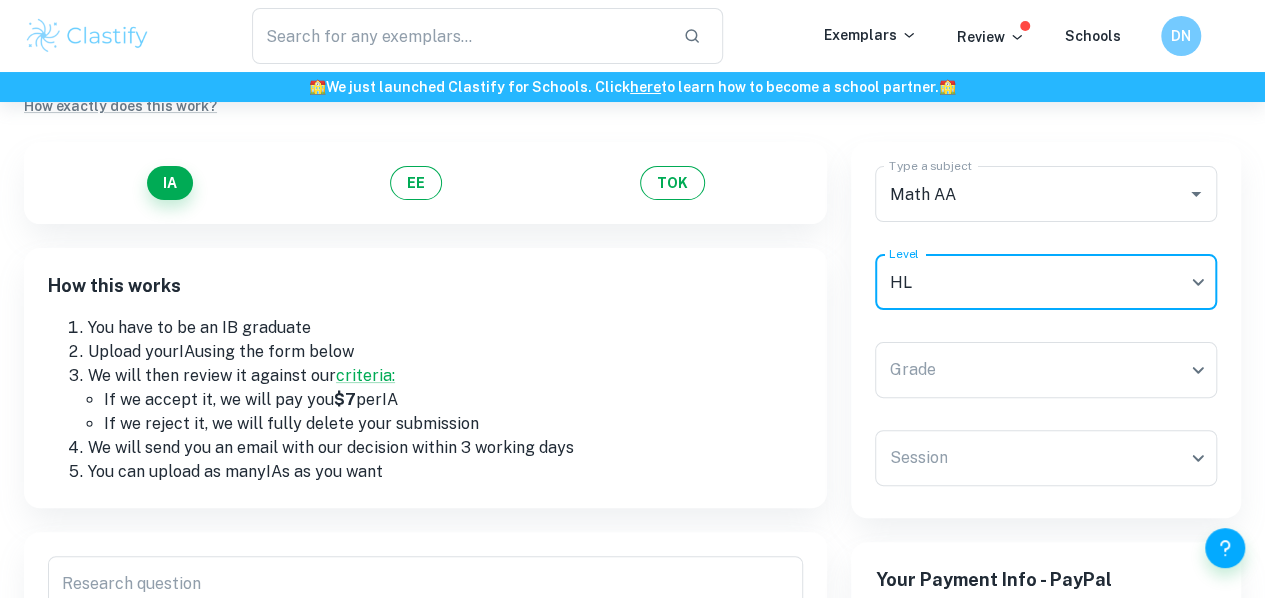 scroll, scrollTop: 110, scrollLeft: 0, axis: vertical 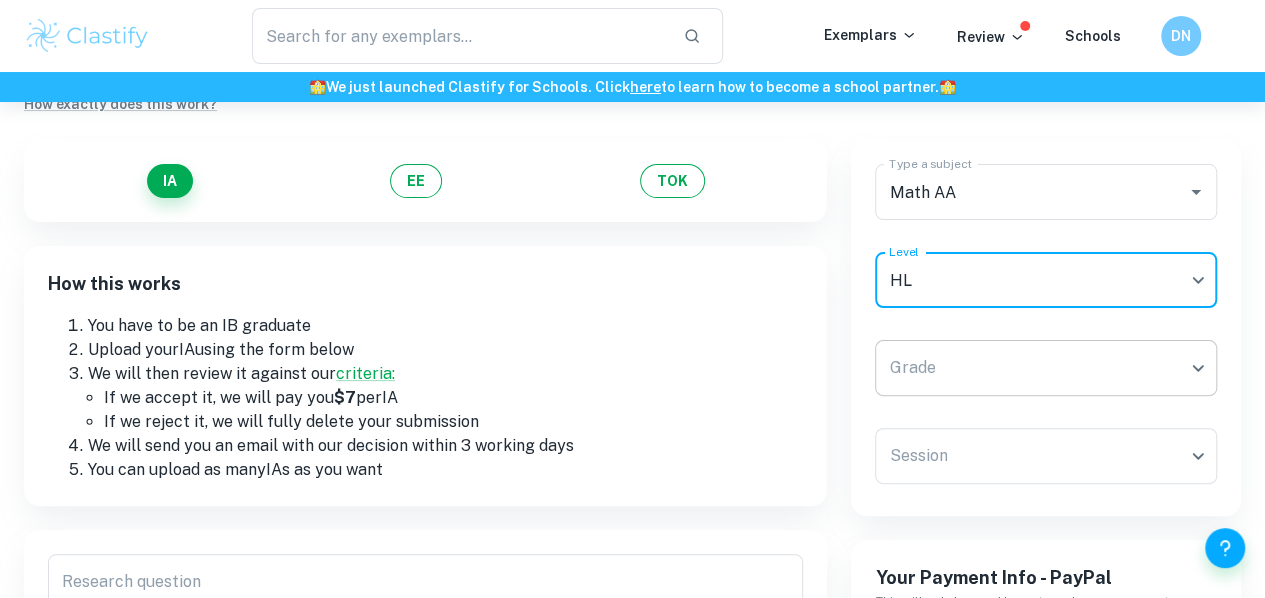 click on "We value your privacy We use cookies to enhance your browsing experience, serve personalised ads or content, and analyse our traffic. By clicking "Accept All", you consent to our use of cookies.   Cookie Policy Customise   Reject All   Accept All   Customise Consent Preferences   We use cookies to help you navigate efficiently and perform certain functions. You will find detailed information about all cookies under each consent category below. The cookies that are categorised as "Necessary" are stored on your browser as they are essential for enabling the basic functionalities of the site. ...  Show more For more information on how Google's third-party cookies operate and handle your data, see:   Google Privacy Policy Necessary Always Active Necessary cookies are required to enable the basic features of this site, such as providing secure log-in or adjusting your consent preferences. These cookies do not store any personally identifiable data. Functional Analytics Performance Advertisement Uncategorised" at bounding box center [632, 291] 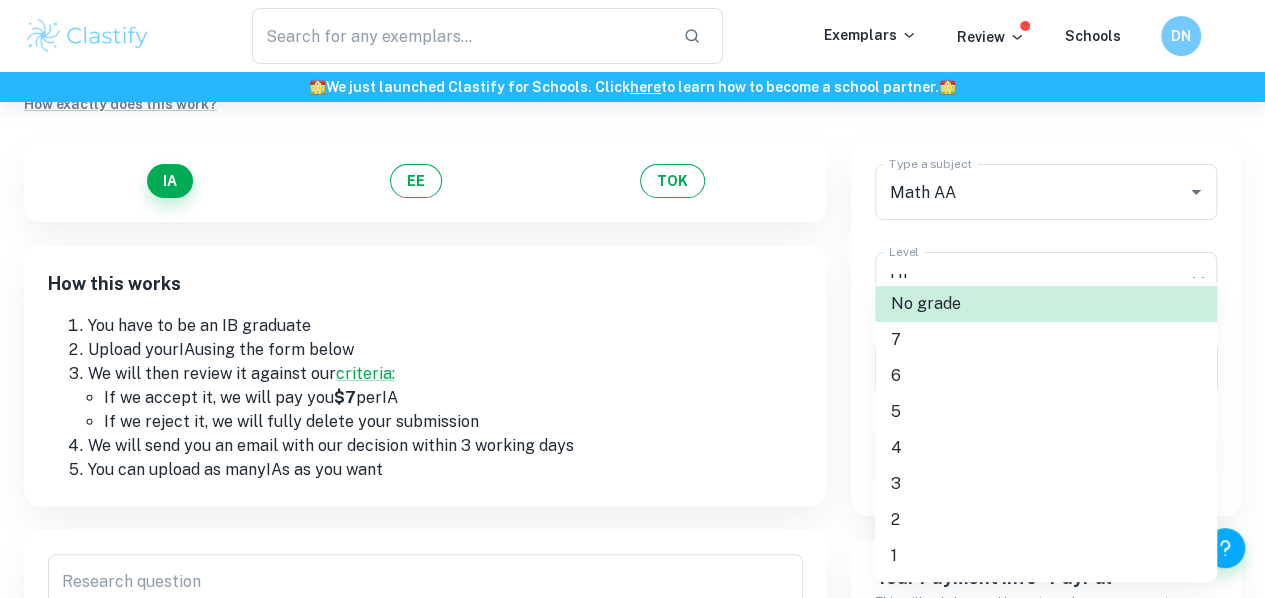 click on "5" at bounding box center [1046, 412] 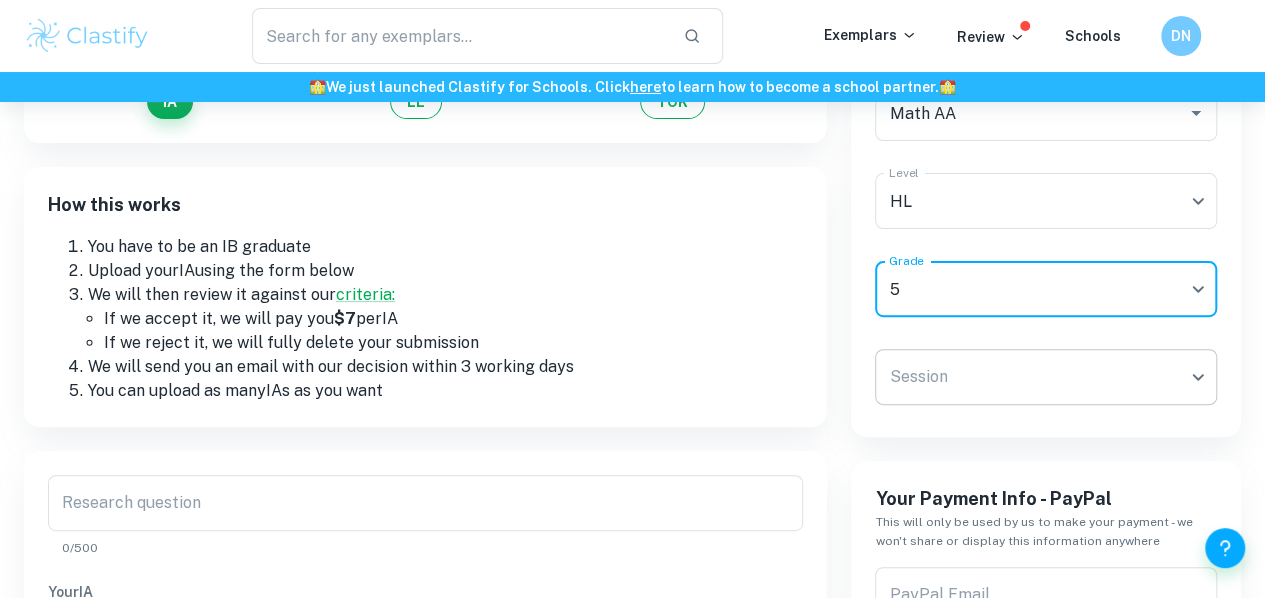 scroll, scrollTop: 190, scrollLeft: 0, axis: vertical 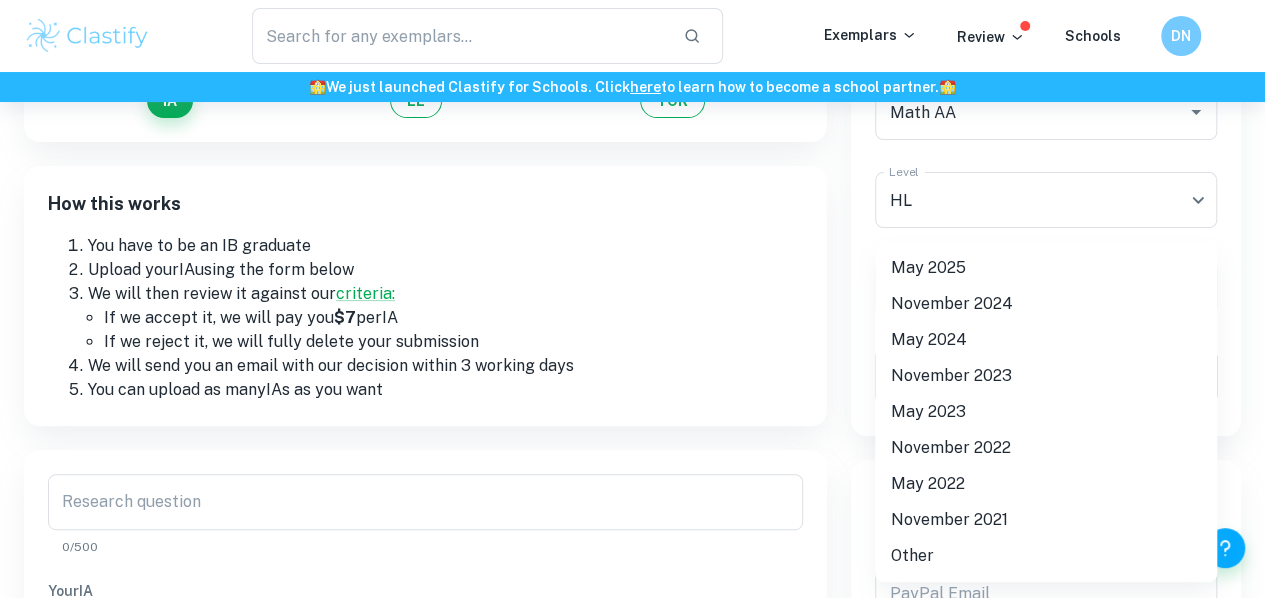 click on "We value your privacy We use cookies to enhance your browsing experience, serve personalised ads or content, and analyse our traffic. By clicking "Accept All", you consent to our use of cookies.   Cookie Policy Customise   Reject All   Accept All   Customise Consent Preferences   We use cookies to help you navigate efficiently and perform certain functions. You will find detailed information about all cookies under each consent category below. The cookies that are categorised as "Necessary" are stored on your browser as they are essential for enabling the basic functionalities of the site. ...  Show more For more information on how Google's third-party cookies operate and handle your data, see:   Google Privacy Policy Necessary Always Active Necessary cookies are required to enable the basic features of this site, such as providing secure log-in or adjusting your consent preferences. These cookies do not store any personally identifiable data. Functional Analytics Performance Advertisement Uncategorised" at bounding box center [632, 211] 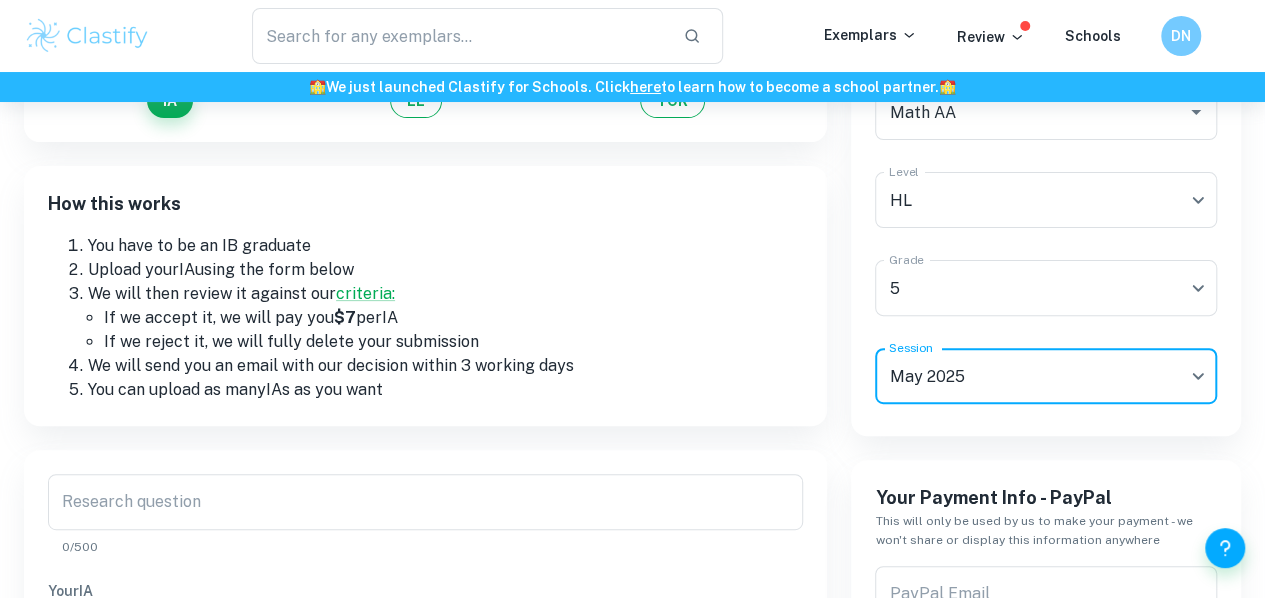 scroll, scrollTop: 303, scrollLeft: 0, axis: vertical 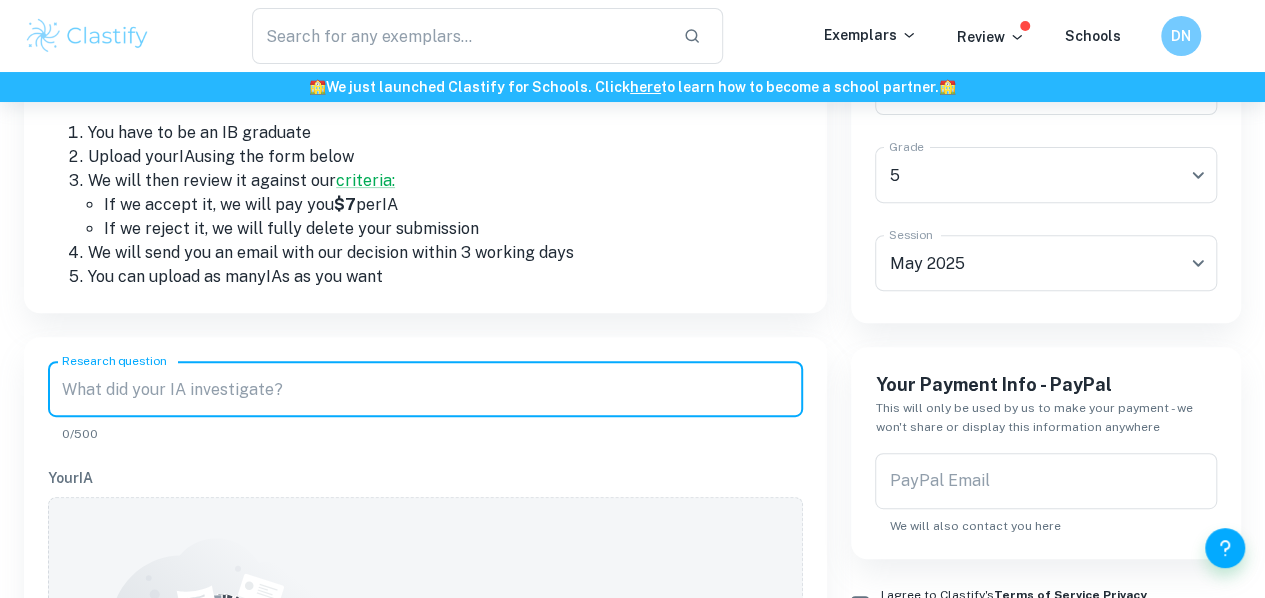 click on "Research question" at bounding box center (425, 389) 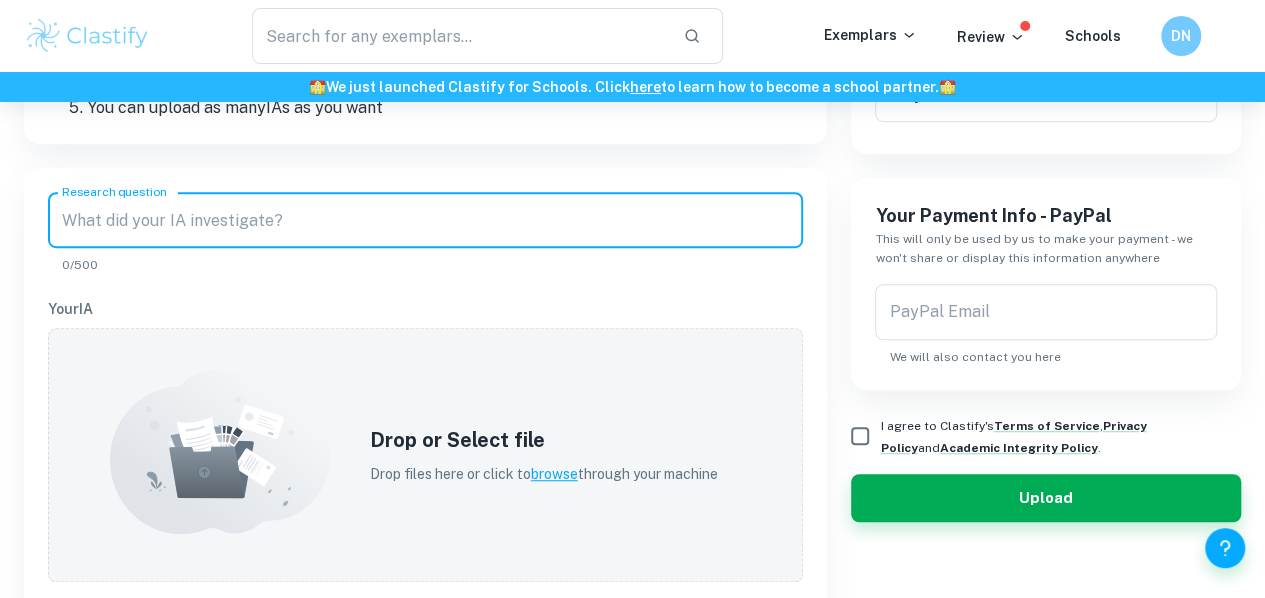 scroll, scrollTop: 482, scrollLeft: 0, axis: vertical 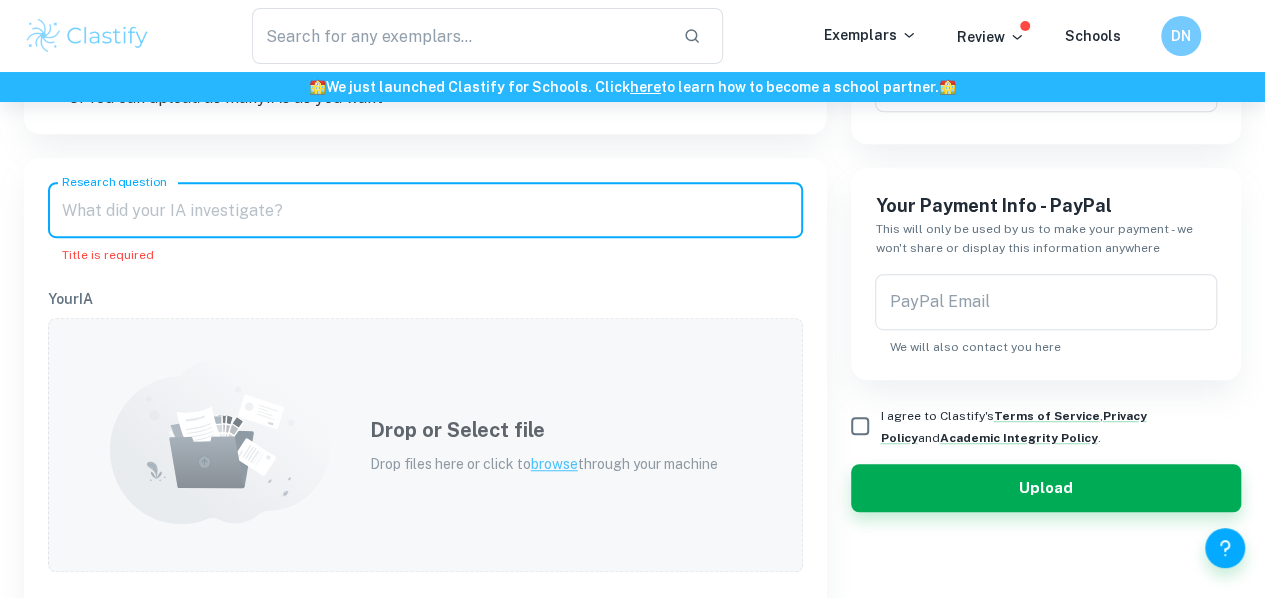 paste on "Investigating the Poisson distribution and Queuing theory in the modelling of traffic lights." 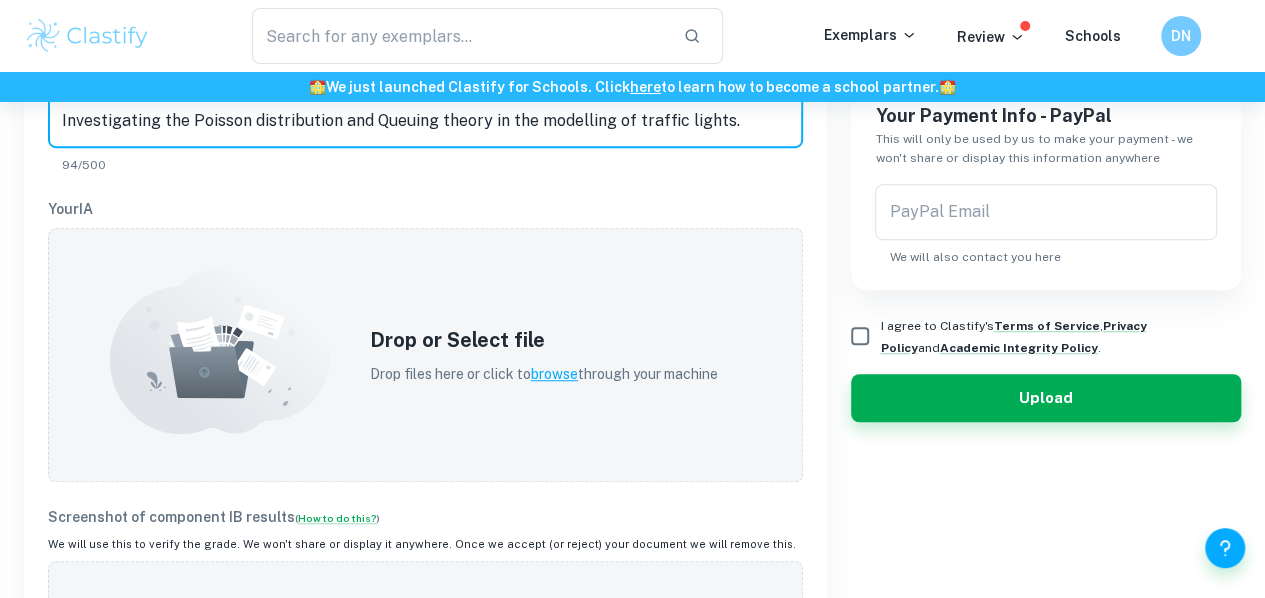 scroll, scrollTop: 576, scrollLeft: 0, axis: vertical 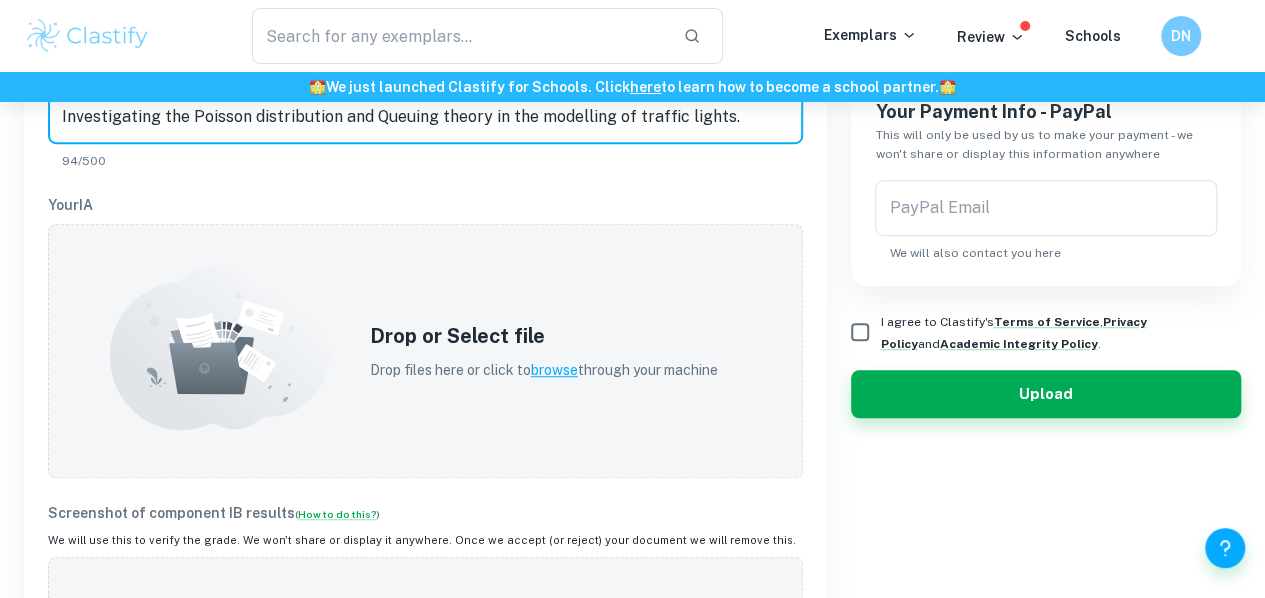 type on "Investigating the Poisson distribution and Queuing theory in the modelling of traffic lights." 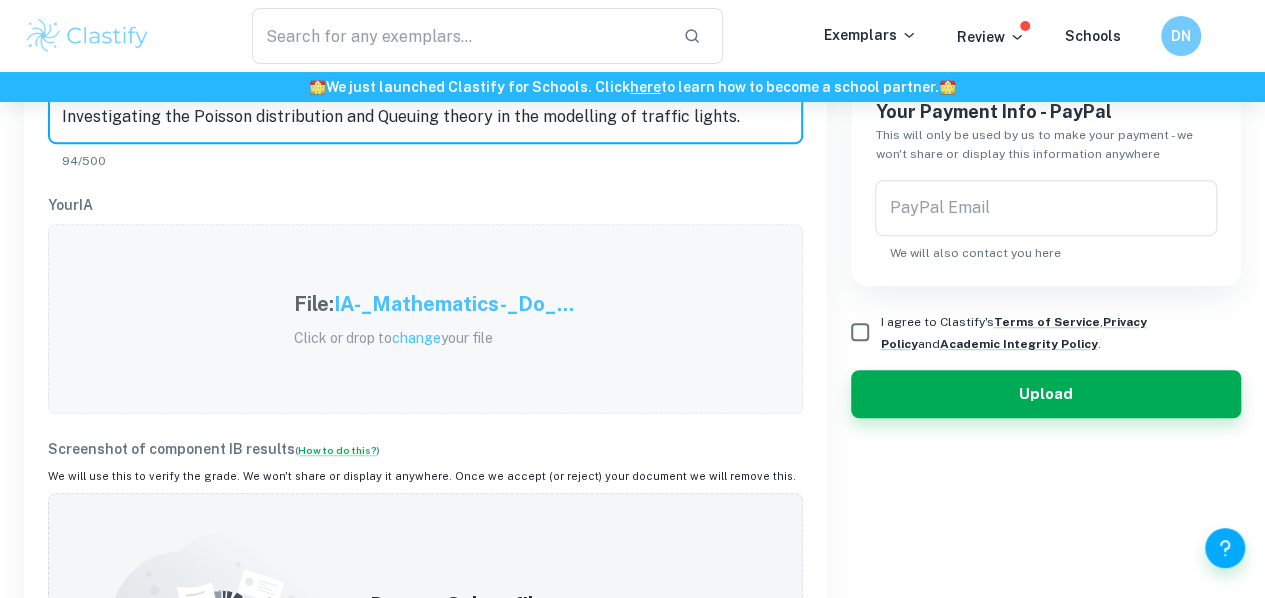 scroll, scrollTop: 827, scrollLeft: 0, axis: vertical 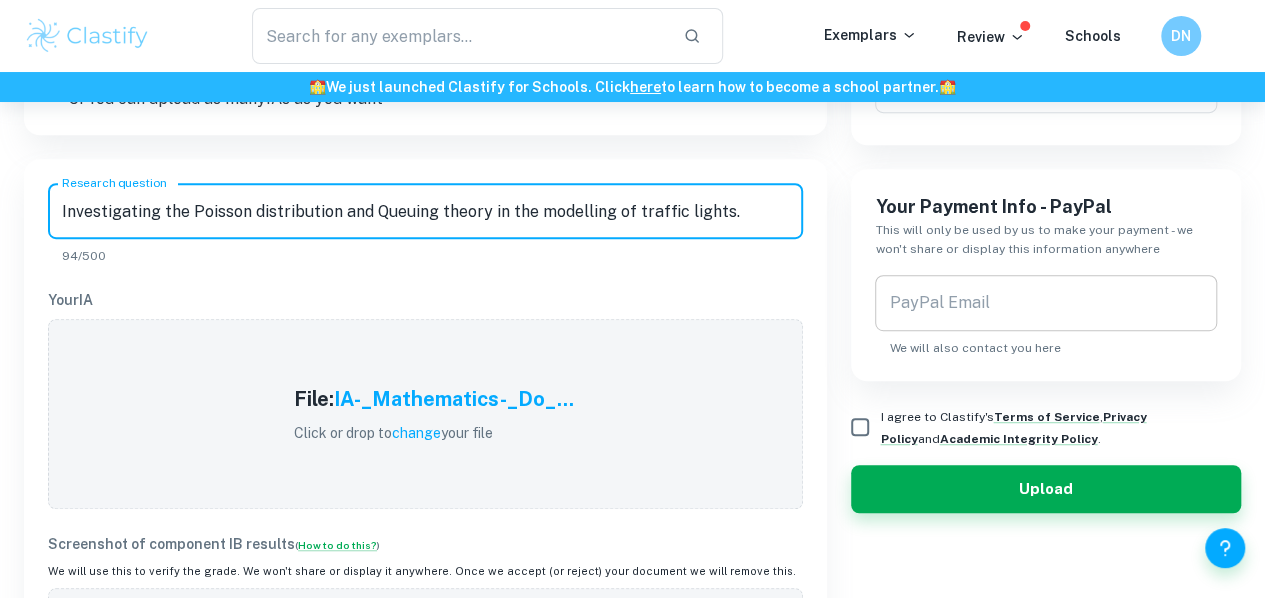 click on "PayPal Email" at bounding box center [1046, 303] 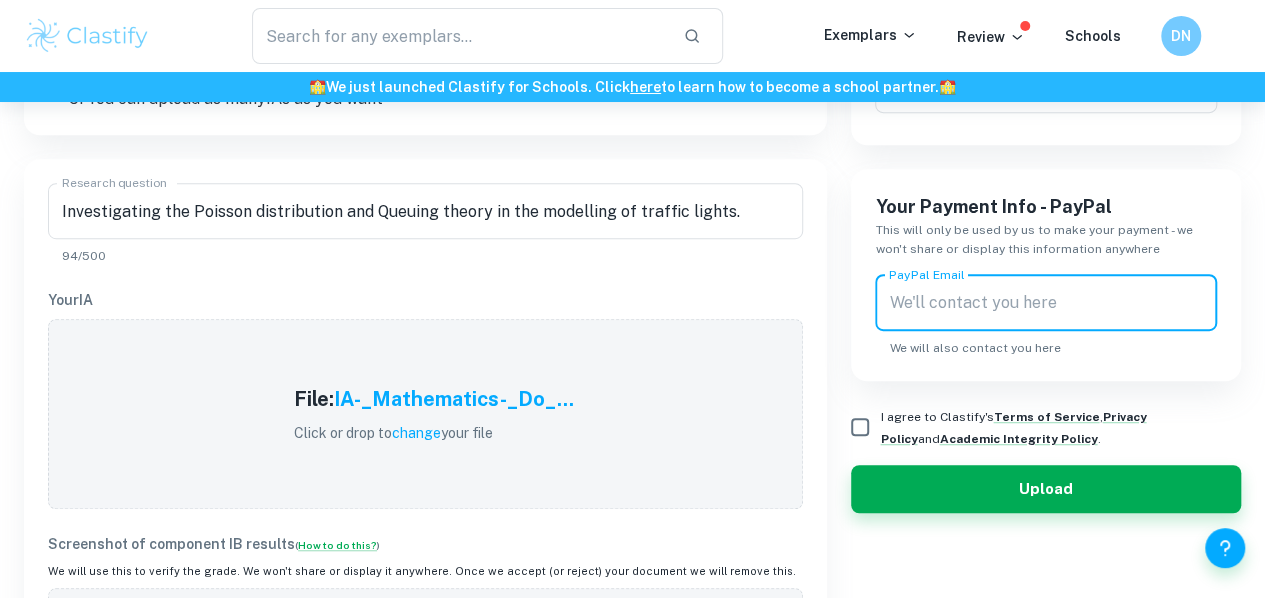 type on "[EMAIL]" 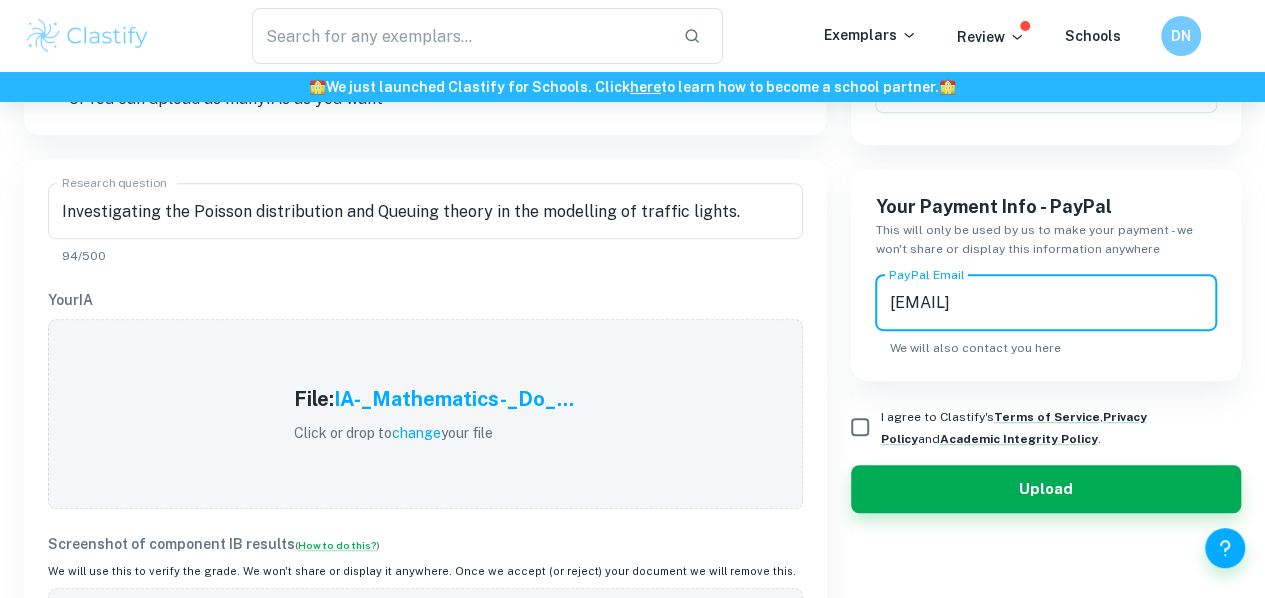 click on "I agree to Clastify's  Terms of Service ,  Privacy Policy  and  Academic Integrity Policy ." at bounding box center [860, 427] 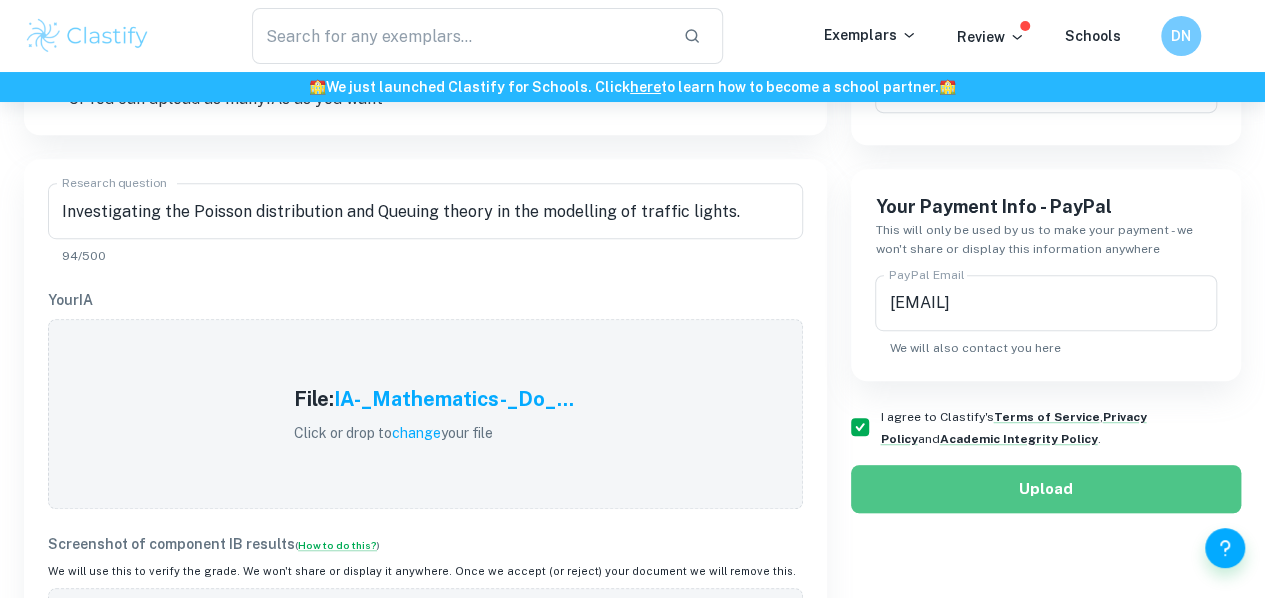 click on "Upload" at bounding box center (1046, 489) 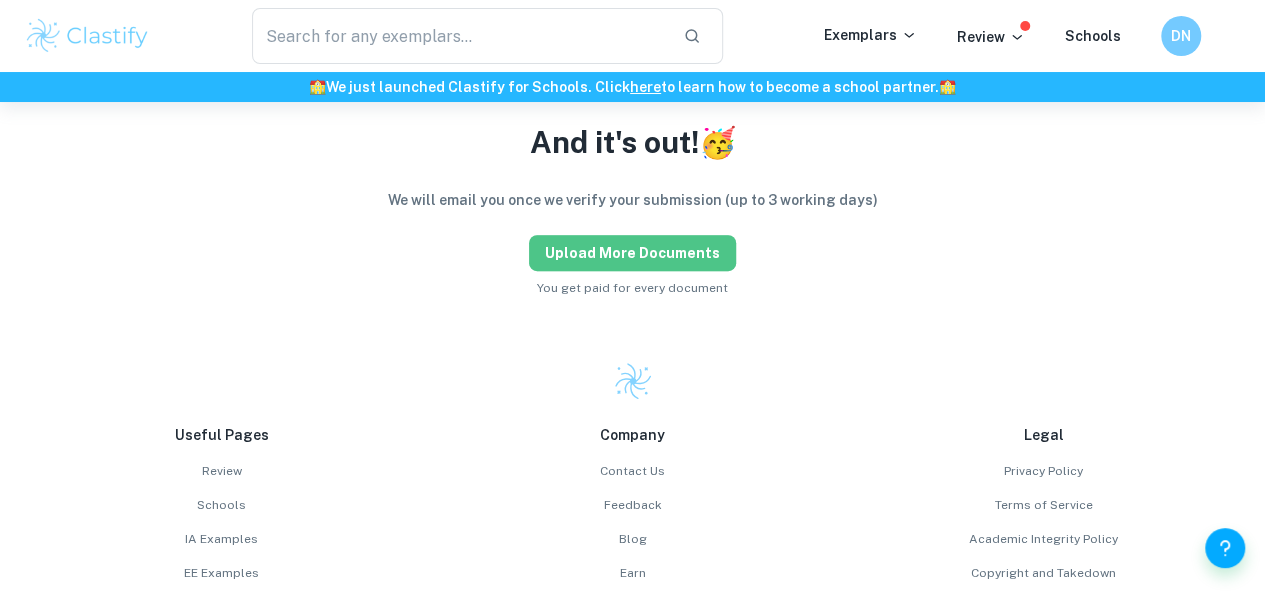 click on "Upload more documents" at bounding box center [632, 253] 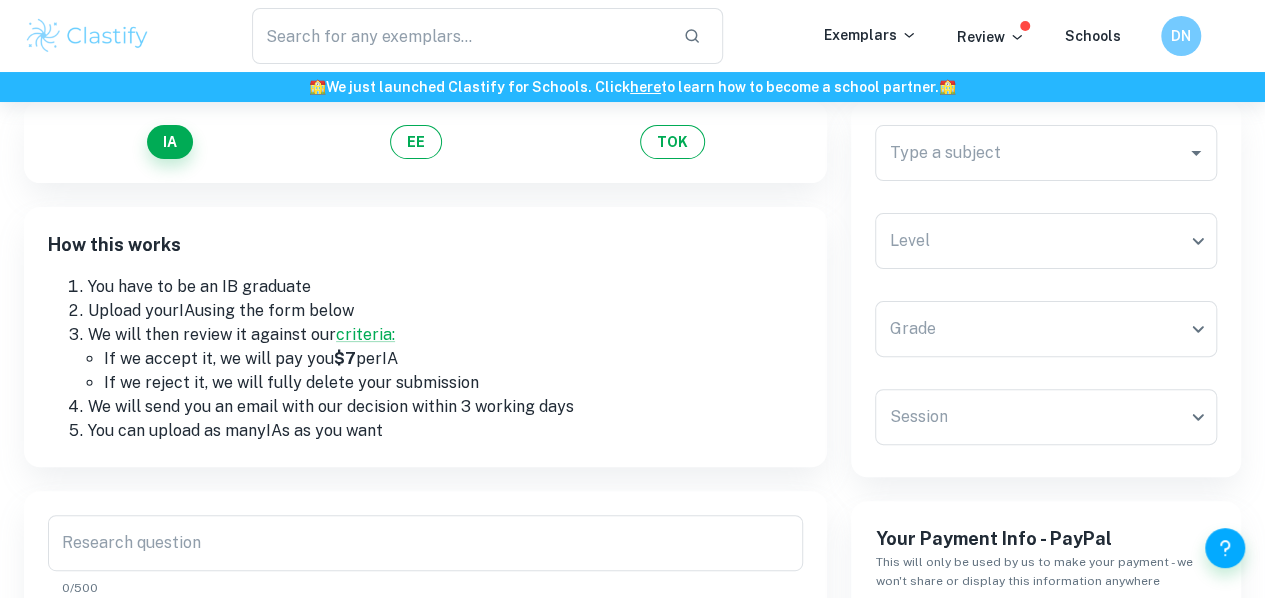 scroll, scrollTop: 147, scrollLeft: 0, axis: vertical 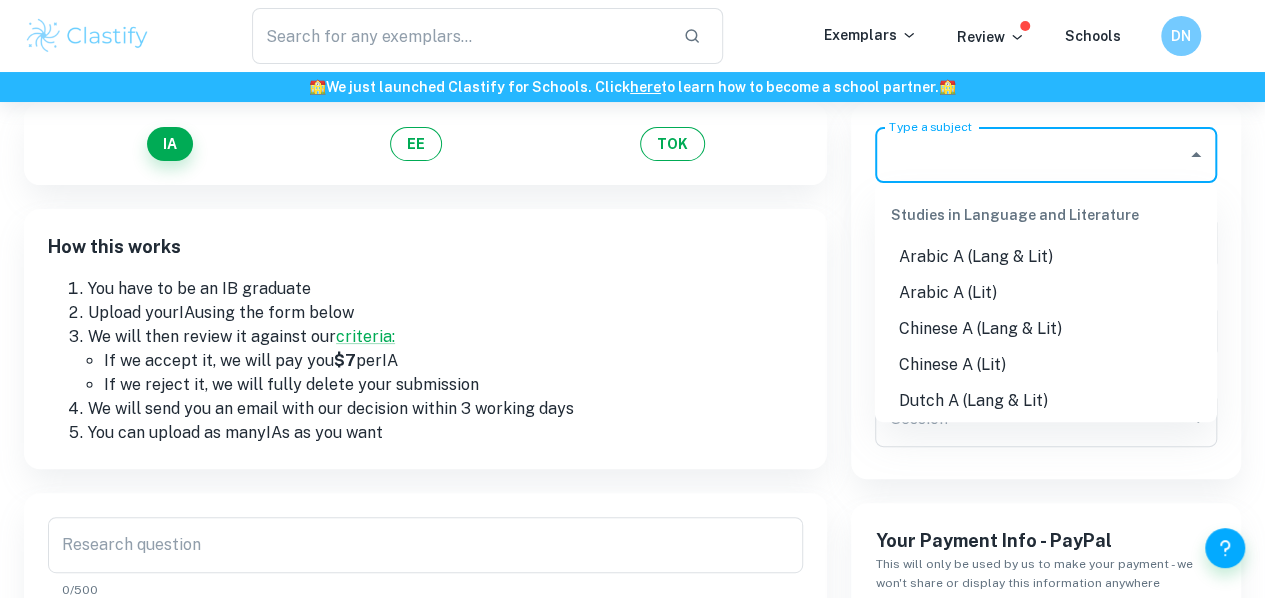 click on "Type a subject" at bounding box center [1031, 155] 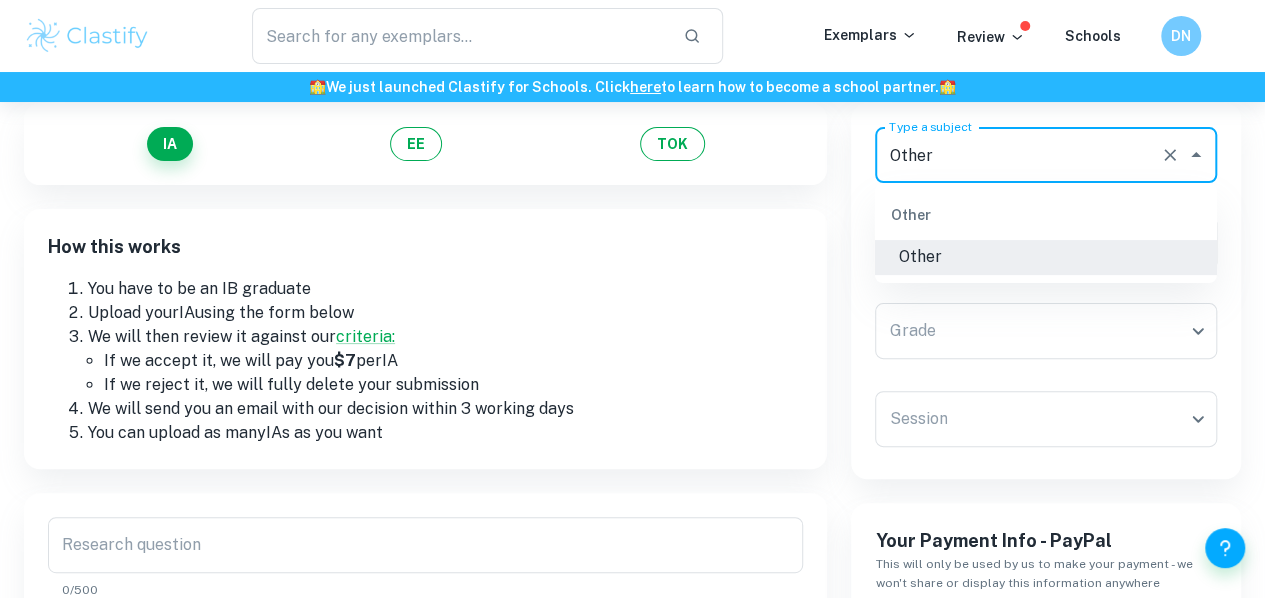 click on "Other" at bounding box center (1046, 257) 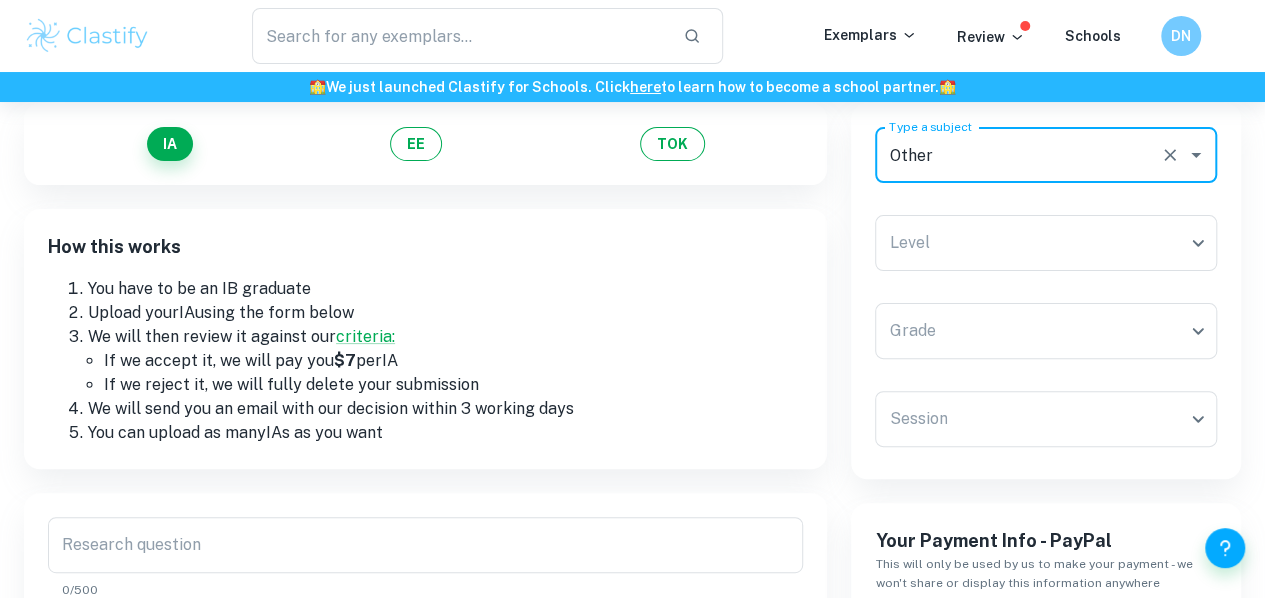 type on "Other" 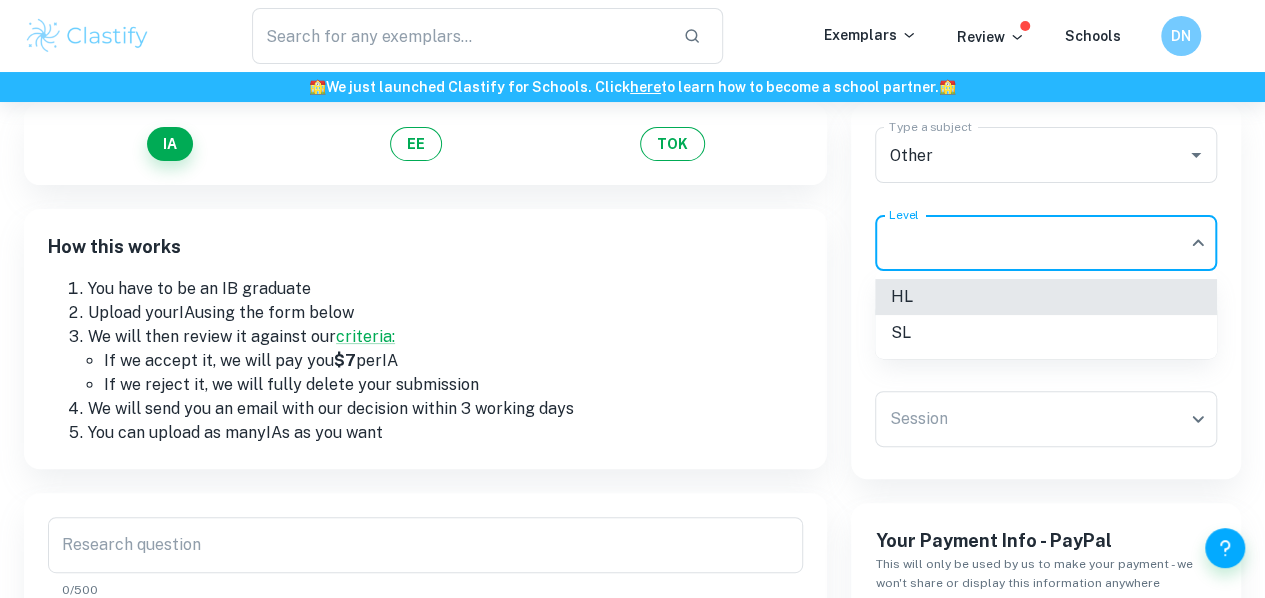 click on "HL" at bounding box center [1046, 297] 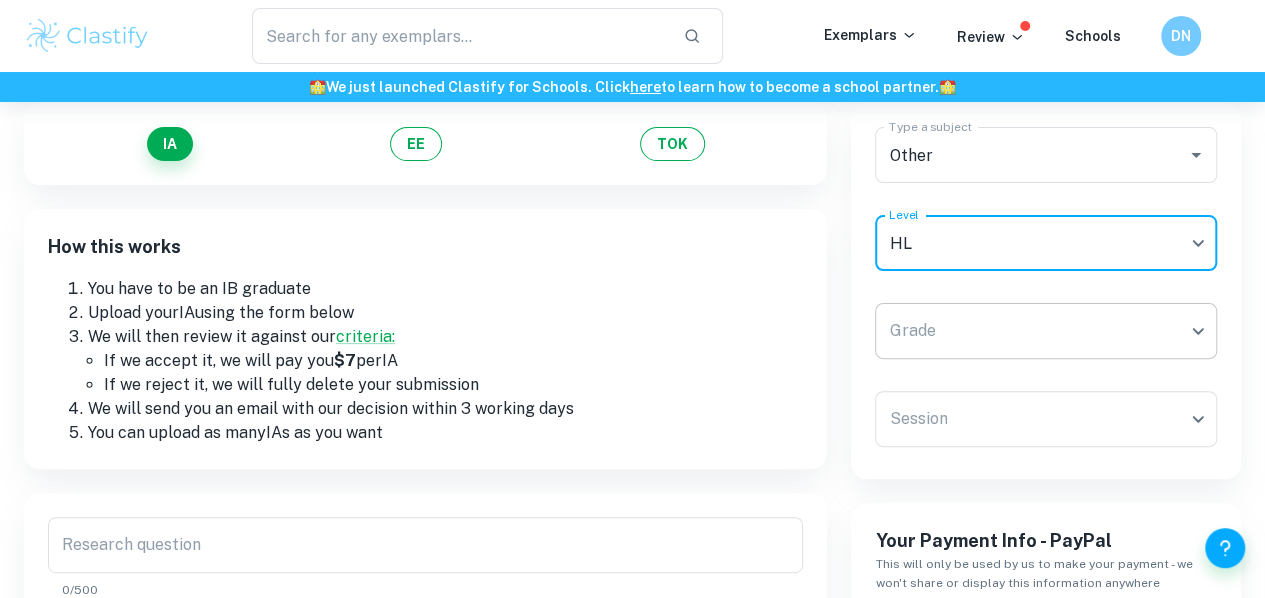 click on "We value your privacy We use cookies to enhance your browsing experience, serve personalised ads or content, and analyse our traffic. By clicking "Accept All", you consent to our use of cookies.   Cookie Policy Customise   Reject All   Accept All   Customise Consent Preferences   We use cookies to help you navigate efficiently and perform certain functions. You will find detailed information about all cookies under each consent category below. The cookies that are categorised as "Necessary" are stored on your browser as they are essential for enabling the basic functionalities of the site. ...  Show more For more information on how Google's third-party cookies operate and handle your data, see:   Google Privacy Policy Necessary Always Active Necessary cookies are required to enable the basic features of this site, such as providing secure log-in or adjusting your consent preferences. These cookies do not store any personally identifiable data. Functional Analytics Performance Advertisement Uncategorised" at bounding box center (632, 254) 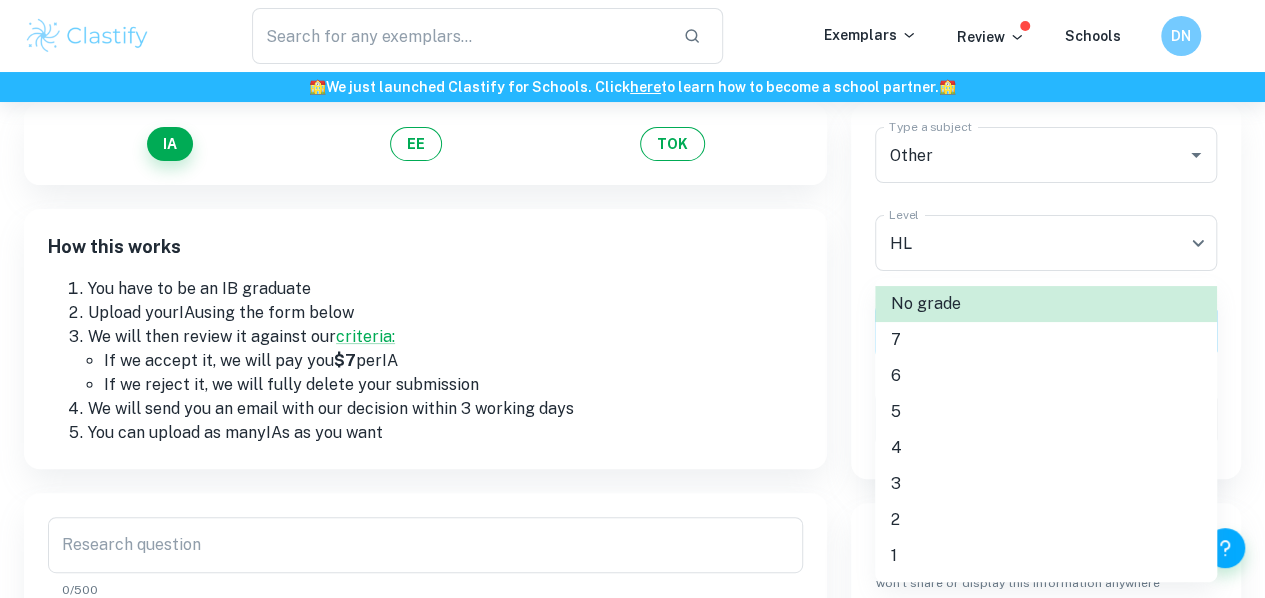 click at bounding box center (632, 299) 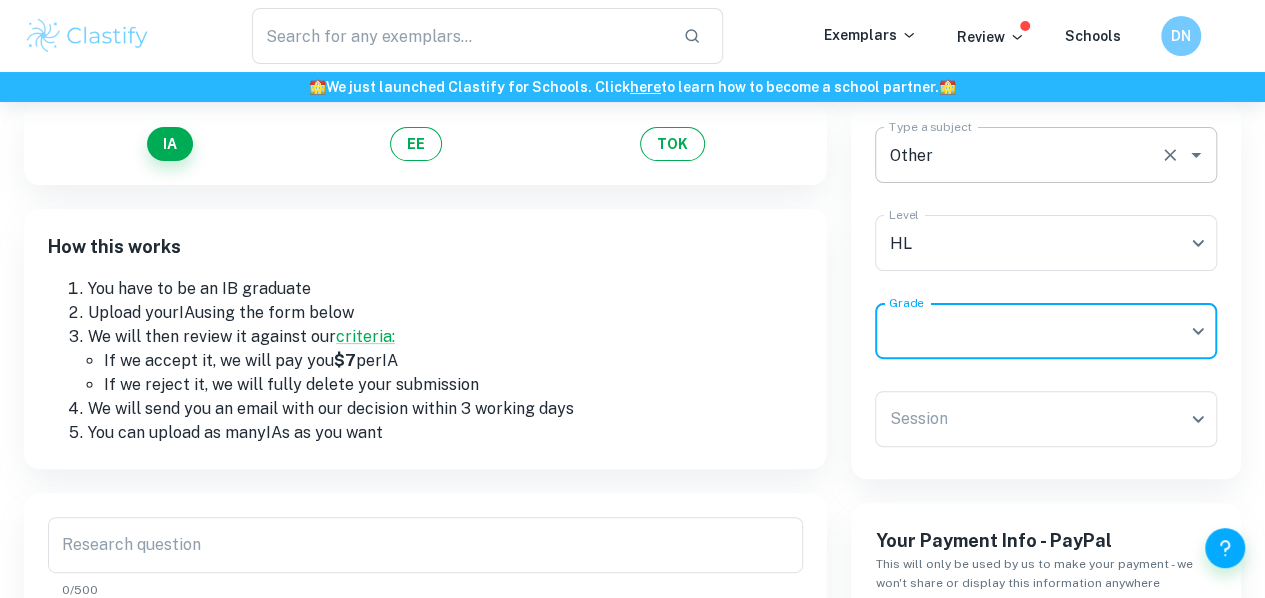click on "Other" at bounding box center (1018, 155) 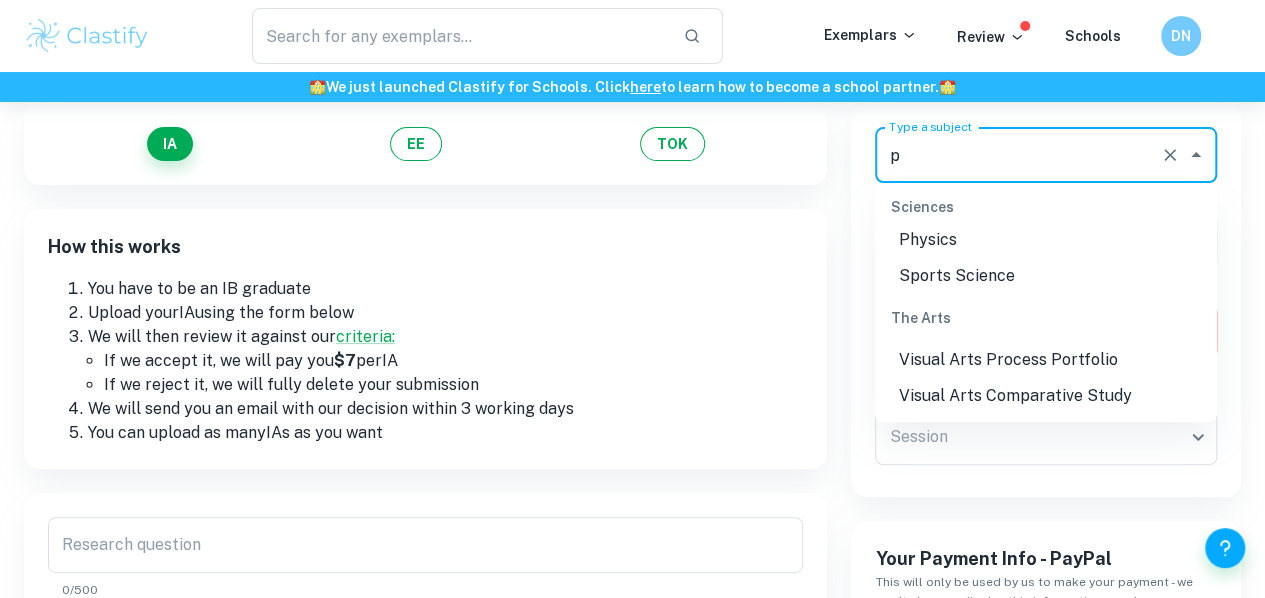 scroll, scrollTop: 0, scrollLeft: 0, axis: both 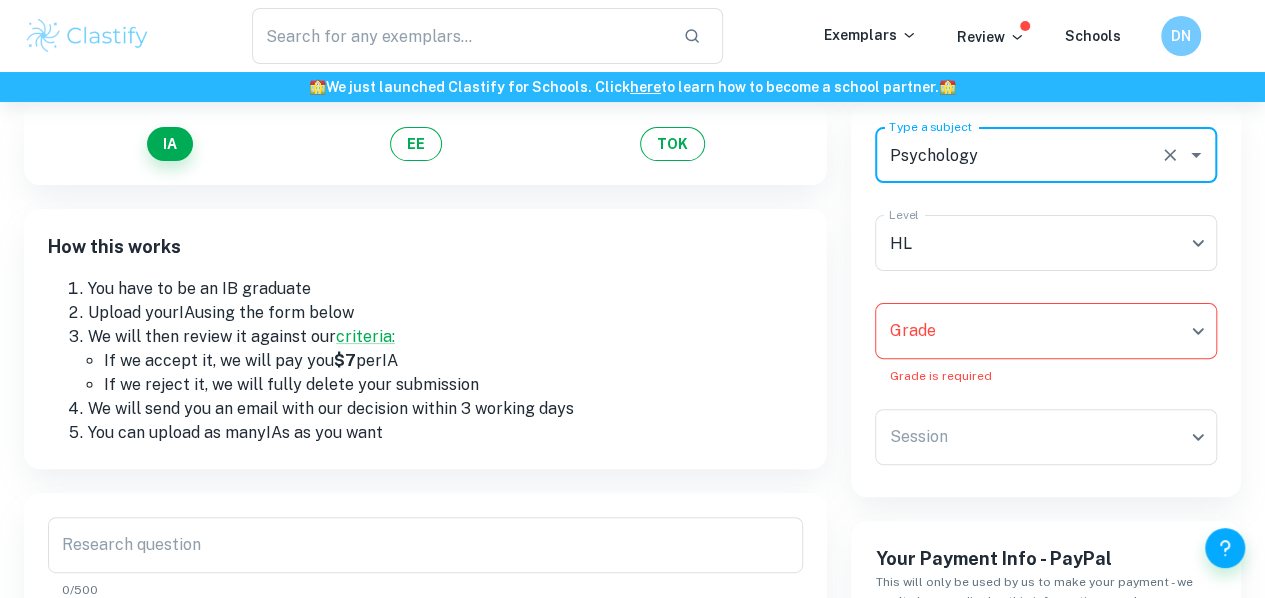 type on "Psychology" 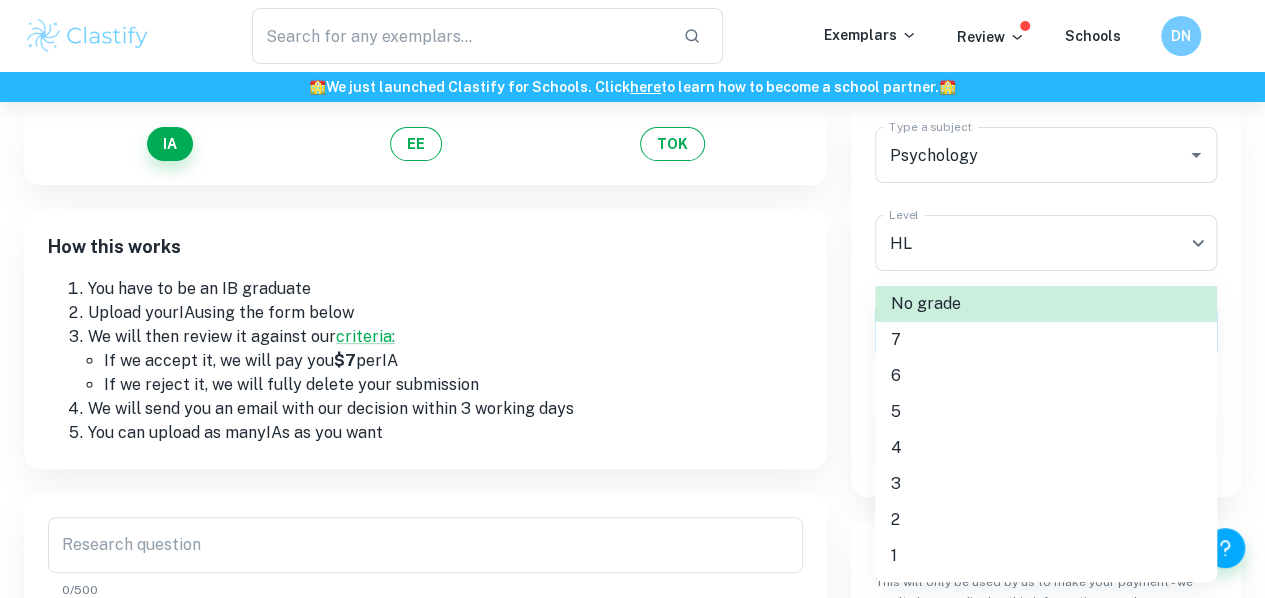 click on "We value your privacy We use cookies to enhance your browsing experience, serve personalised ads or content, and analyse our traffic. By clicking "Accept All", you consent to our use of cookies.   Cookie Policy Customise   Reject All   Accept All   Customise Consent Preferences   We use cookies to help you navigate efficiently and perform certain functions. You will find detailed information about all cookies under each consent category below. The cookies that are categorised as "Necessary" are stored on your browser as they are essential for enabling the basic functionalities of the site. ...  Show more For more information on how Google's third-party cookies operate and handle your data, see:   Google Privacy Policy Necessary Always Active Necessary cookies are required to enable the basic features of this site, such as providing secure log-in or adjusting your consent preferences. These cookies do not store any personally identifiable data. Functional Analytics Performance Advertisement Uncategorised" at bounding box center [632, 254] 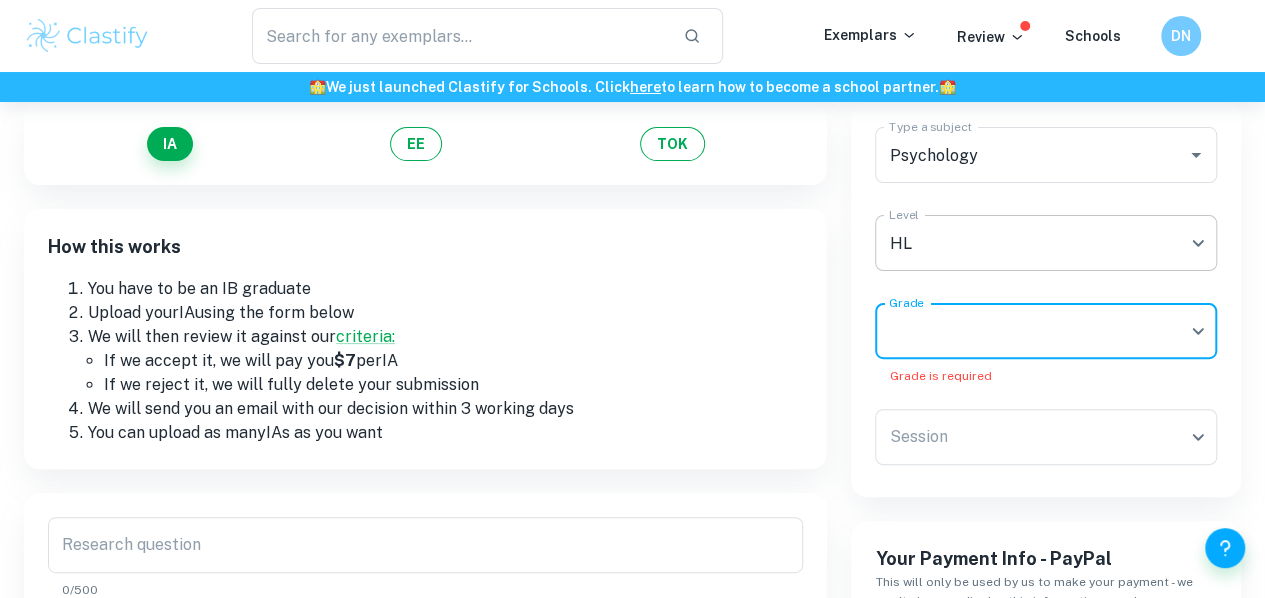 click on "We value your privacy We use cookies to enhance your browsing experience, serve personalised ads or content, and analyse our traffic. By clicking "Accept All", you consent to our use of cookies.   Cookie Policy Customise   Reject All   Accept All   Customise Consent Preferences   We use cookies to help you navigate efficiently and perform certain functions. You will find detailed information about all cookies under each consent category below. The cookies that are categorised as "Necessary" are stored on your browser as they are essential for enabling the basic functionalities of the site. ...  Show more For more information on how Google's third-party cookies operate and handle your data, see:   Google Privacy Policy Necessary Always Active Necessary cookies are required to enable the basic features of this site, such as providing secure log-in or adjusting your consent preferences. These cookies do not store any personally identifiable data. Functional Analytics Performance Advertisement Uncategorised" at bounding box center (632, 254) 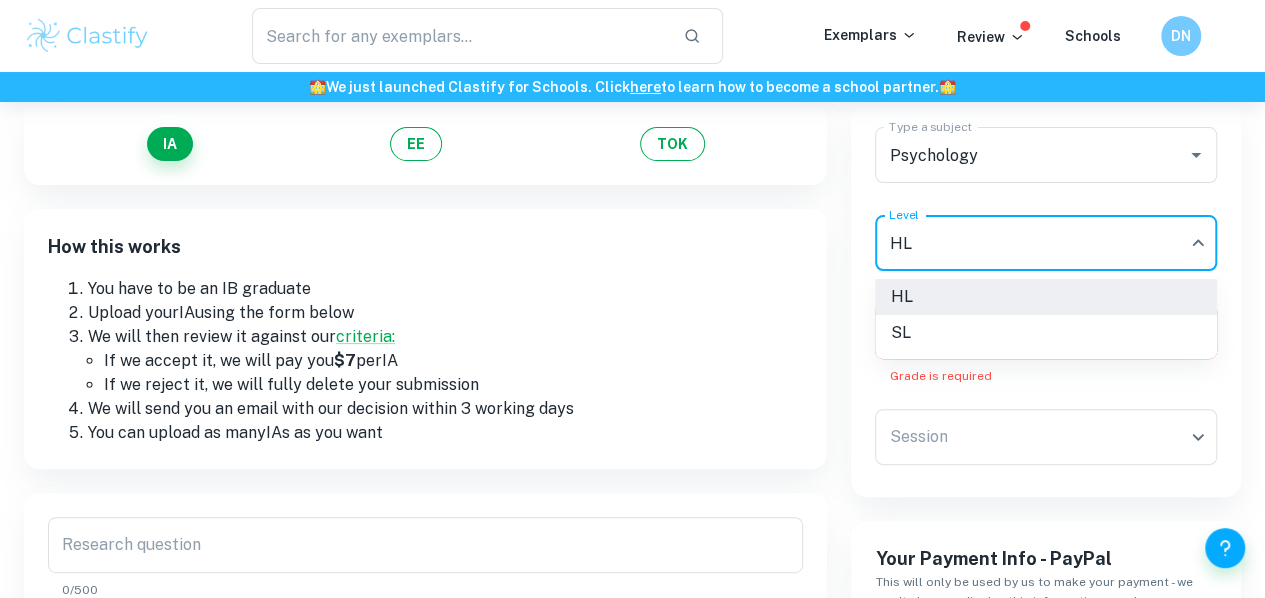 click on "SL" at bounding box center [1046, 333] 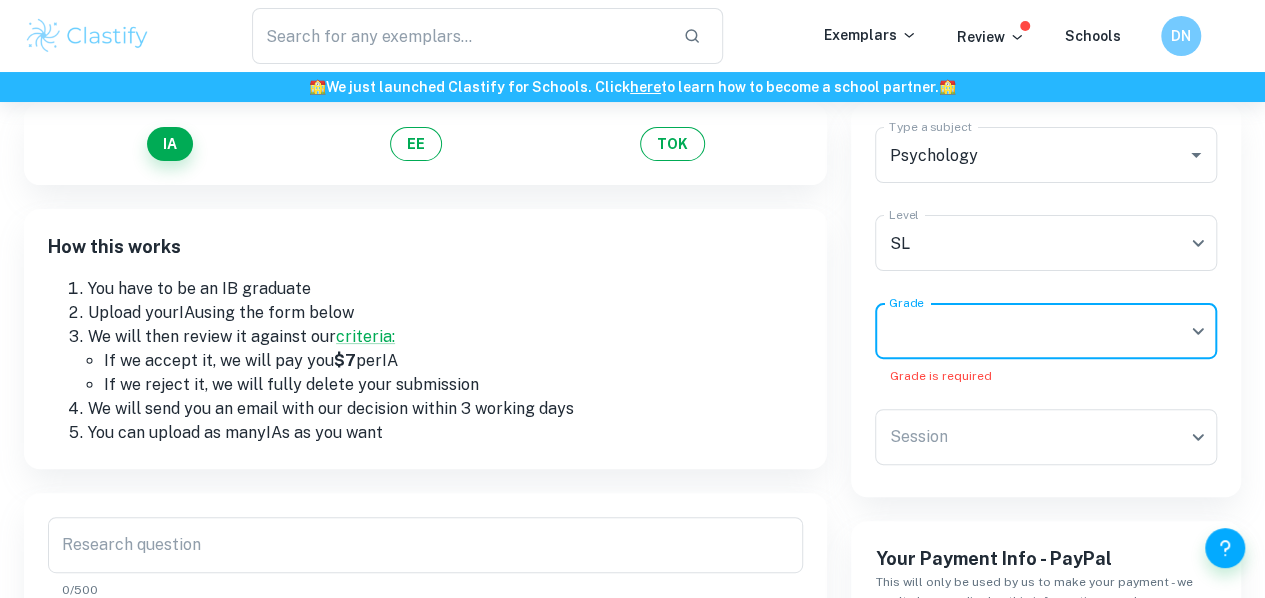 click on "We value your privacy We use cookies to enhance your browsing experience, serve personalised ads or content, and analyse our traffic. By clicking "Accept All", you consent to our use of cookies.   Cookie Policy Customise   Reject All   Accept All   Customise Consent Preferences   We use cookies to help you navigate efficiently and perform certain functions. You will find detailed information about all cookies under each consent category below. The cookies that are categorised as "Necessary" are stored on your browser as they are essential for enabling the basic functionalities of the site. ...  Show more For more information on how Google's third-party cookies operate and handle your data, see:   Google Privacy Policy Necessary Always Active Necessary cookies are required to enable the basic features of this site, such as providing secure log-in or adjusting your consent preferences. These cookies do not store any personally identifiable data. Functional Analytics Performance Advertisement Uncategorised" at bounding box center [632, 254] 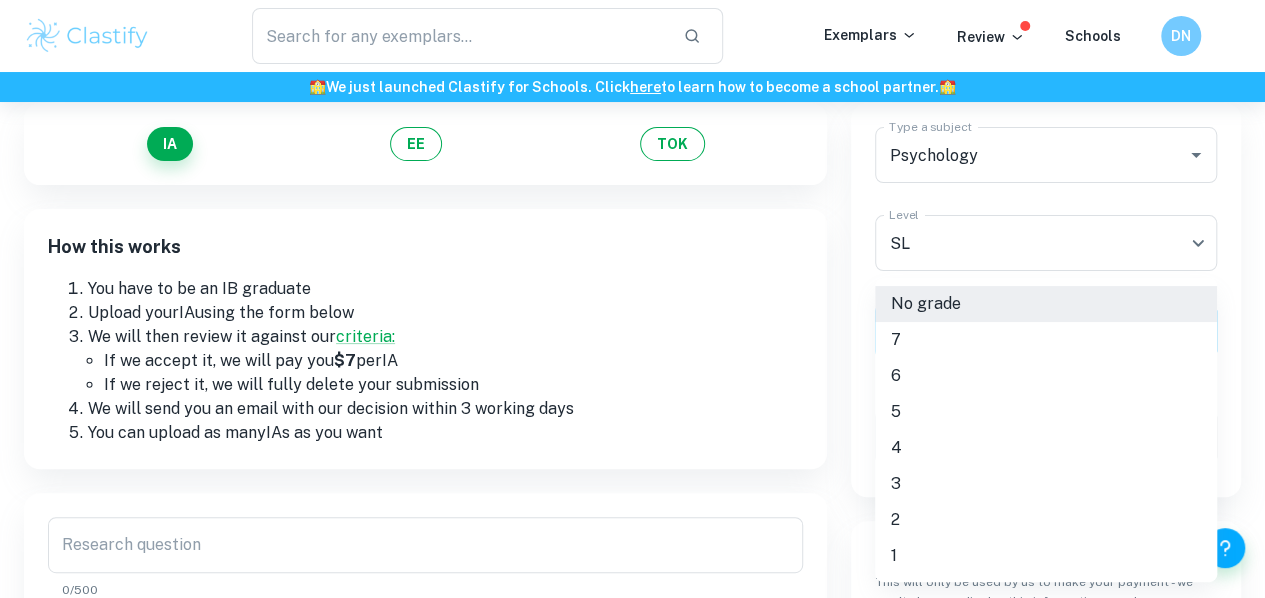 click on "6" at bounding box center [1046, 376] 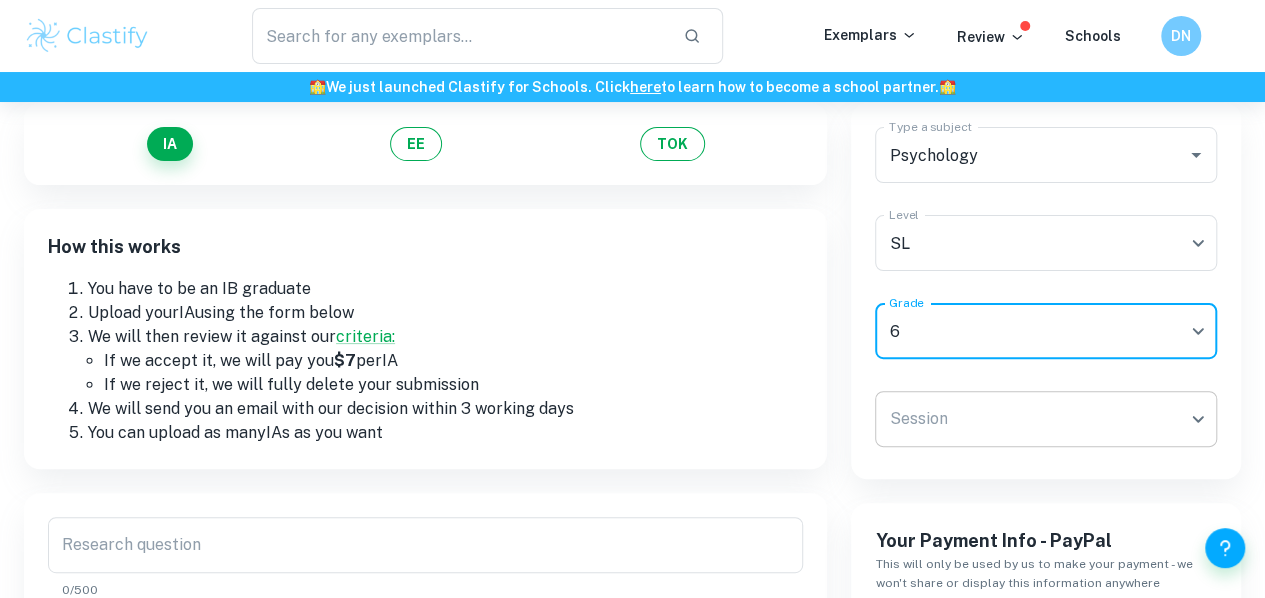 click on "We value your privacy We use cookies to enhance your browsing experience, serve personalised ads or content, and analyse our traffic. By clicking "Accept All", you consent to our use of cookies.   Cookie Policy Customise   Reject All   Accept All   Customise Consent Preferences   We use cookies to help you navigate efficiently and perform certain functions. You will find detailed information about all cookies under each consent category below. The cookies that are categorised as "Necessary" are stored on your browser as they are essential for enabling the basic functionalities of the site. ...  Show more For more information on how Google's third-party cookies operate and handle your data, see:   Google Privacy Policy Necessary Always Active Necessary cookies are required to enable the basic features of this site, such as providing secure log-in or adjusting your consent preferences. These cookies do not store any personally identifiable data. Functional Analytics Performance Advertisement Uncategorised" at bounding box center [632, 254] 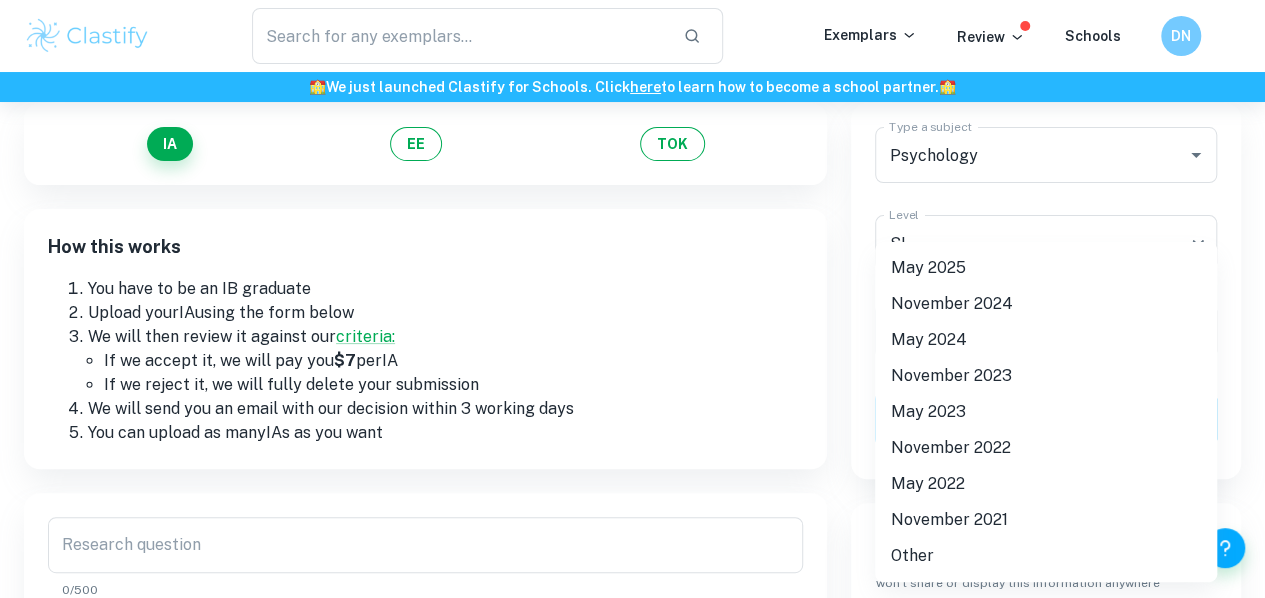 click on "May 2025" at bounding box center (1046, 268) 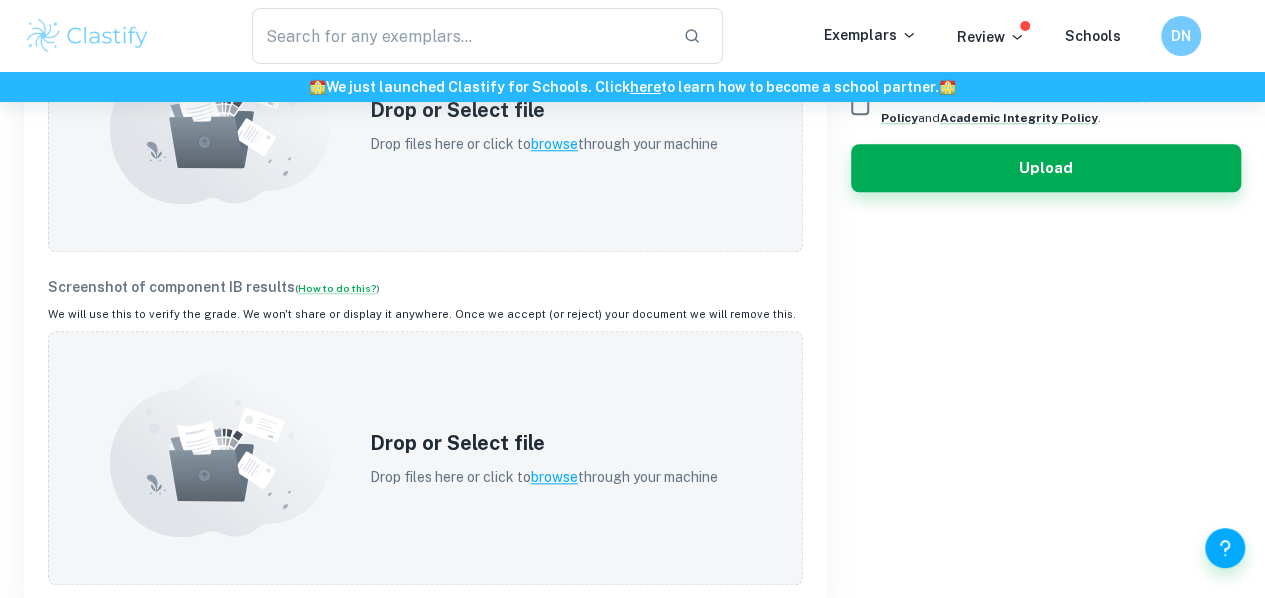 scroll, scrollTop: 837, scrollLeft: 0, axis: vertical 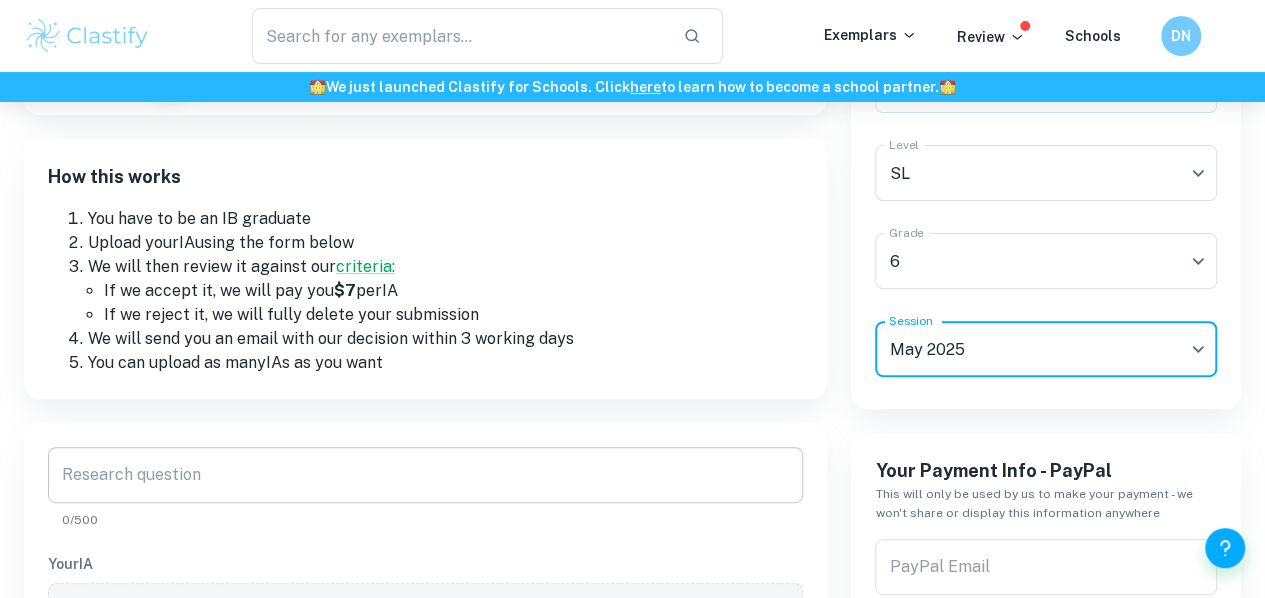 click on "Research question" at bounding box center (425, 475) 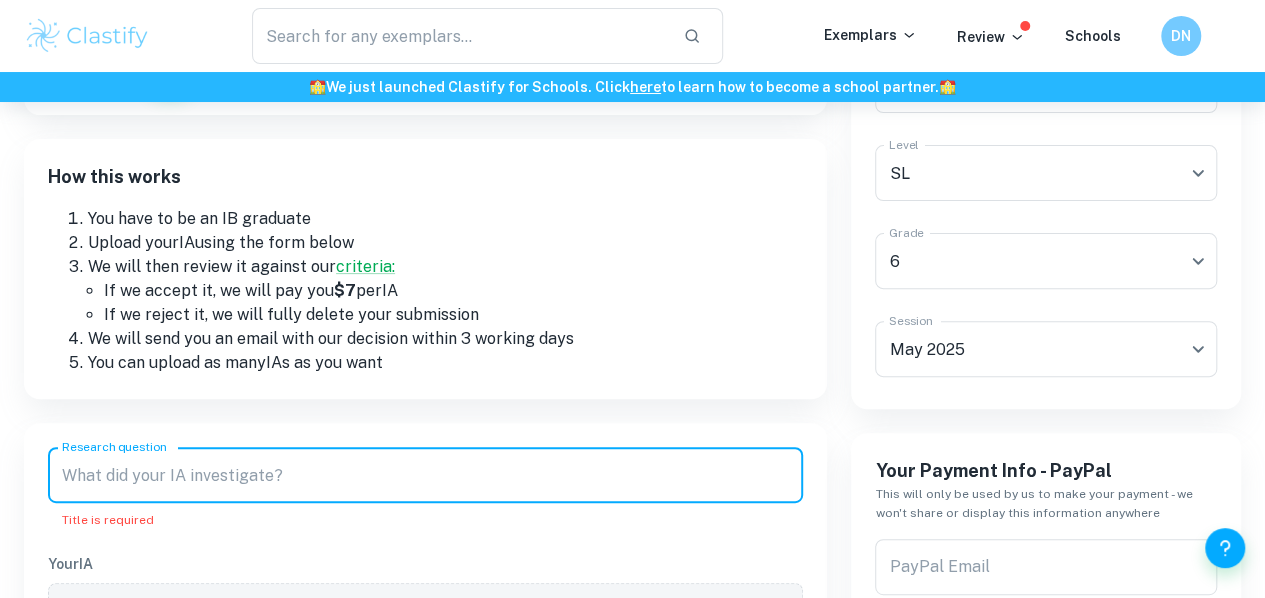 paste on "An investigation on the impact of leading verbs on the reconstructive nature of memory." 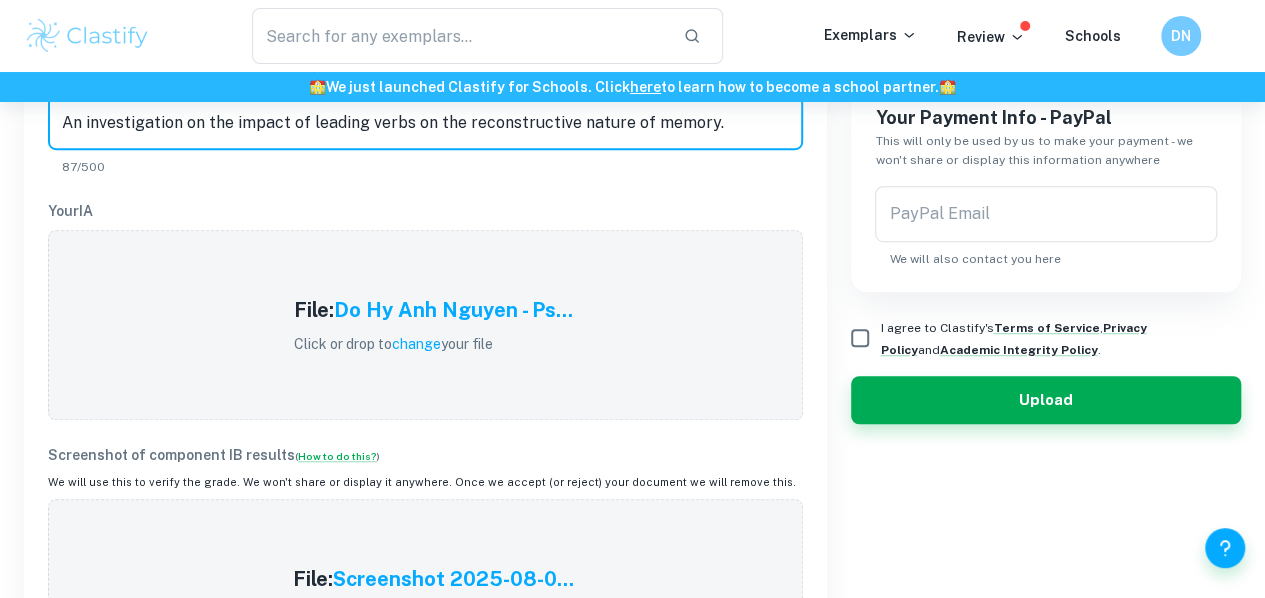 scroll, scrollTop: 578, scrollLeft: 0, axis: vertical 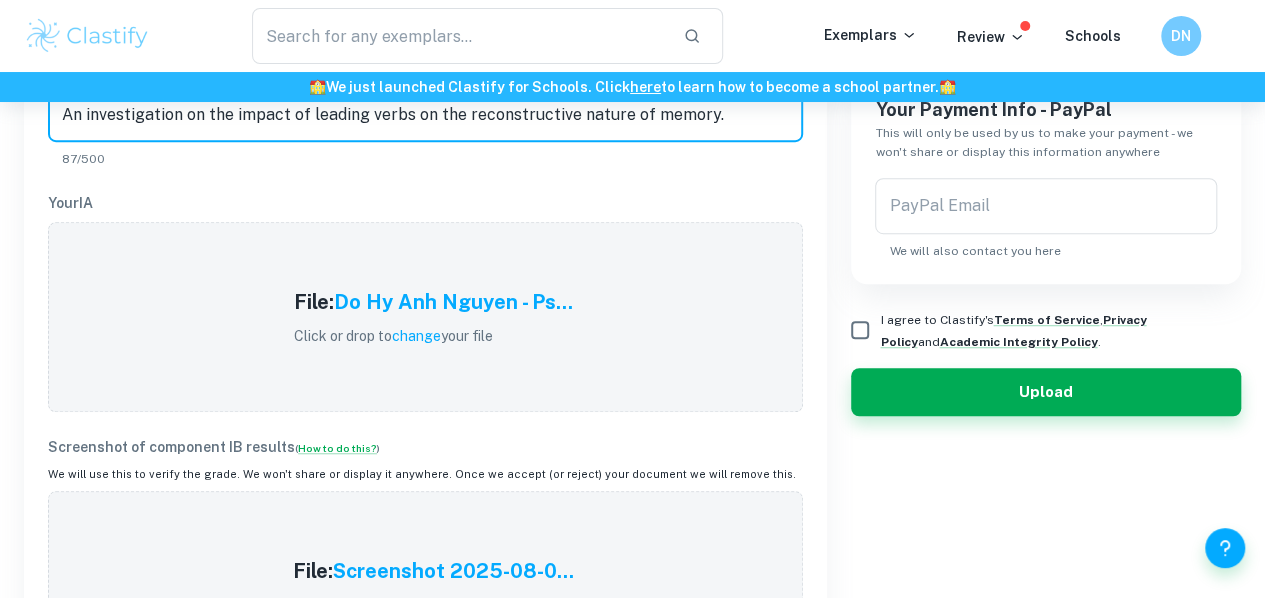 type on "An investigation on the impact of leading verbs on the reconstructive nature of memory." 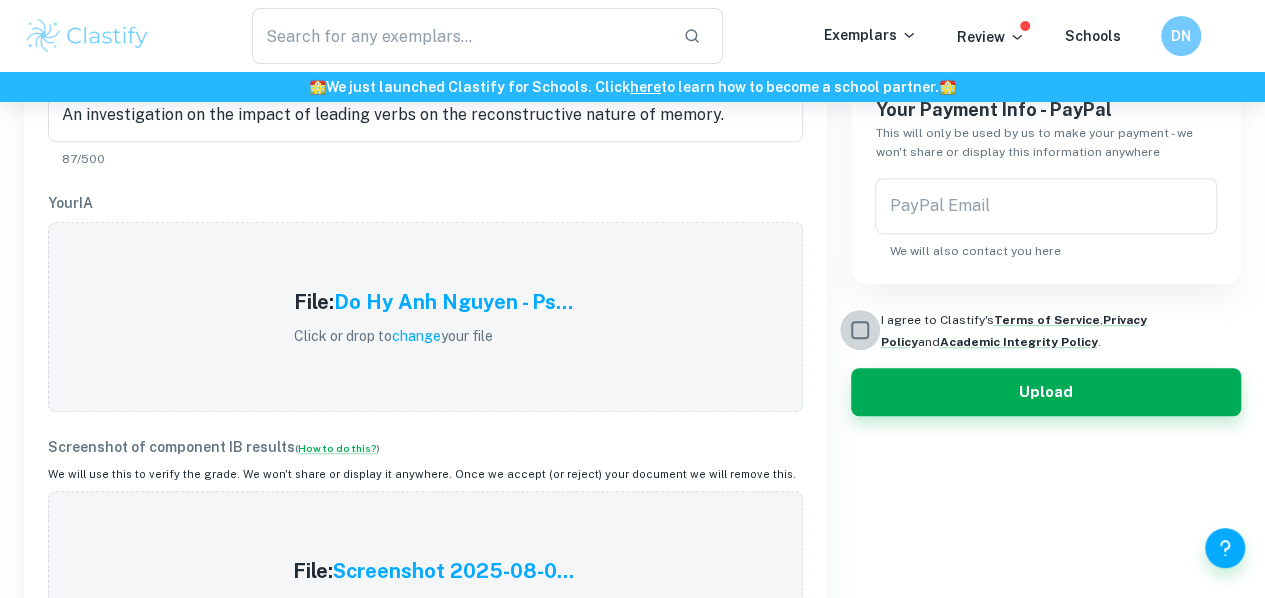 click on "I agree to Clastify's  Terms of Service ,  Privacy Policy  and  Academic Integrity Policy ." at bounding box center [860, 330] 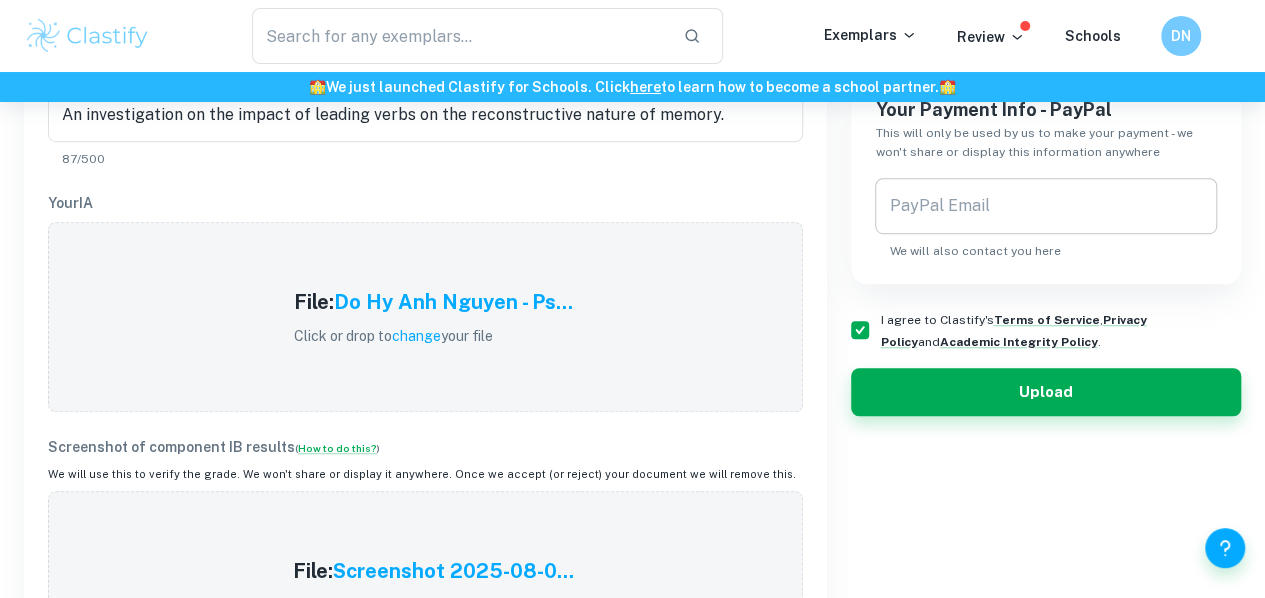 click on "PayPal Email" at bounding box center [1046, 206] 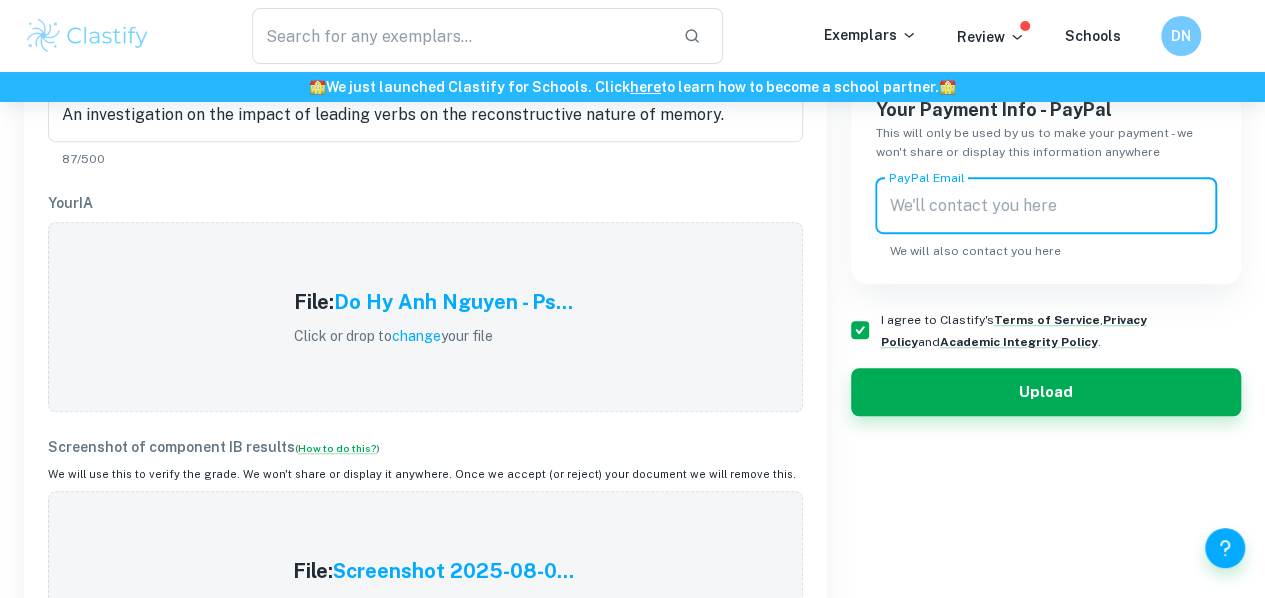 type on "[EMAIL]" 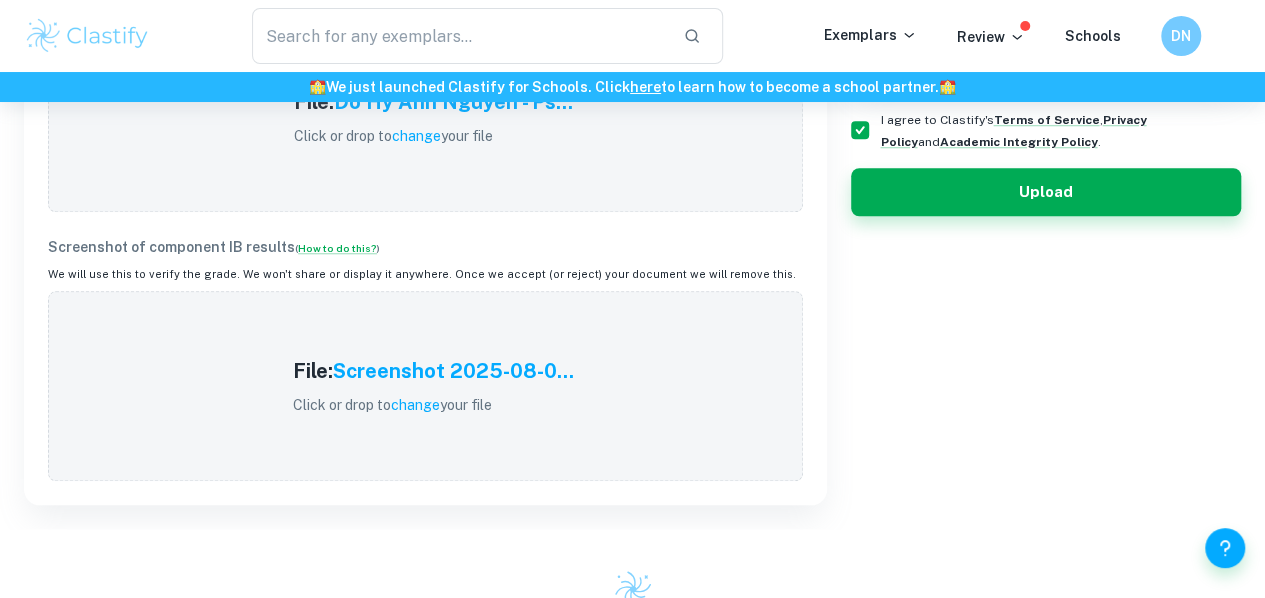 scroll, scrollTop: 780, scrollLeft: 0, axis: vertical 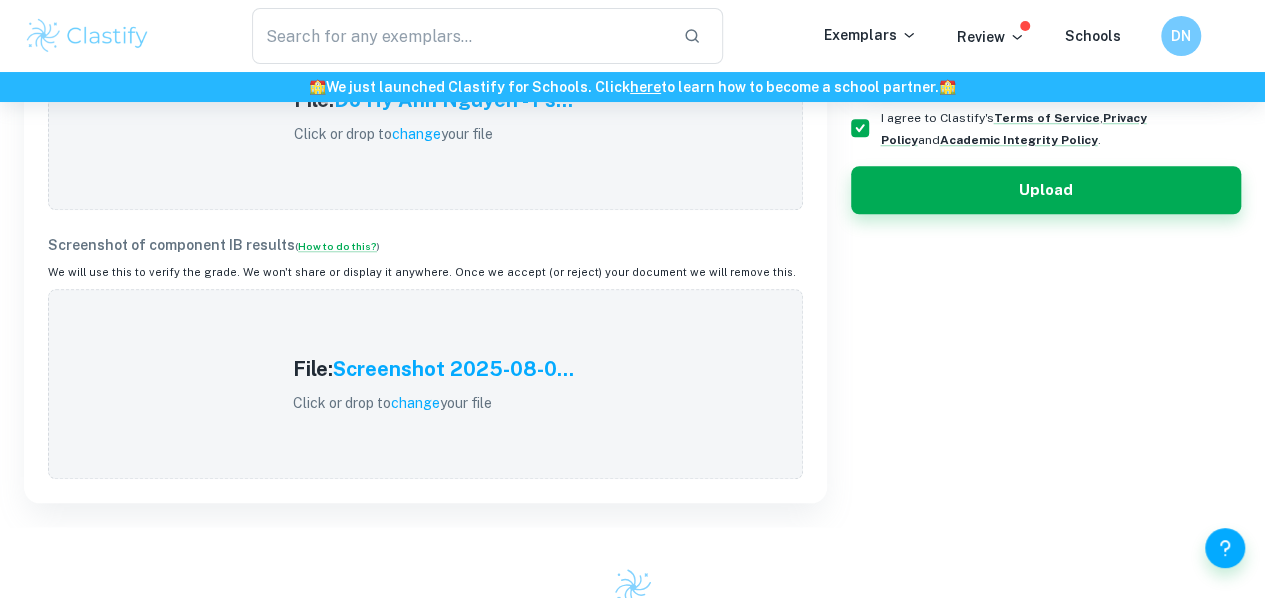 click on "Type a subject Psychology Type a subject Level SL   SL Level Grade 6 6 Grade Session May 2025 M25 Session Your Payment Info - PayPal This will only be used by us to make your payment - we won't share or display this information anywhere PayPal Email [EMAIL] PayPal Email We will also contact you here I agree to Clastify's  Terms of Service ,  Privacy Policy  and  Academic Integrity Policy . Upload" at bounding box center [1034, -26] 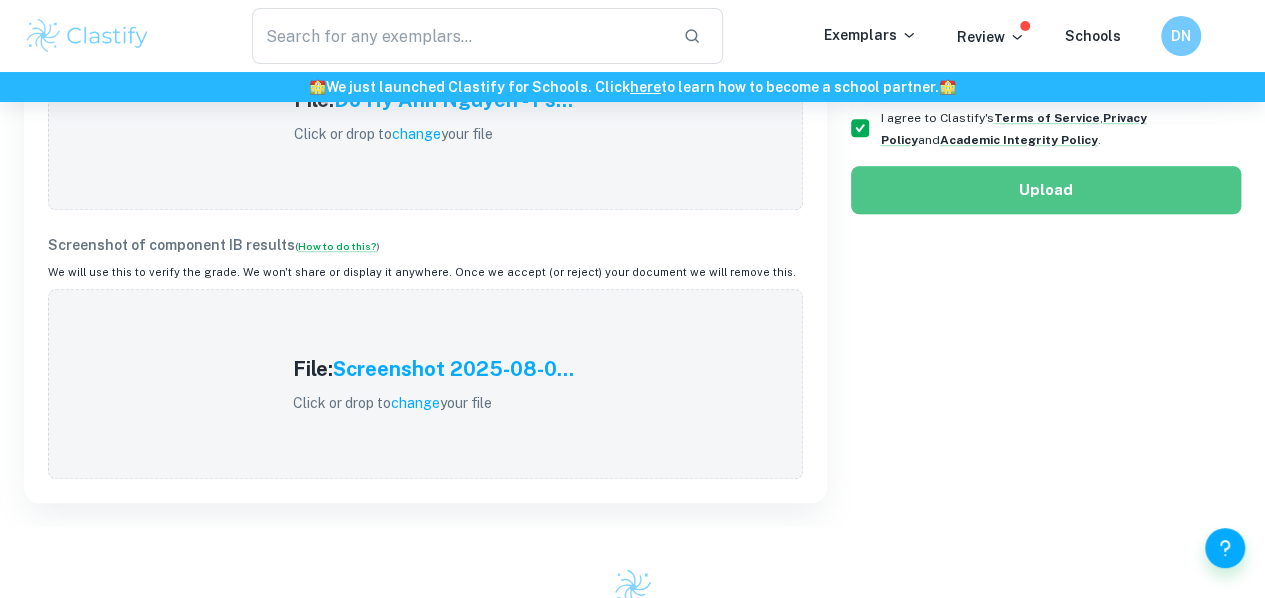 click on "Upload" at bounding box center [1046, 190] 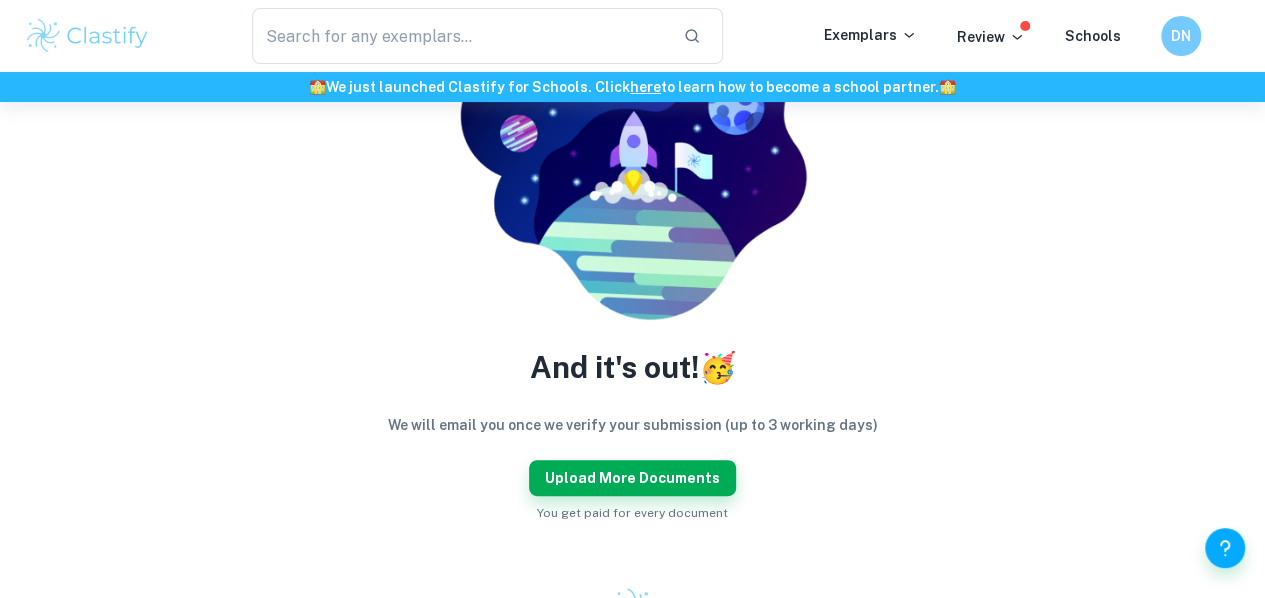 scroll, scrollTop: 258, scrollLeft: 0, axis: vertical 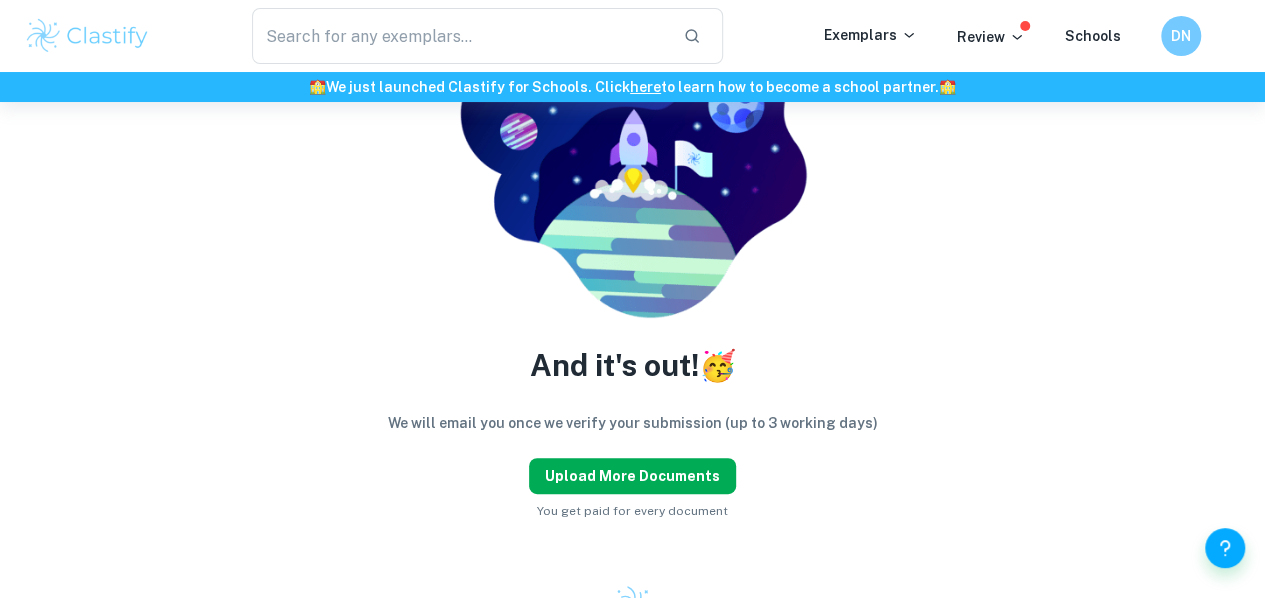 click on "Upload more documents" at bounding box center (632, 476) 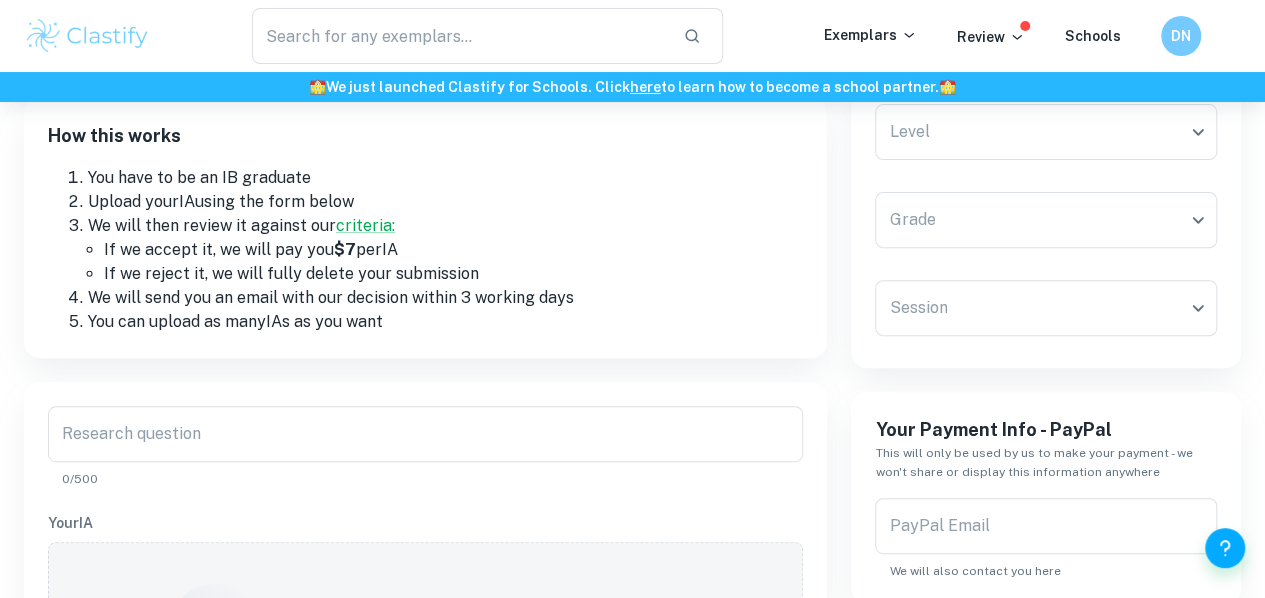 scroll, scrollTop: 0, scrollLeft: 0, axis: both 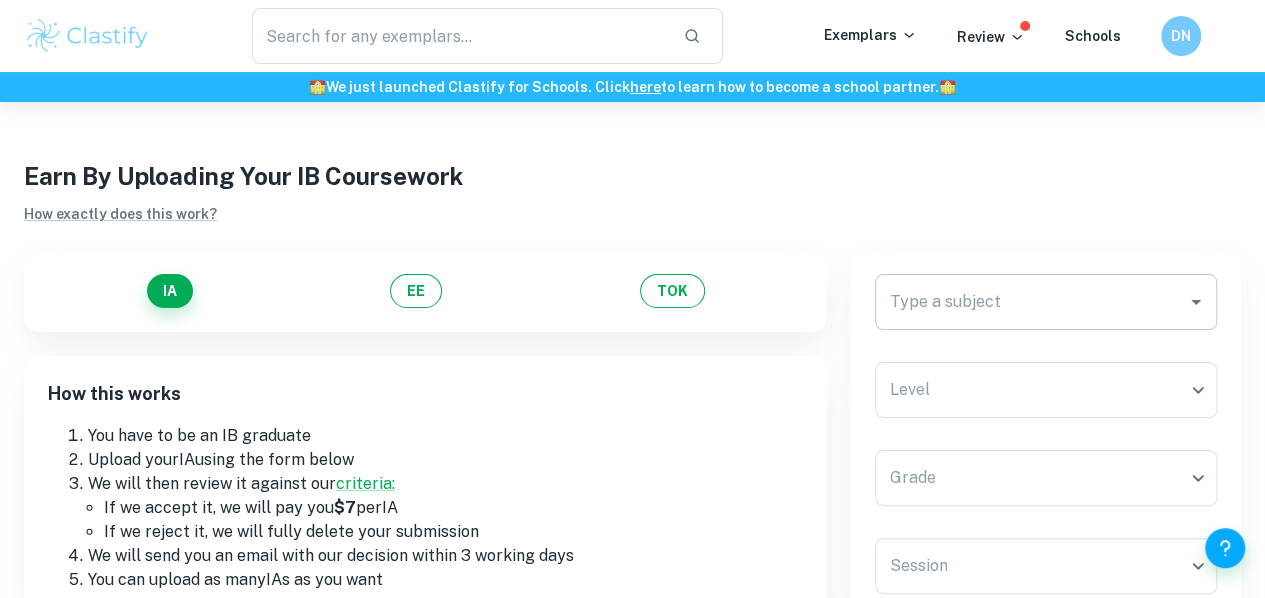 click on "Type a subject" at bounding box center [1046, 302] 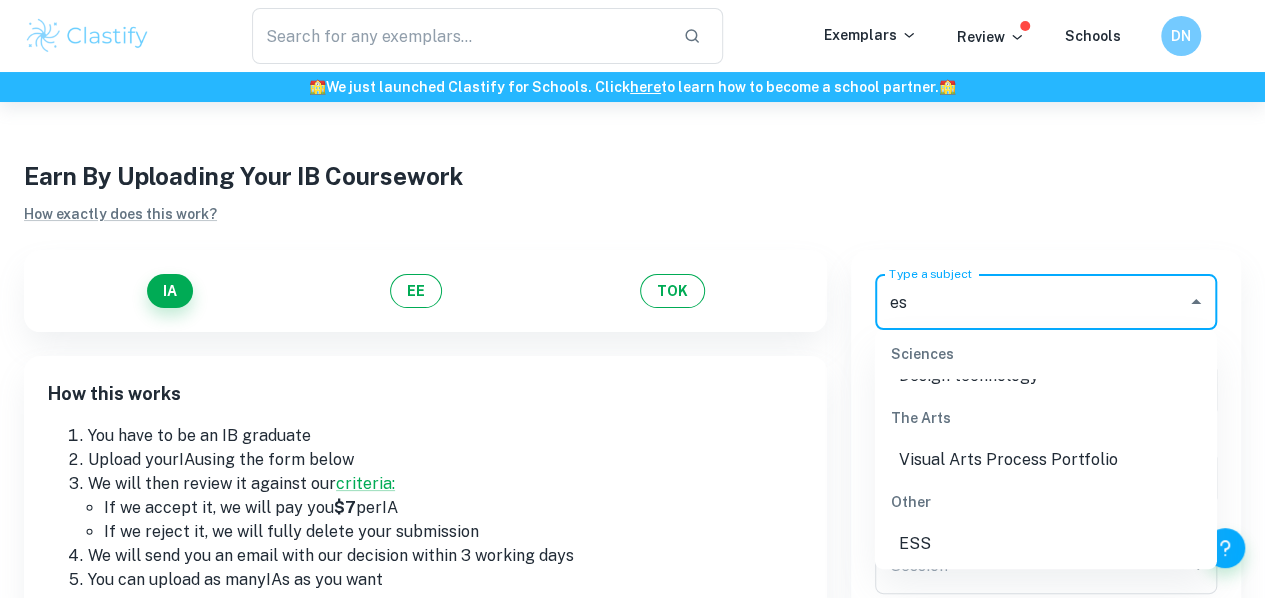scroll, scrollTop: 676, scrollLeft: 0, axis: vertical 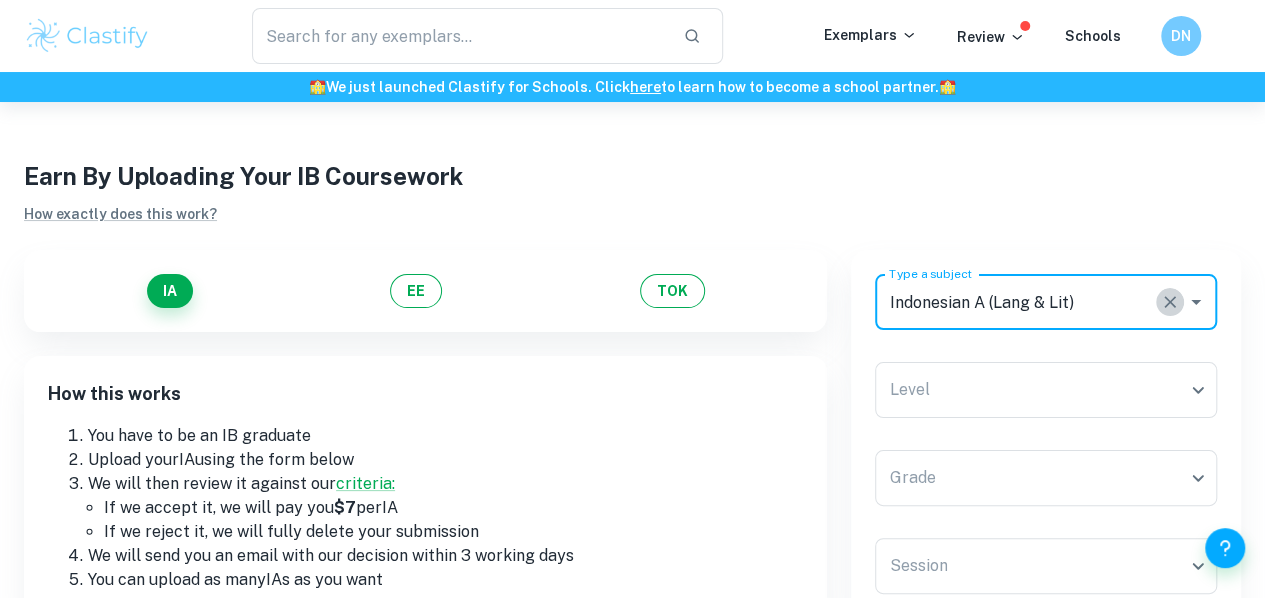 click 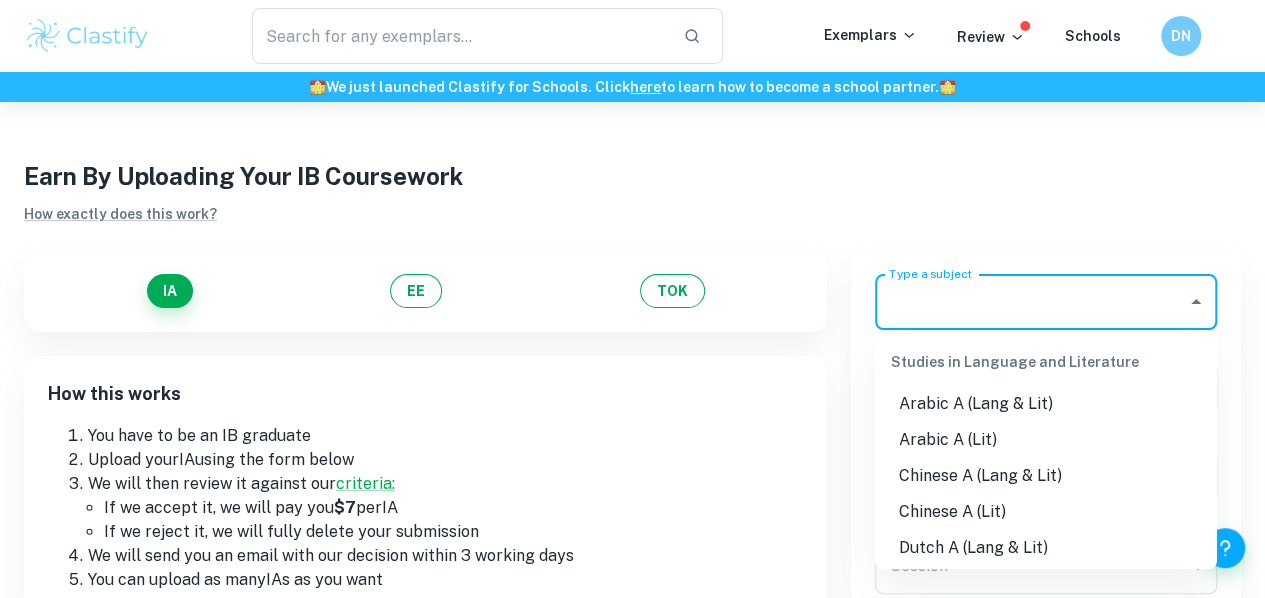click on "Type a subject" at bounding box center (1031, 302) 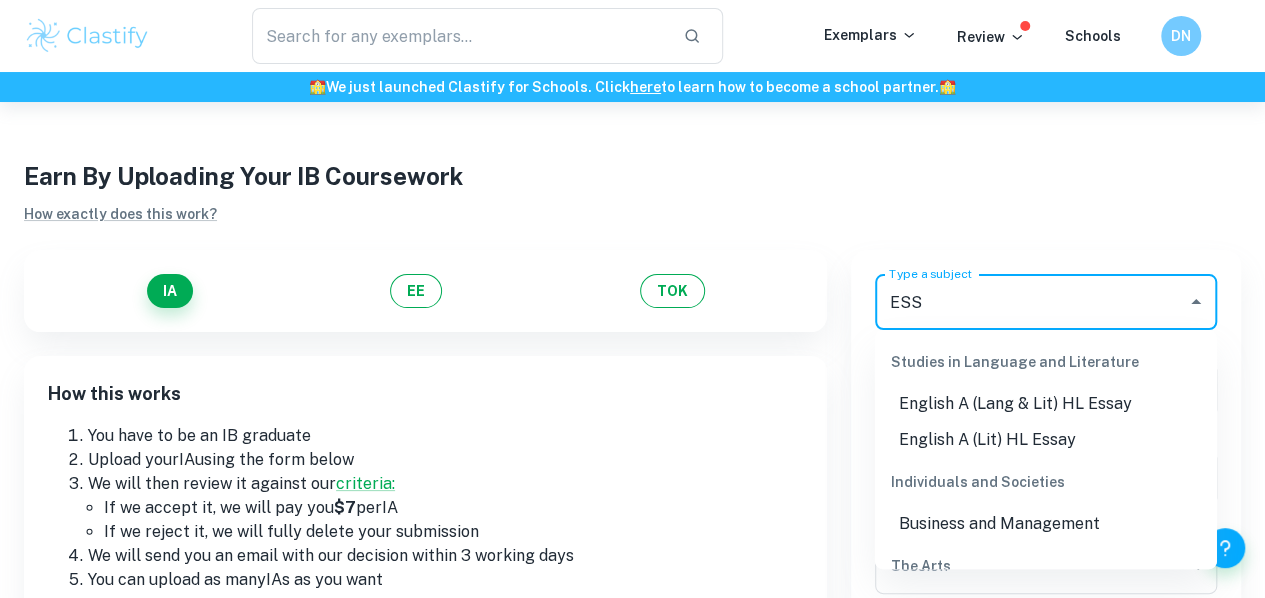 scroll, scrollTop: 148, scrollLeft: 0, axis: vertical 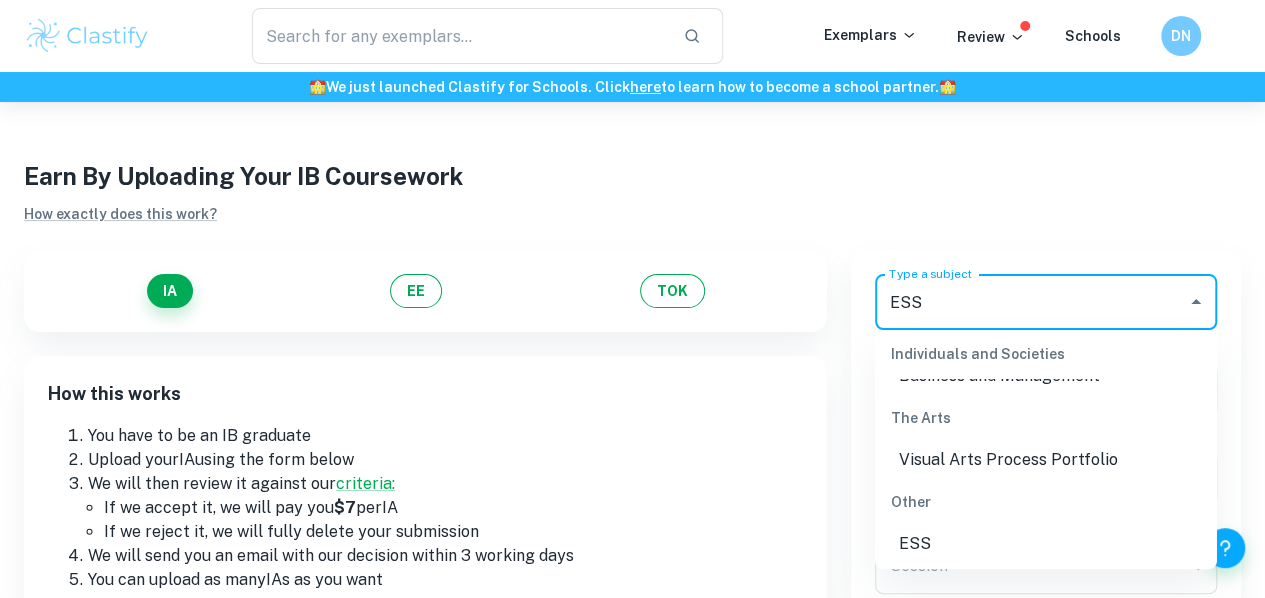 click on "ESS" at bounding box center (1046, 544) 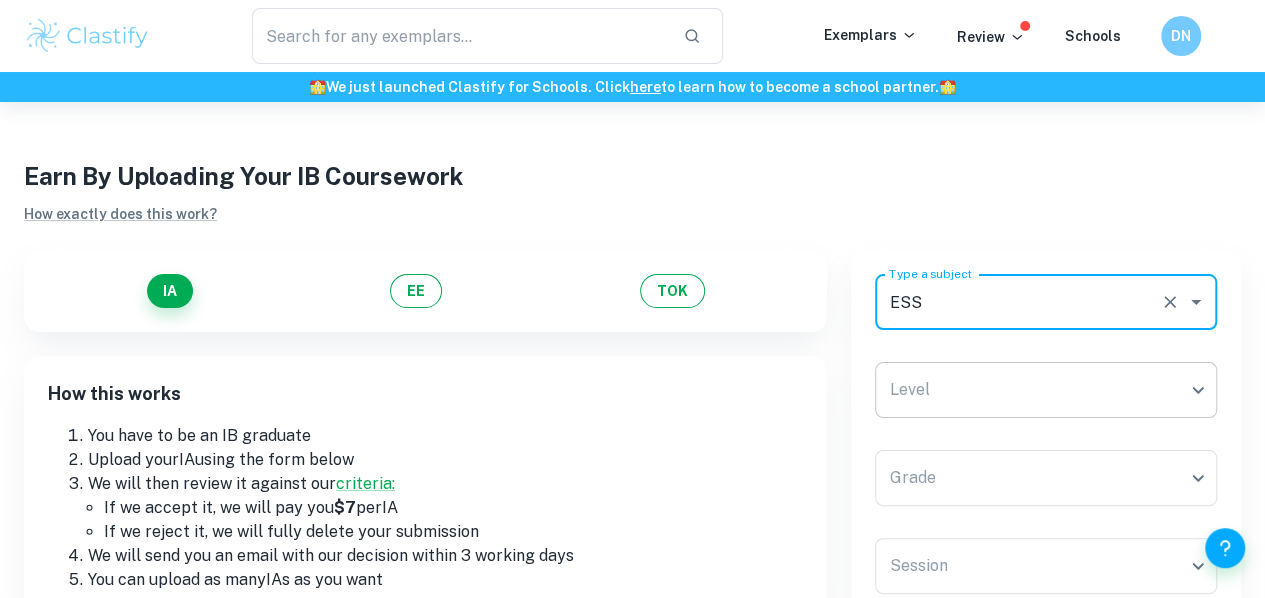 type on "ESS" 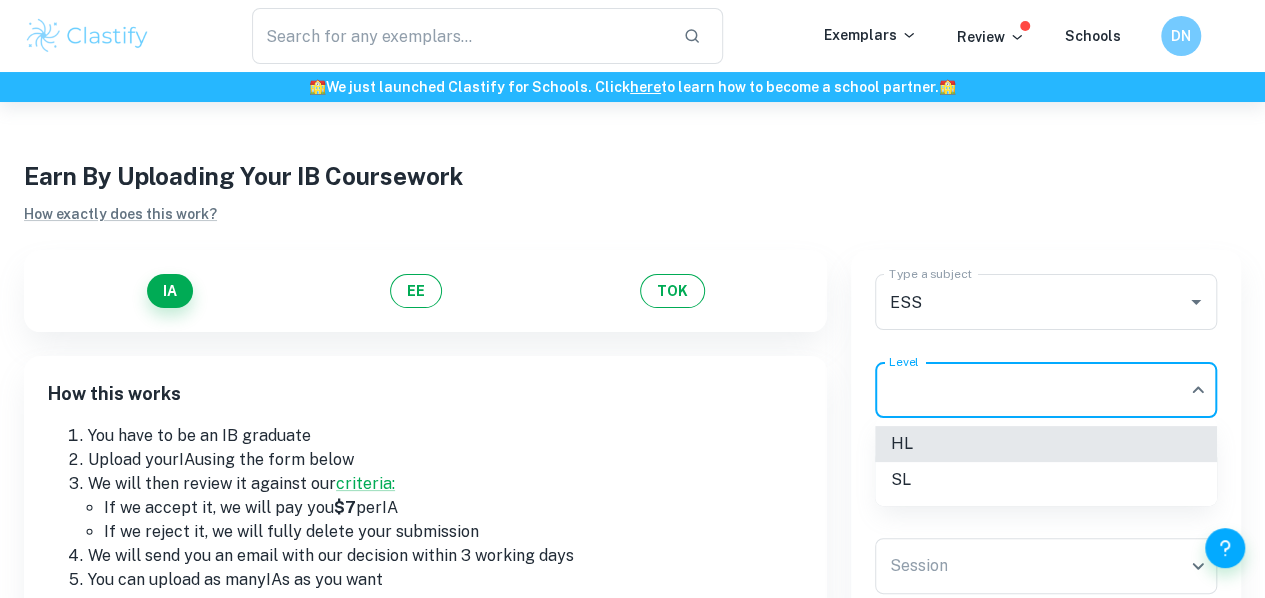 click on "We value your privacy We use cookies to enhance your browsing experience, serve personalised ads or content, and analyse our traffic. By clicking "Accept All", you consent to our use of cookies.   Cookie Policy Customise   Reject All   Accept All   Customise Consent Preferences   We use cookies to help you navigate efficiently and perform certain functions. You will find detailed information about all cookies under each consent category below. The cookies that are categorised as "Necessary" are stored on your browser as they are essential for enabling the basic functionalities of the site. ...  Show more For more information on how Google's third-party cookies operate and handle your data, see:   Google Privacy Policy Necessary Always Active Necessary cookies are required to enable the basic features of this site, such as providing secure log-in or adjusting your consent preferences. These cookies do not store any personally identifiable data. Functional Analytics Performance Advertisement Uncategorised" at bounding box center [632, 401] 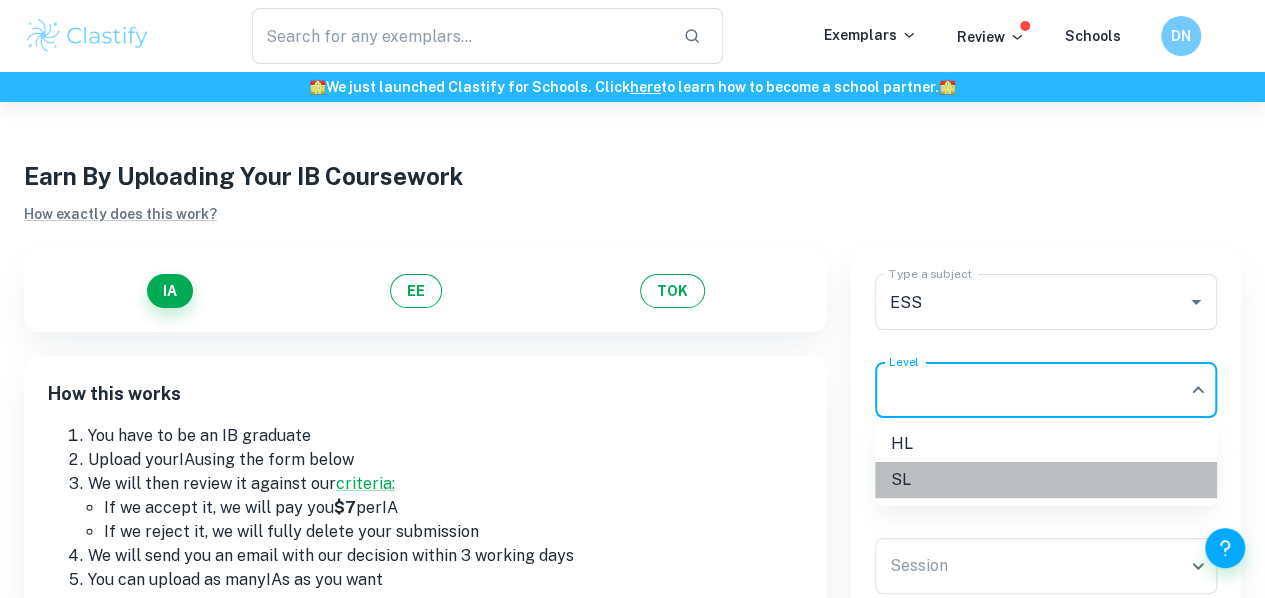 click on "SL" at bounding box center [1046, 480] 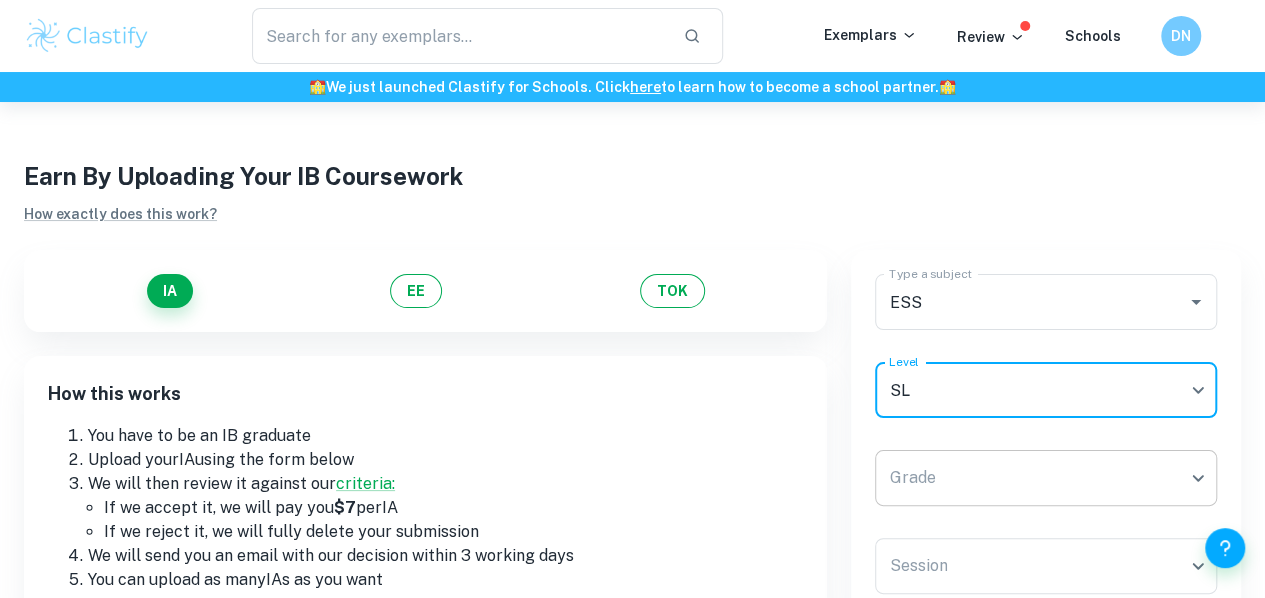 click on "We value your privacy We use cookies to enhance your browsing experience, serve personalised ads or content, and analyse our traffic. By clicking "Accept All", you consent to our use of cookies.   Cookie Policy Customise   Reject All   Accept All   Customise Consent Preferences   We use cookies to help you navigate efficiently and perform certain functions. You will find detailed information about all cookies under each consent category below. The cookies that are categorised as "Necessary" are stored on your browser as they are essential for enabling the basic functionalities of the site. ...  Show more For more information on how Google's third-party cookies operate and handle your data, see:   Google Privacy Policy Necessary Always Active Necessary cookies are required to enable the basic features of this site, such as providing secure log-in or adjusting your consent preferences. These cookies do not store any personally identifiable data. Functional Analytics Performance Advertisement Uncategorised" at bounding box center (632, 401) 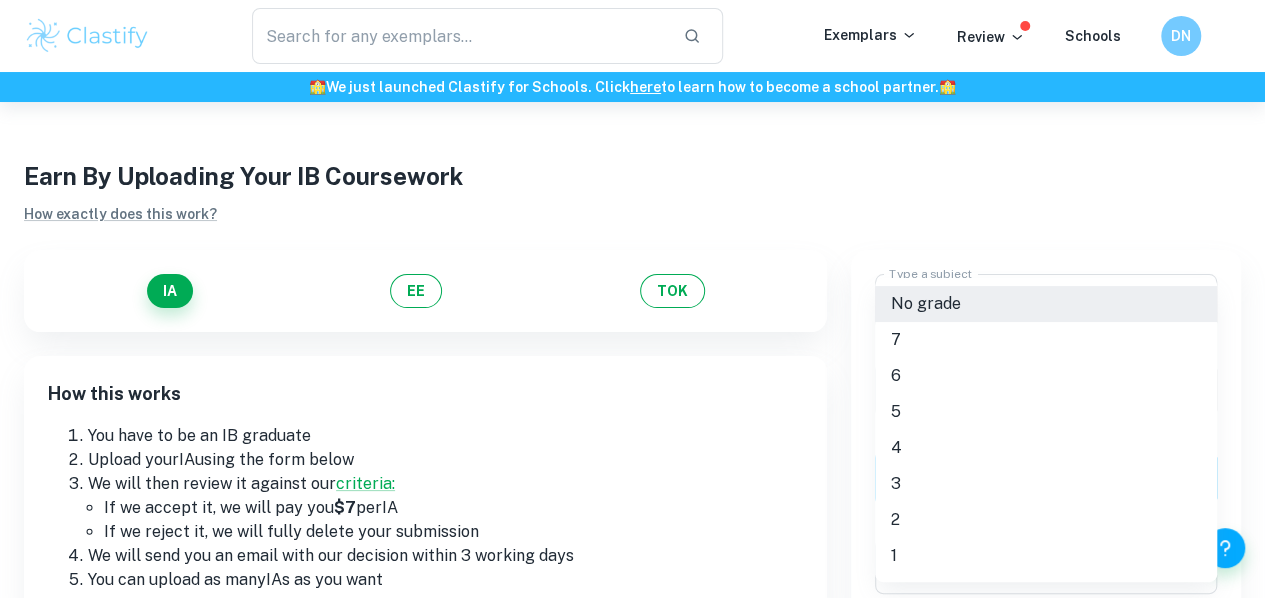 click on "4" at bounding box center [1046, 448] 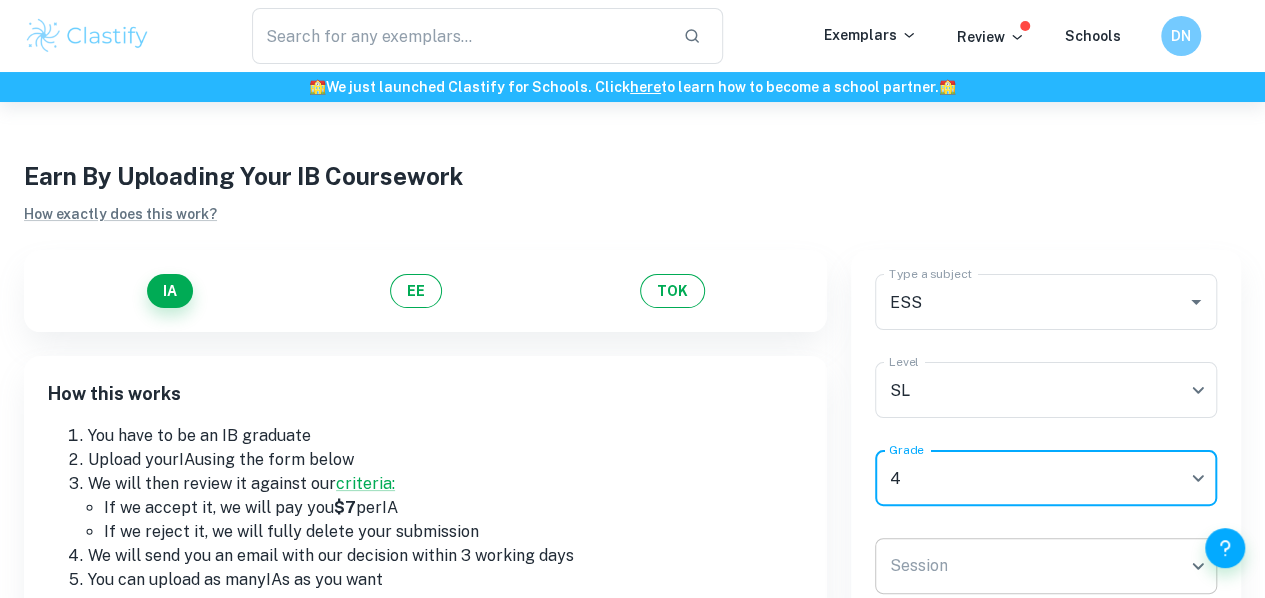 click on "We value your privacy We use cookies to enhance your browsing experience, serve personalised ads or content, and analyse our traffic. By clicking "Accept All", you consent to our use of cookies.   Cookie Policy Customise   Reject All   Accept All   Customise Consent Preferences   We use cookies to help you navigate efficiently and perform certain functions. You will find detailed information about all cookies under each consent category below. The cookies that are categorised as "Necessary" are stored on your browser as they are essential for enabling the basic functionalities of the site. ...  Show more For more information on how Google's third-party cookies operate and handle your data, see:   Google Privacy Policy Necessary Always Active Necessary cookies are required to enable the basic features of this site, such as providing secure log-in or adjusting your consent preferences. These cookies do not store any personally identifiable data. Functional Analytics Performance Advertisement Uncategorised" at bounding box center (632, 401) 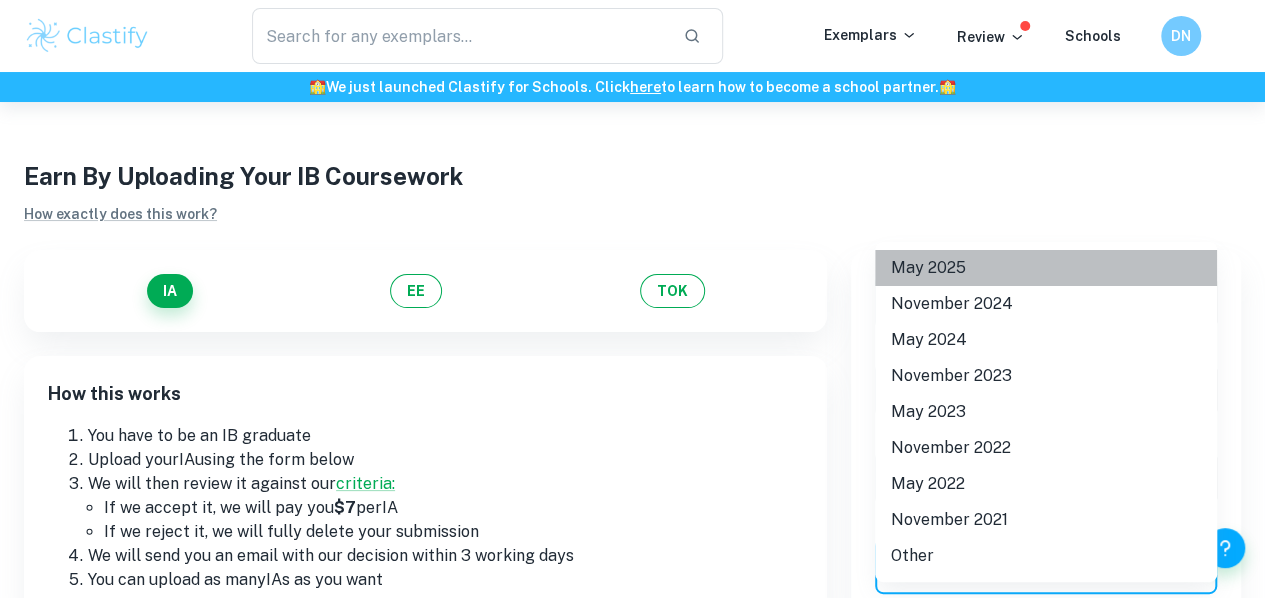 click on "May 2025" at bounding box center [1046, 268] 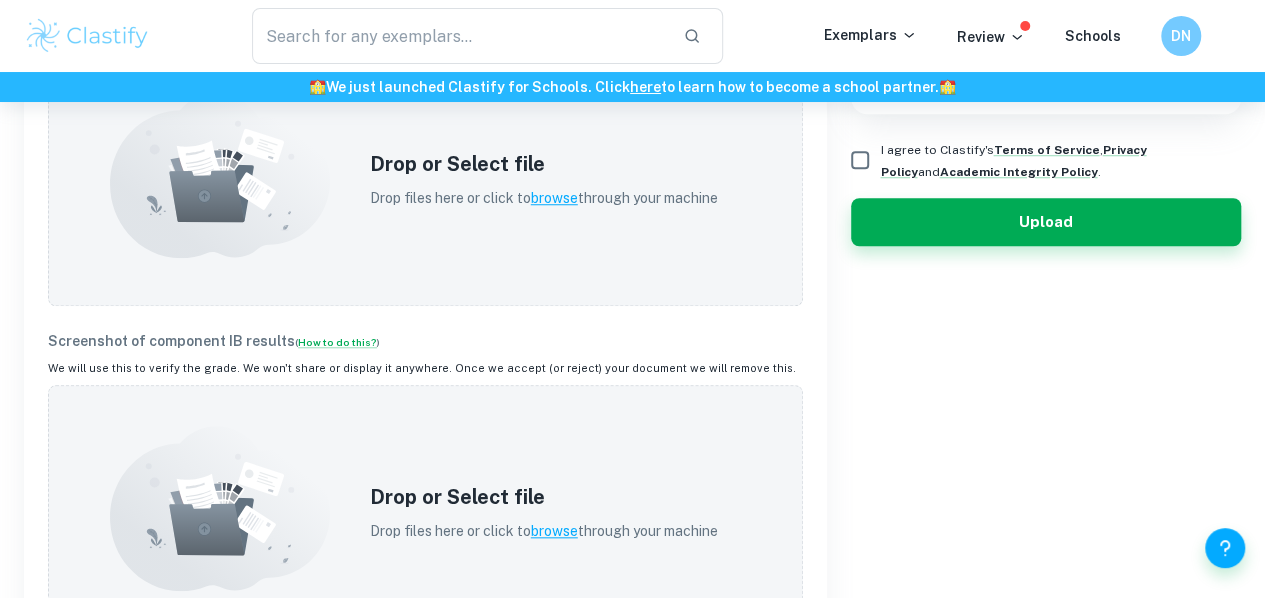 scroll, scrollTop: 603, scrollLeft: 0, axis: vertical 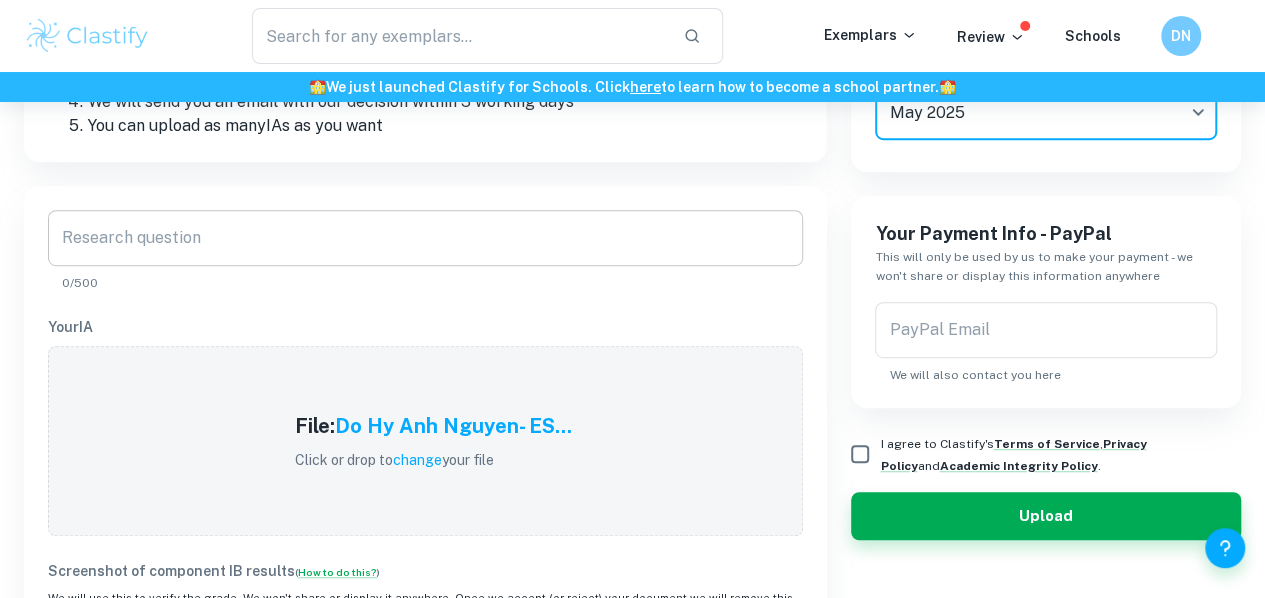 click on "Research question" at bounding box center (425, 238) 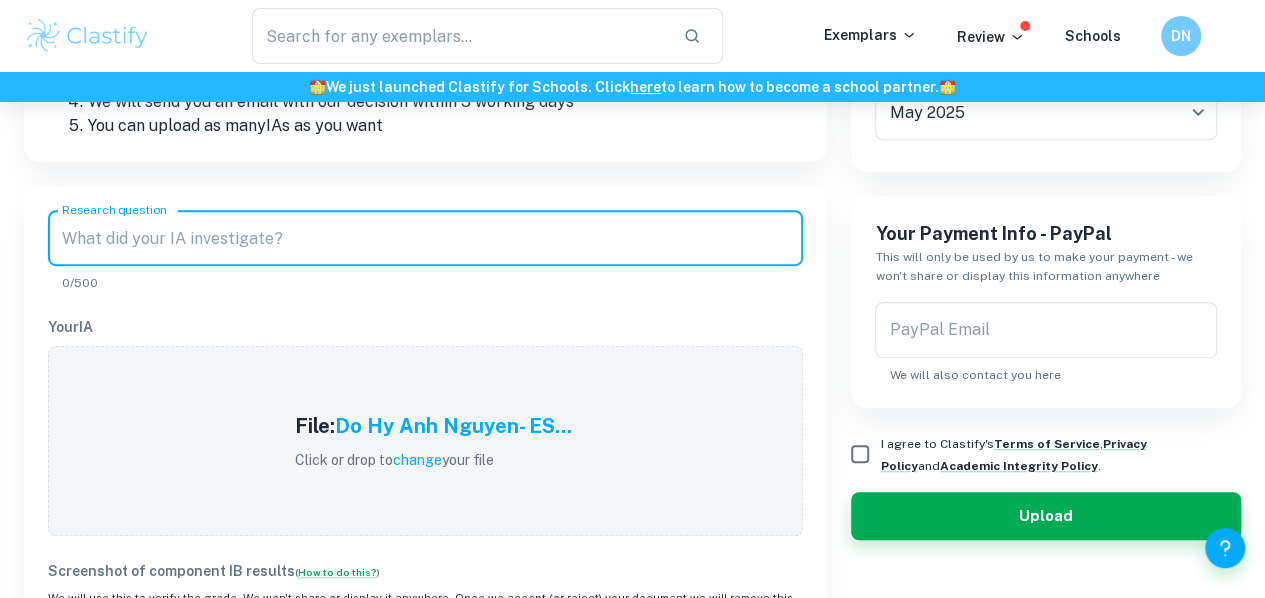 paste on ": Is there a correlation between the level of acidity and growth of seeds post-germination?" 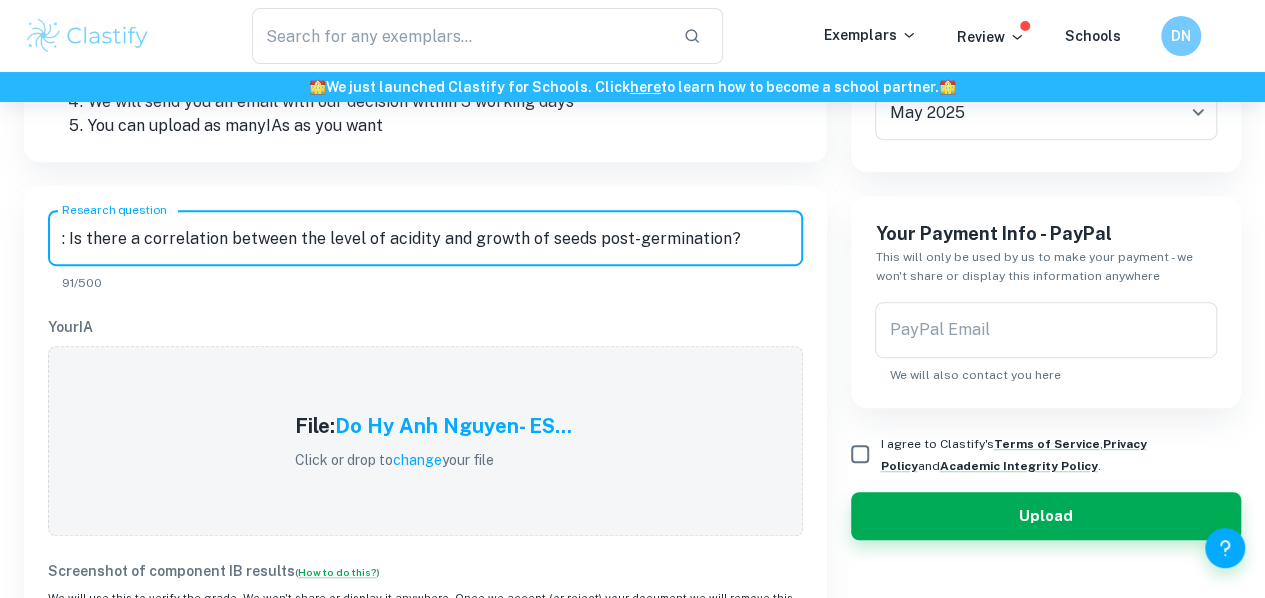 click on ": Is there a correlation between the level of acidity and growth of seeds post-germination?" at bounding box center [425, 238] 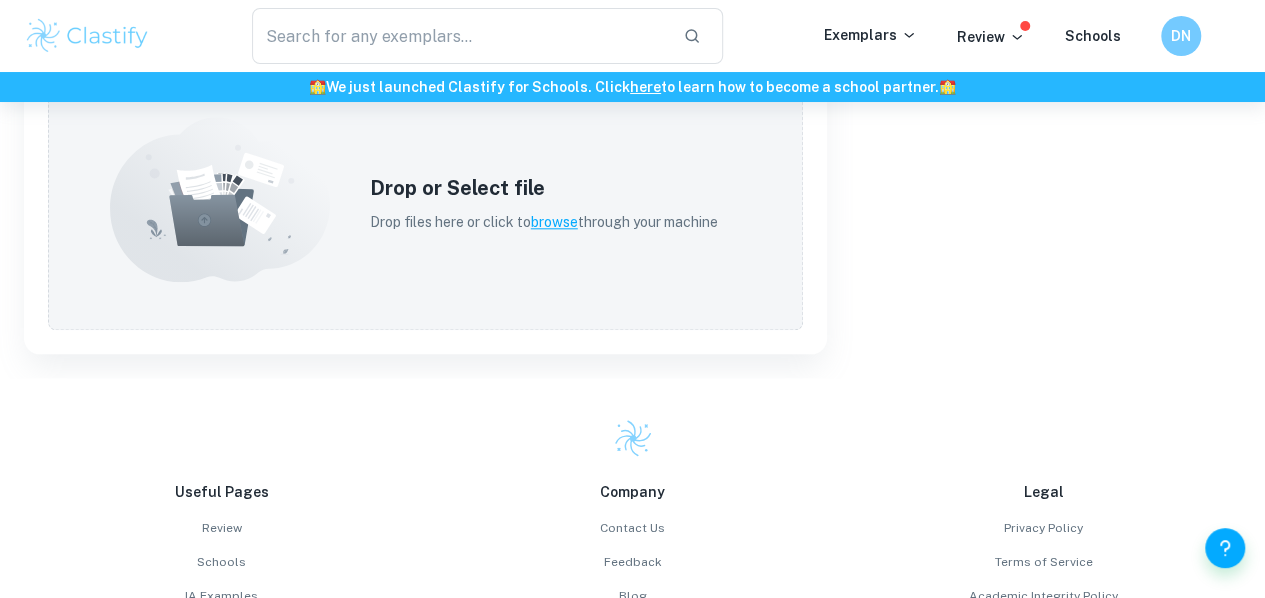 scroll, scrollTop: 1056, scrollLeft: 0, axis: vertical 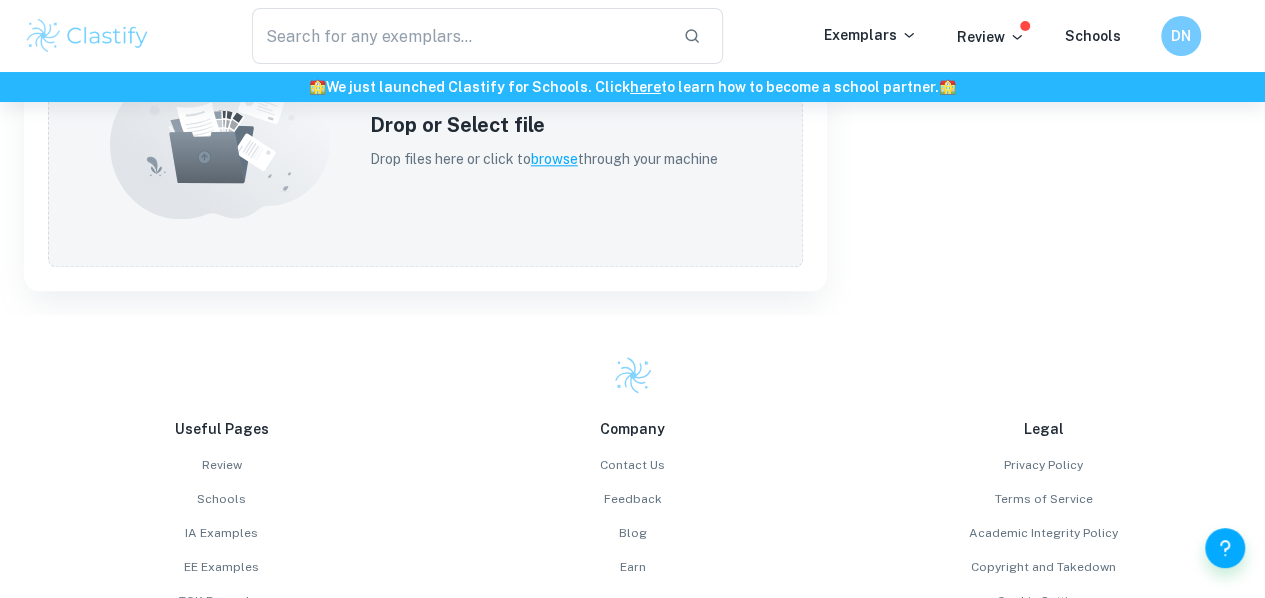 type on "Is there a correlation between the level of acidity and growth of seeds post-germination?" 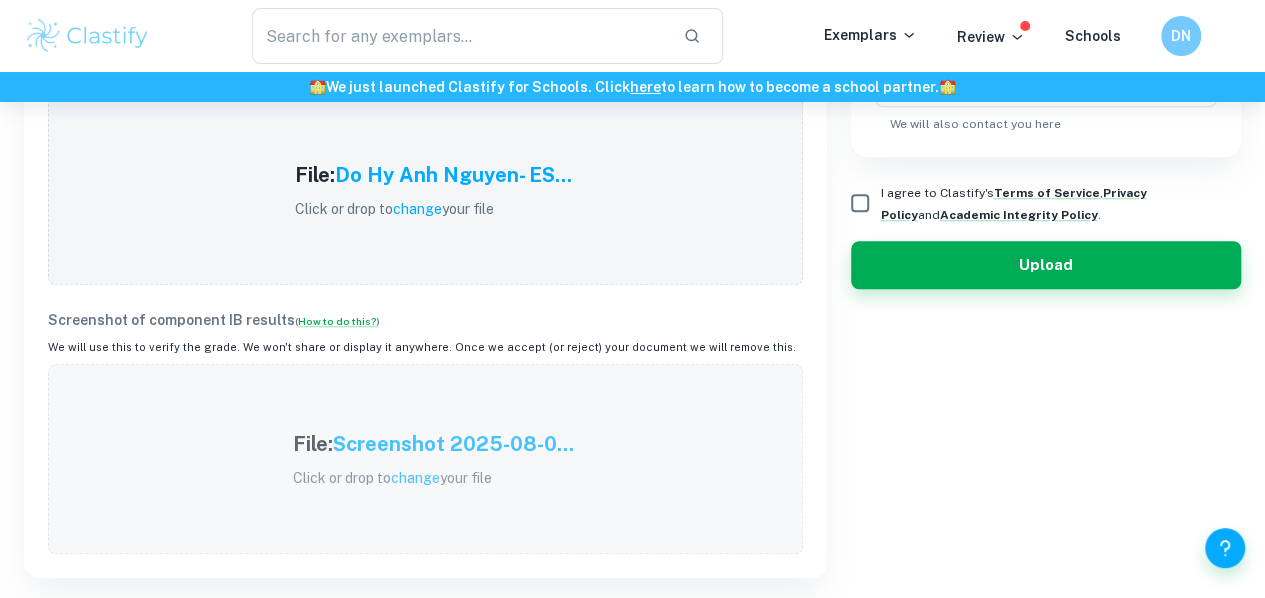 scroll, scrollTop: 704, scrollLeft: 0, axis: vertical 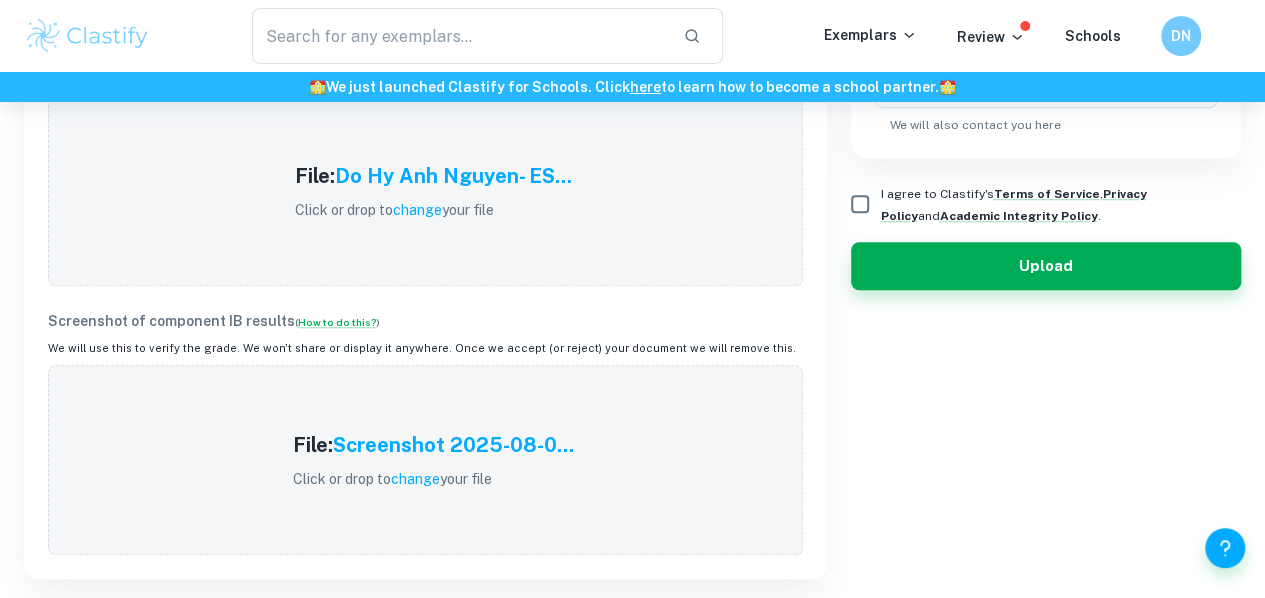 click on "I agree to Clastify's  Terms of Service ,  Privacy Policy  and  Academic Integrity Policy ." at bounding box center [860, 204] 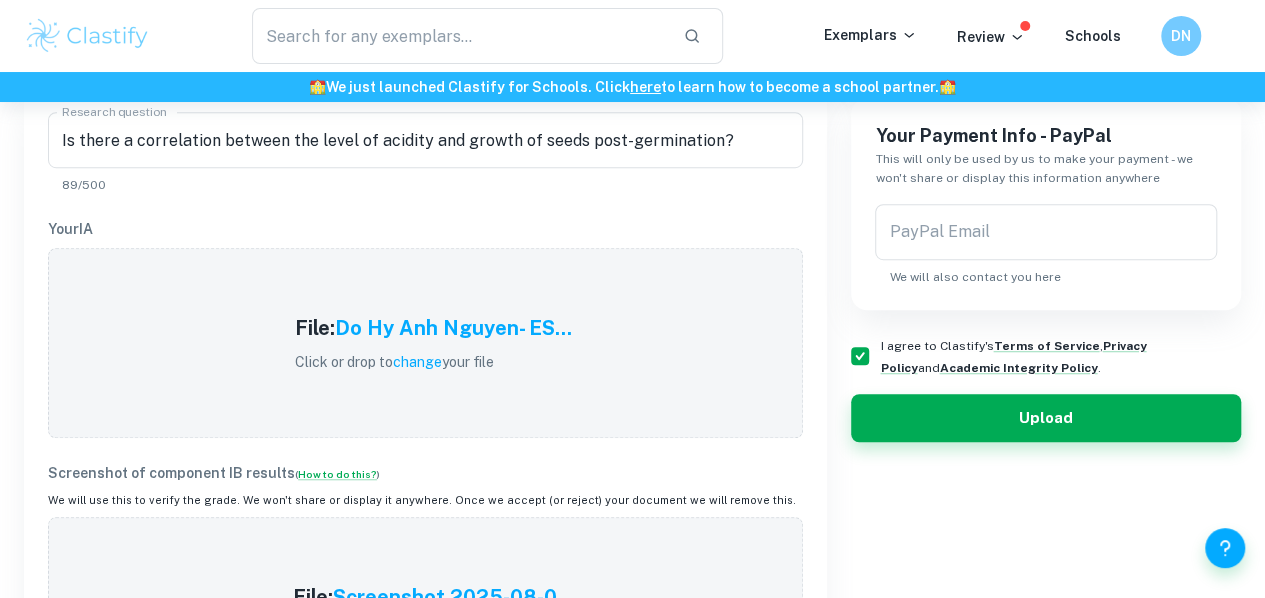 scroll, scrollTop: 550, scrollLeft: 0, axis: vertical 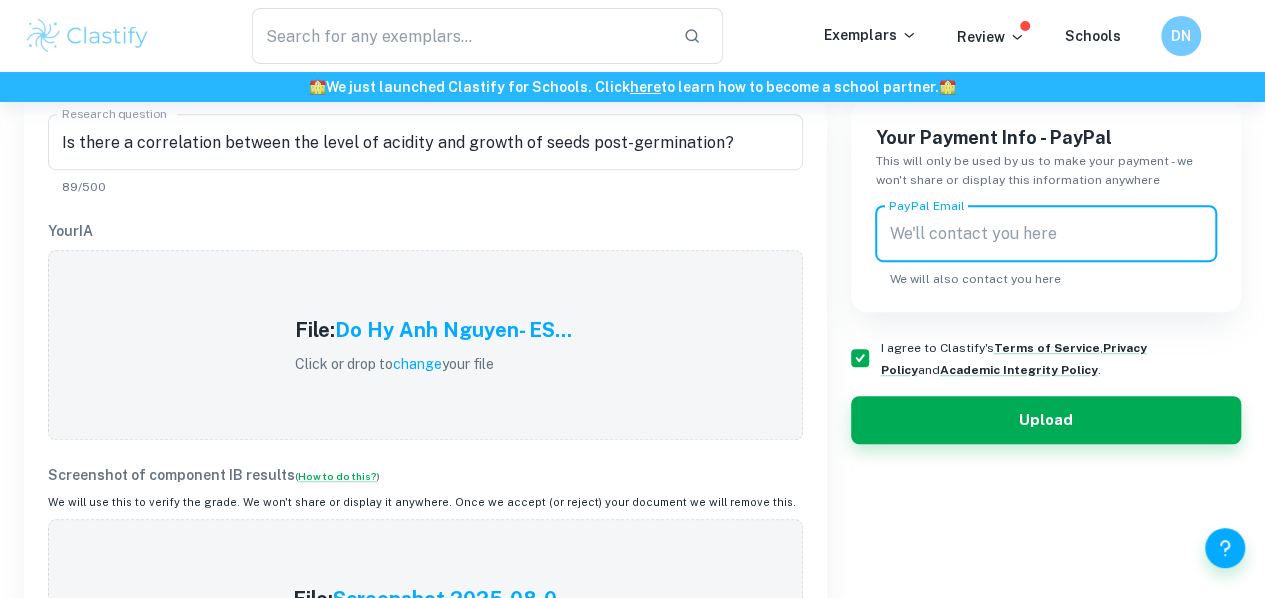 click on "PayPal Email" at bounding box center [1046, 234] 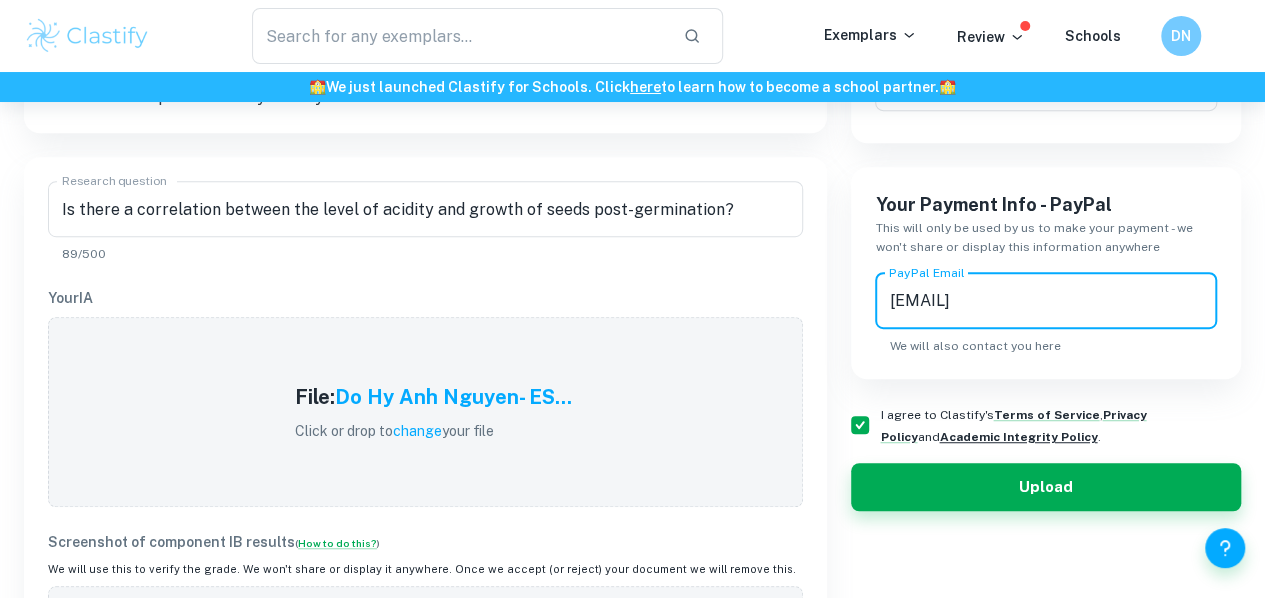 scroll, scrollTop: 484, scrollLeft: 0, axis: vertical 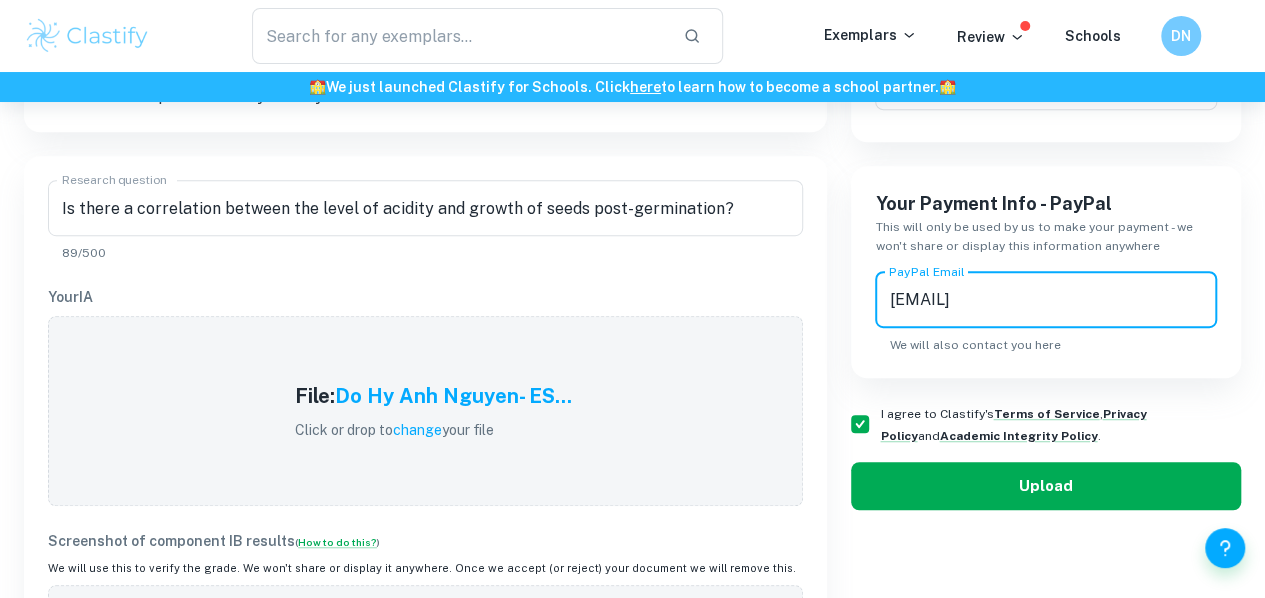 click on "Upload" at bounding box center [1046, 486] 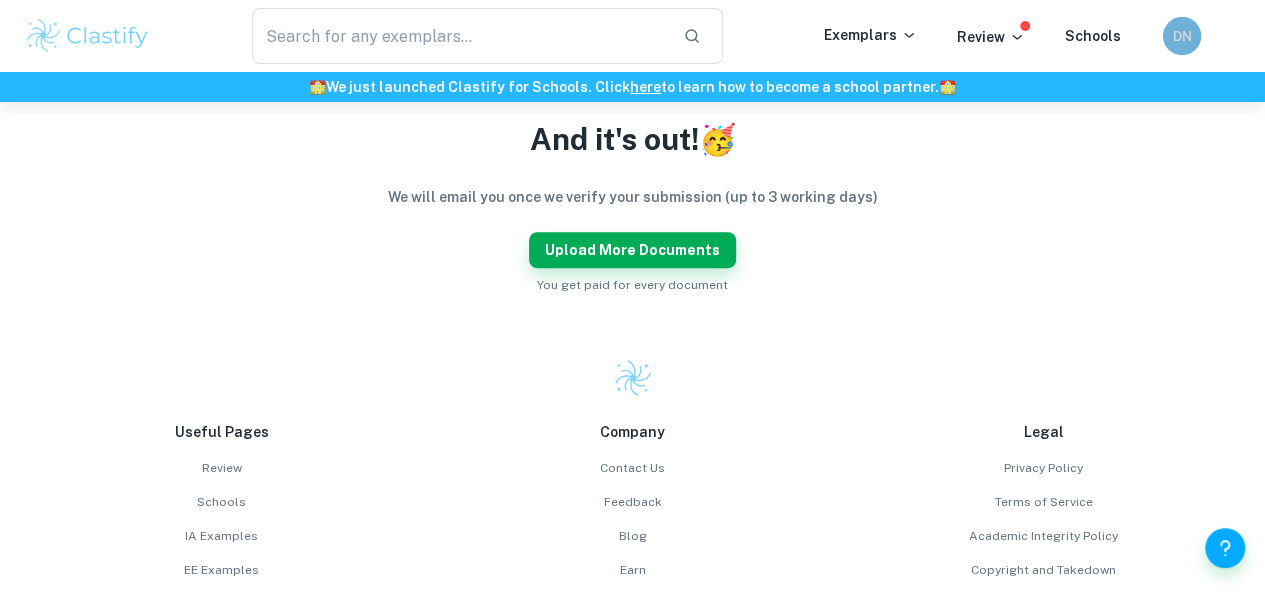 click on "DN" at bounding box center [1182, 35] 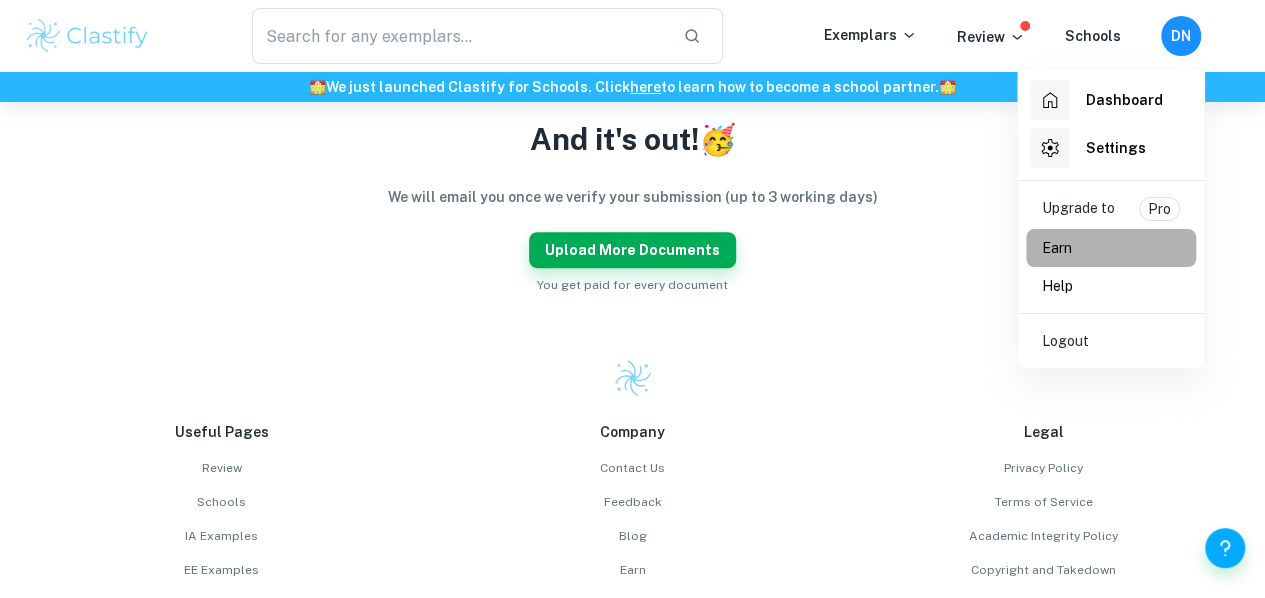 click on "Earn" at bounding box center [1111, 248] 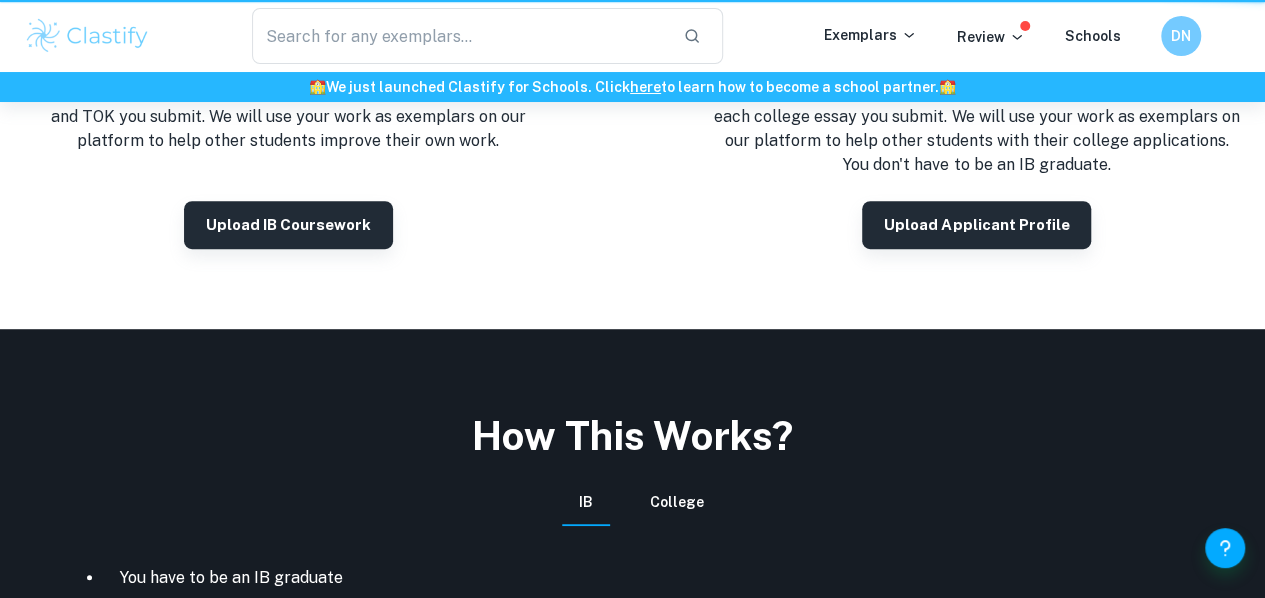 scroll, scrollTop: 0, scrollLeft: 0, axis: both 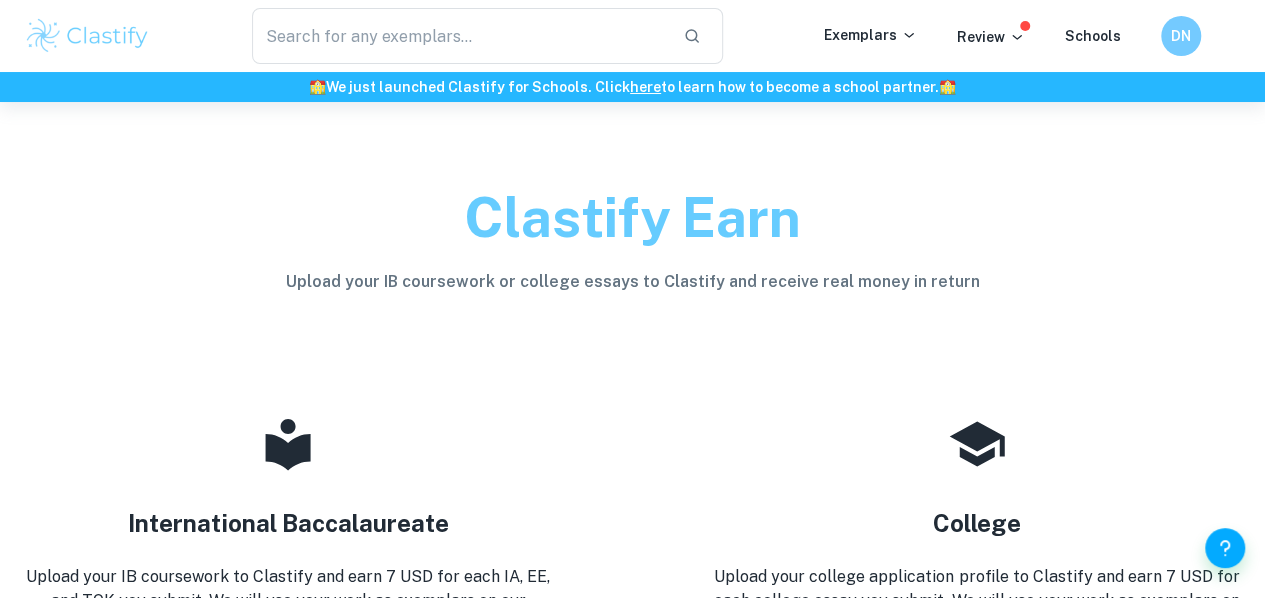 click 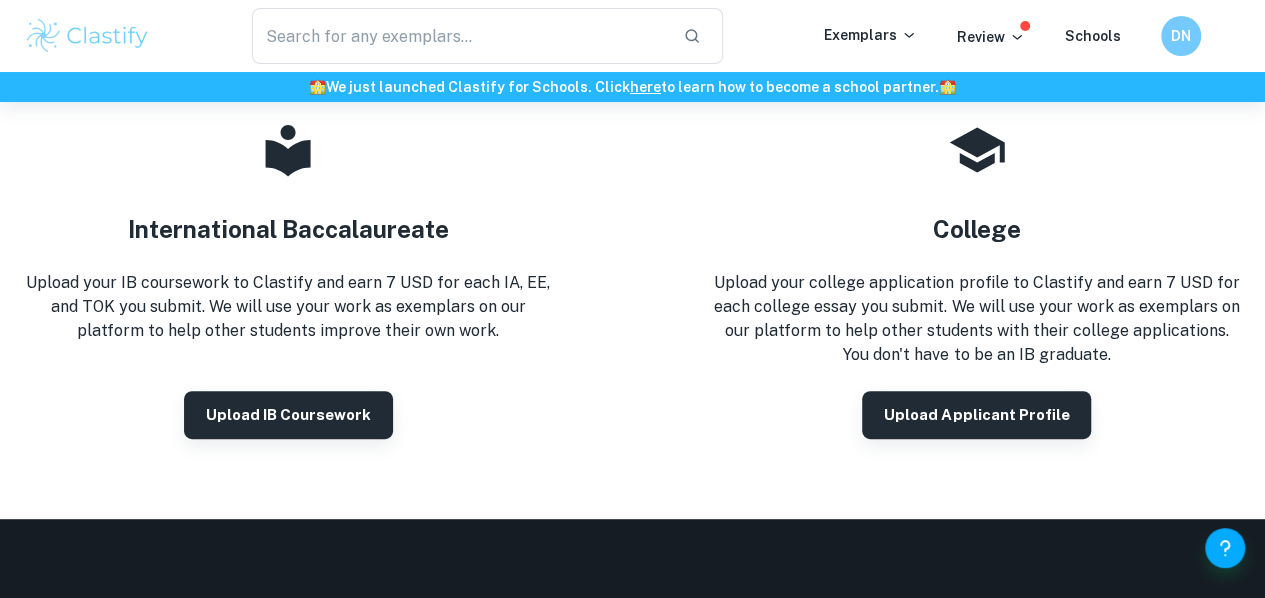 scroll, scrollTop: 300, scrollLeft: 0, axis: vertical 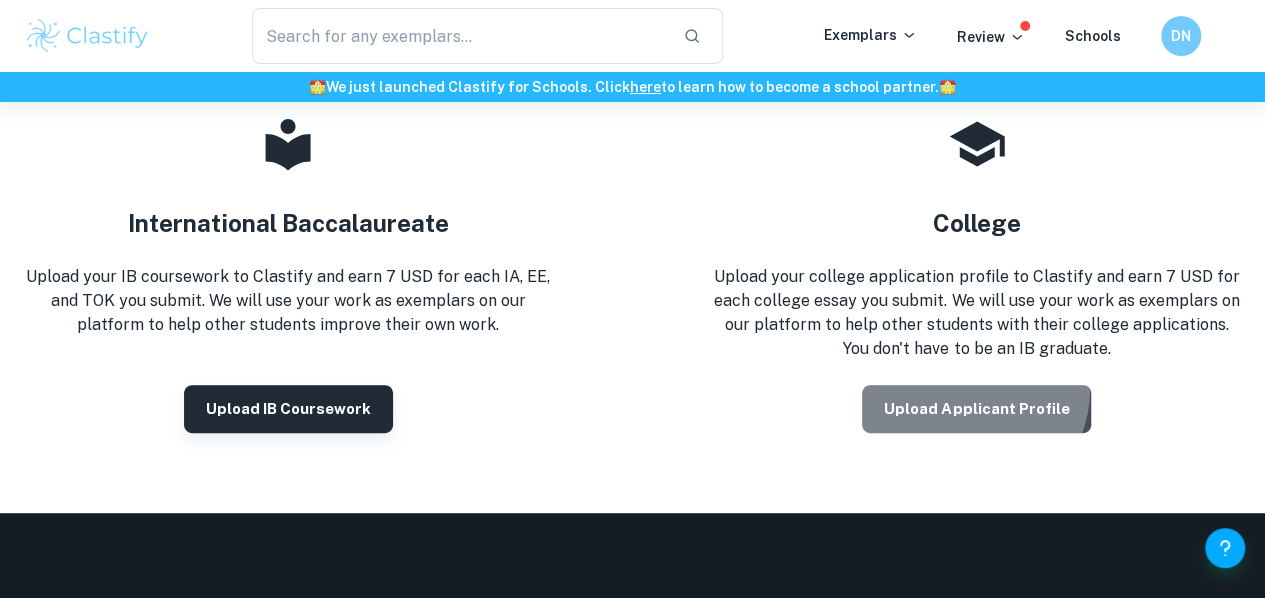 click on "Upload Applicant Profile" at bounding box center [976, 409] 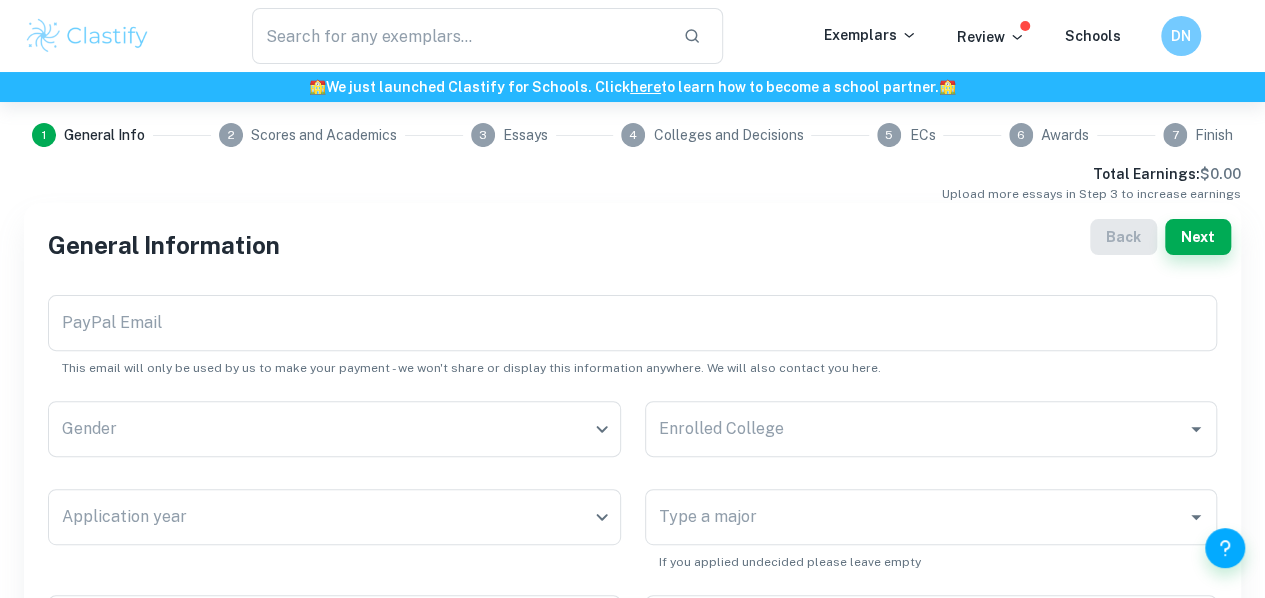 scroll, scrollTop: 128, scrollLeft: 0, axis: vertical 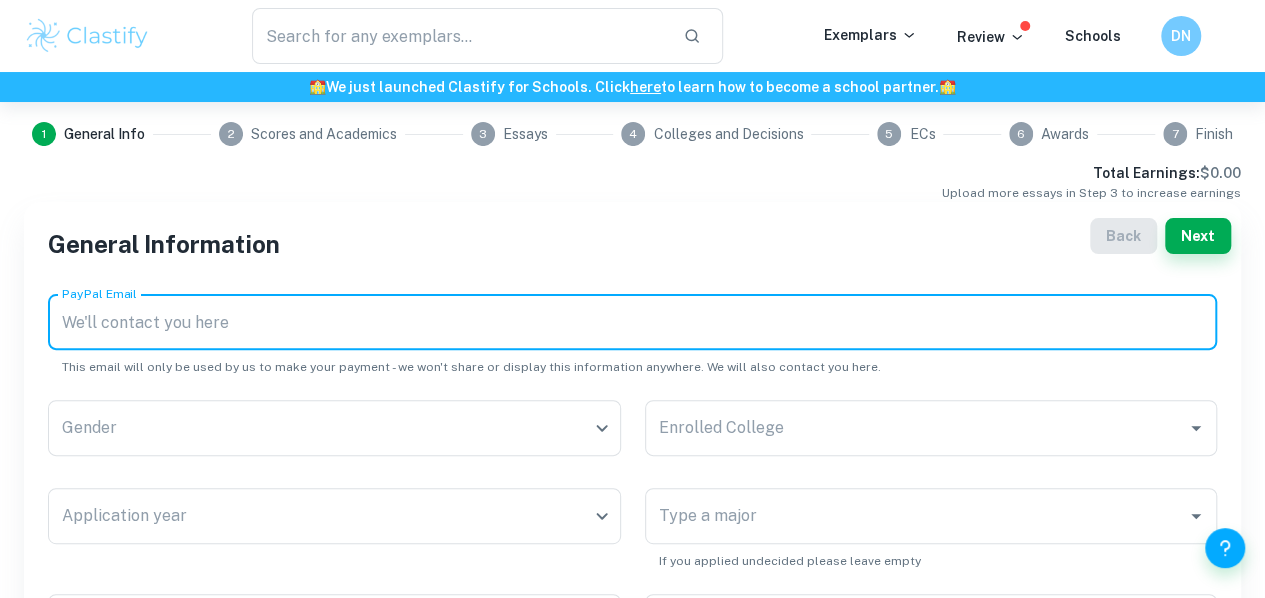 click on "PayPal Email" at bounding box center (632, 322) 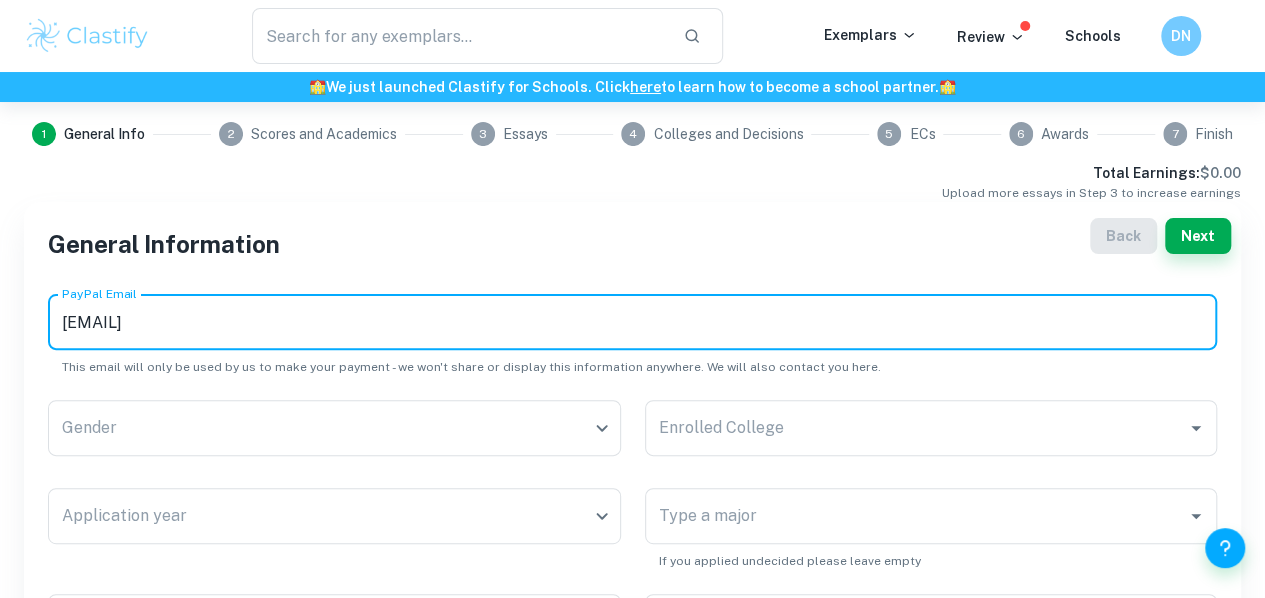 type 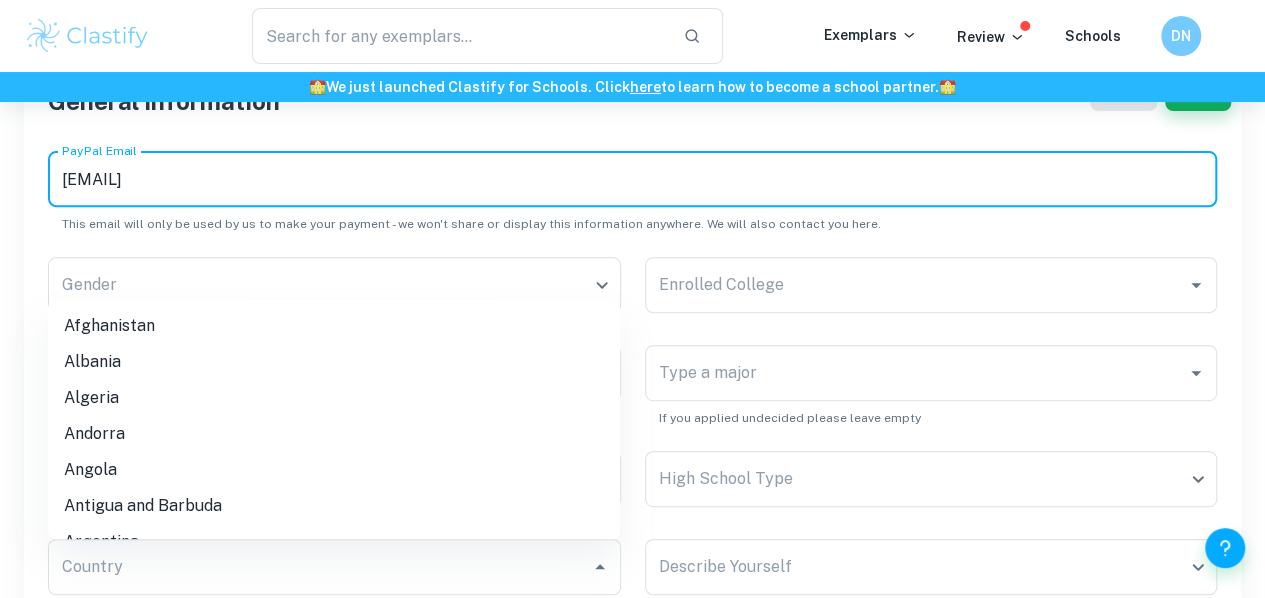 scroll, scrollTop: 272, scrollLeft: 0, axis: vertical 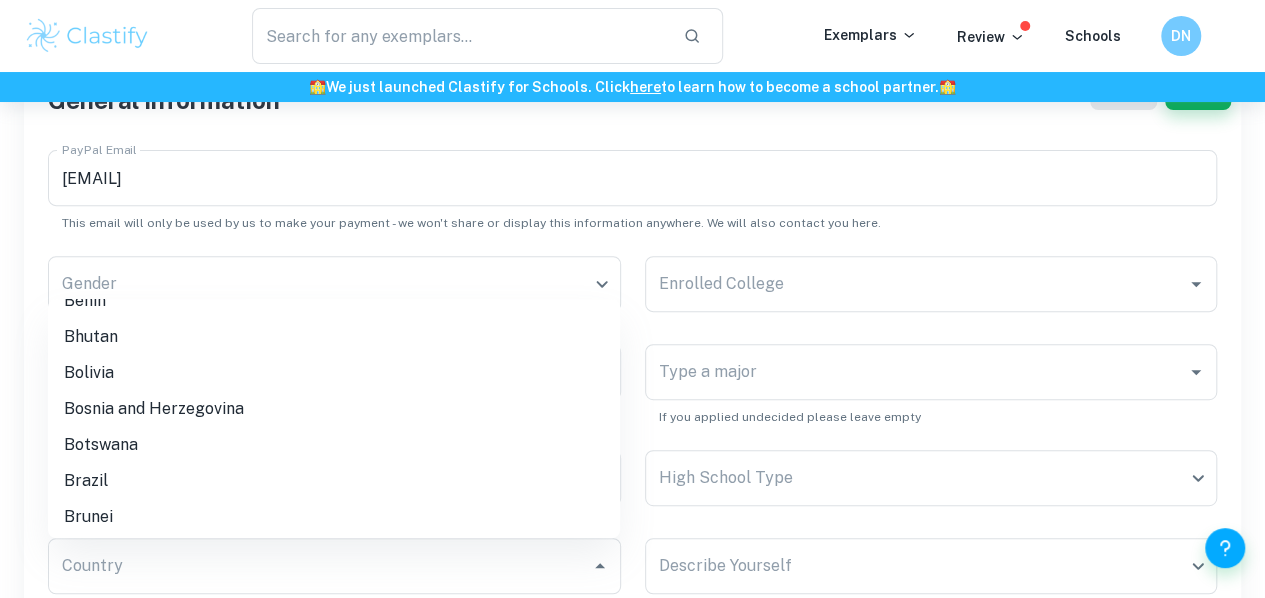 click on "Enrolled College Enrolled College" at bounding box center [919, 276] 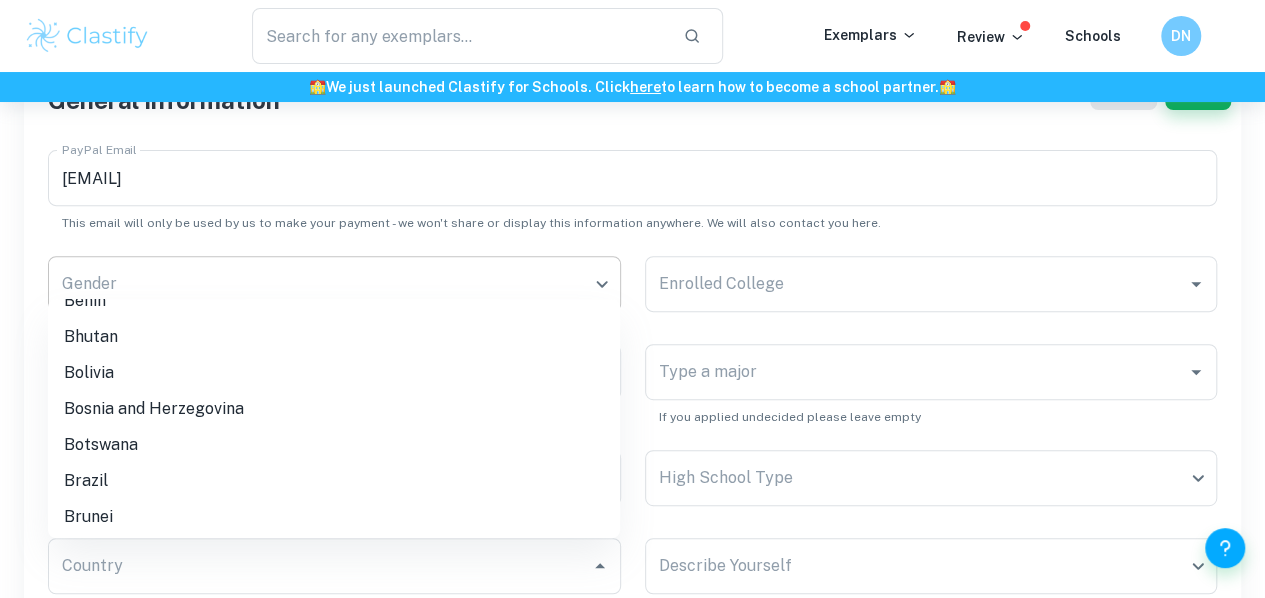 click on "We value your privacy We use cookies to enhance your browsing experience, serve personalised ads or content, and analyse our traffic. By clicking "Accept All", you consent to our use of cookies.   Cookie Policy Customise   Reject All   Accept All   Customise Consent Preferences   We use cookies to help you navigate efficiently and perform certain functions. You will find detailed information about all cookies under each consent category below. The cookies that are categorised as "Necessary" are stored on your browser as they are essential for enabling the basic functionalities of the site. ...  Show more For more information on how Google's third-party cookies operate and handle your data, see:   Google Privacy Policy Necessary Always Active Necessary cookies are required to enable the basic features of this site, such as providing secure log-in or adjusting your consent preferences. These cookies do not store any personally identifiable data. Functional Analytics Performance Advertisement Uncategorised" at bounding box center (632, 129) 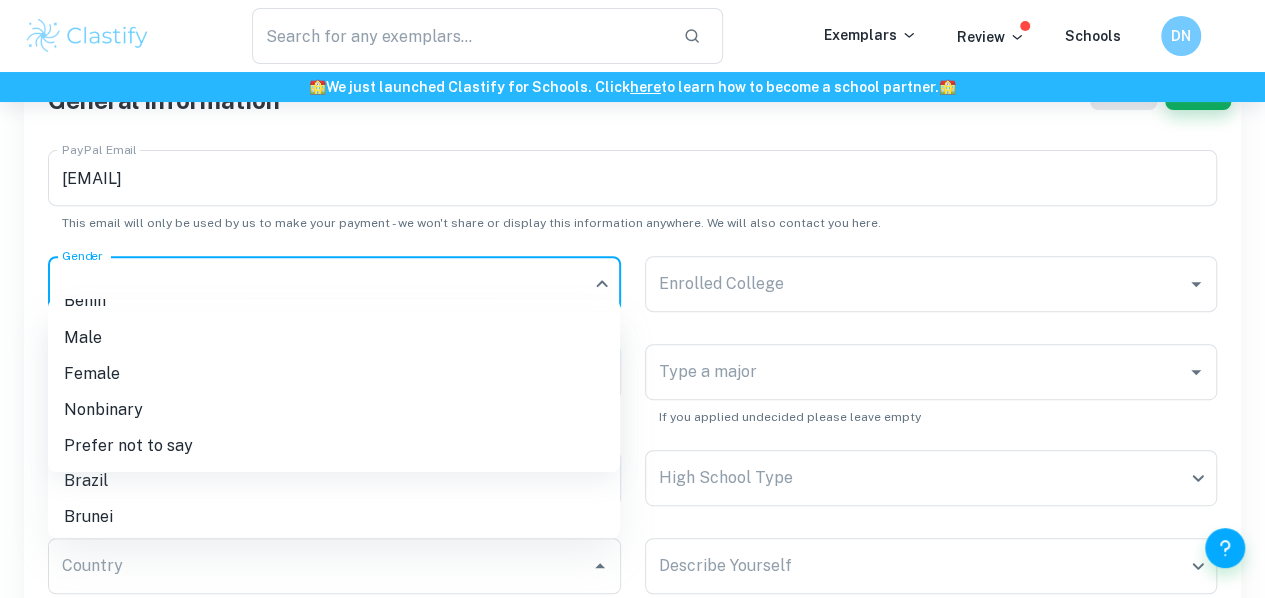 click on "Female" at bounding box center (334, 374) 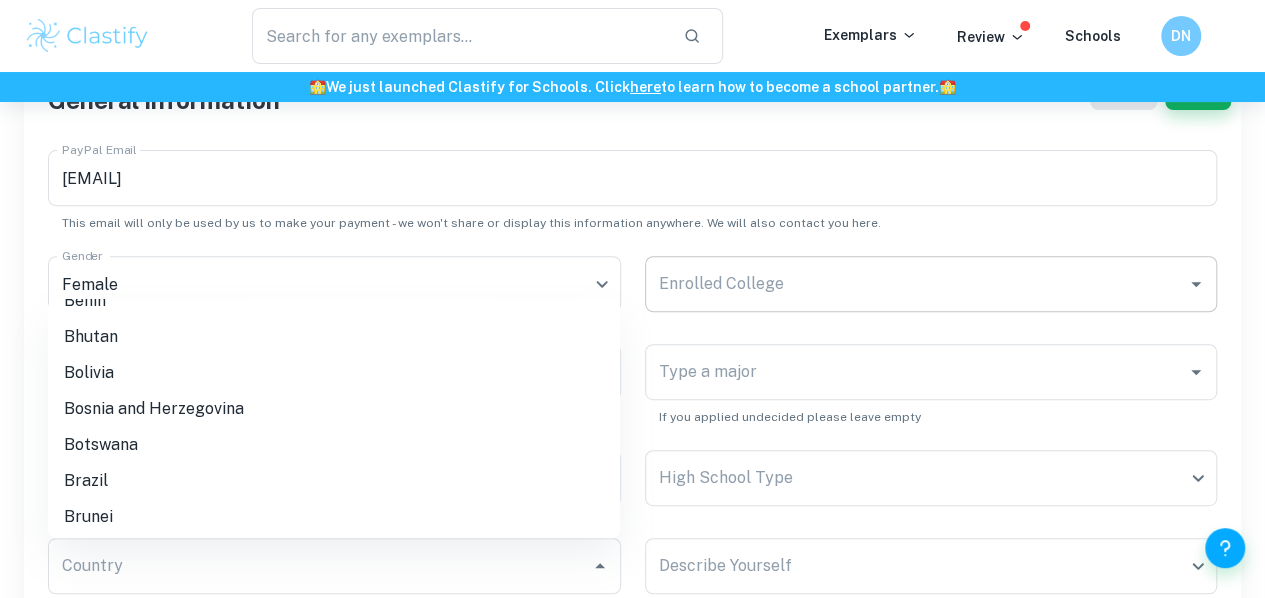 click on "Enrolled College" at bounding box center [931, 284] 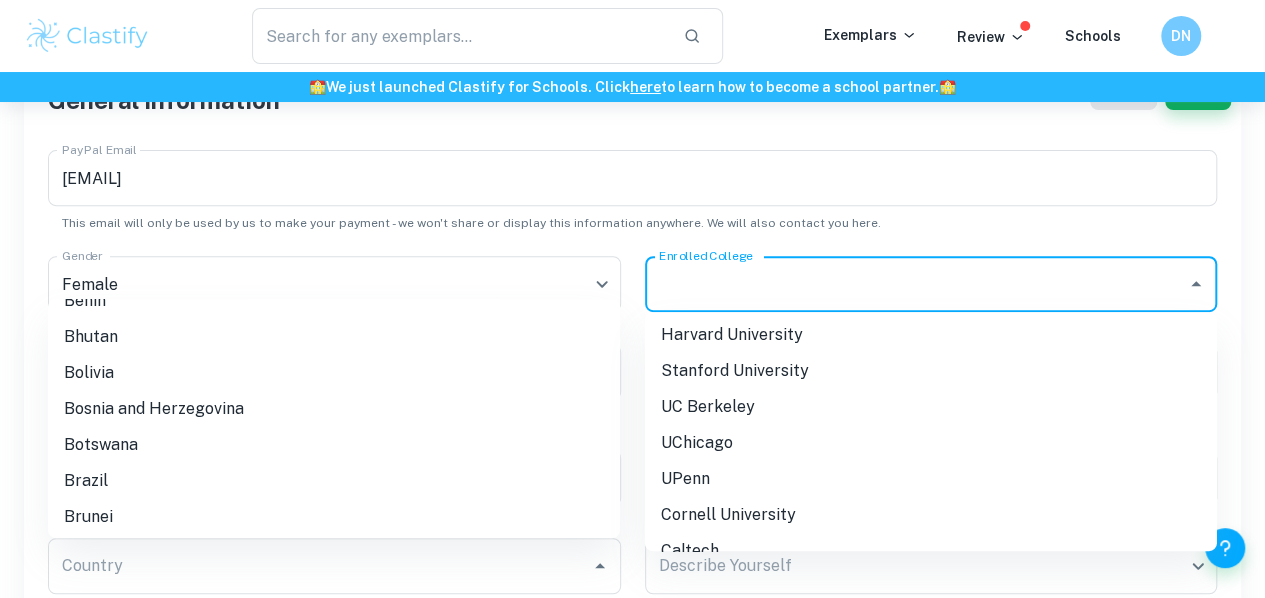 scroll, scrollTop: 40, scrollLeft: 0, axis: vertical 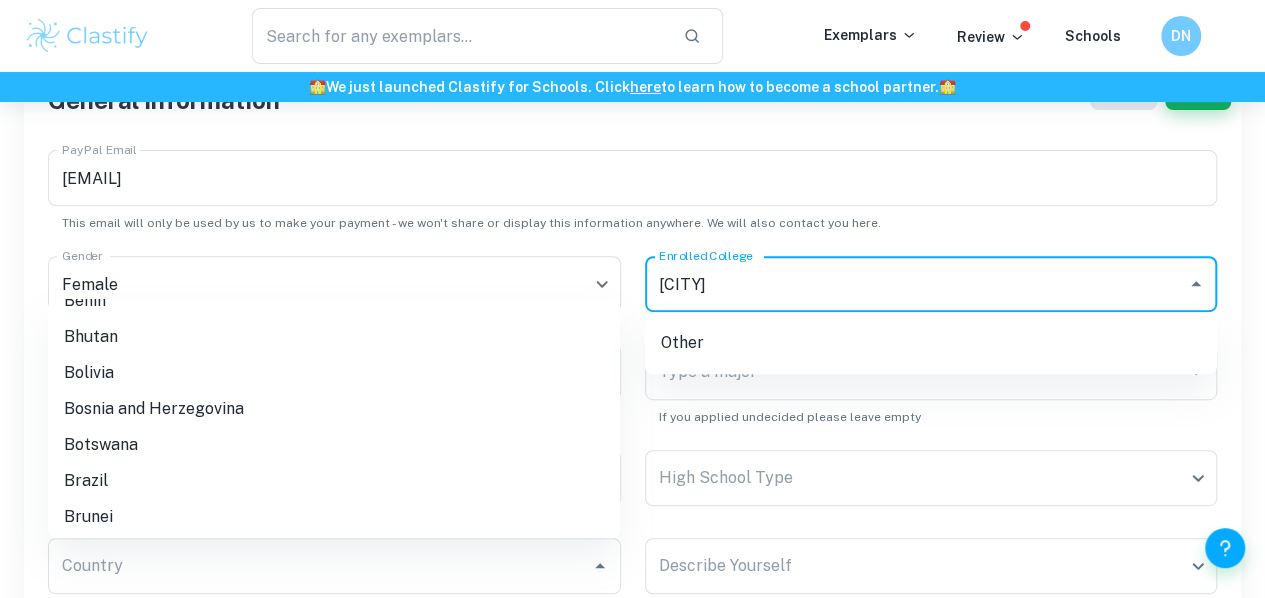 type on "[CITY]" 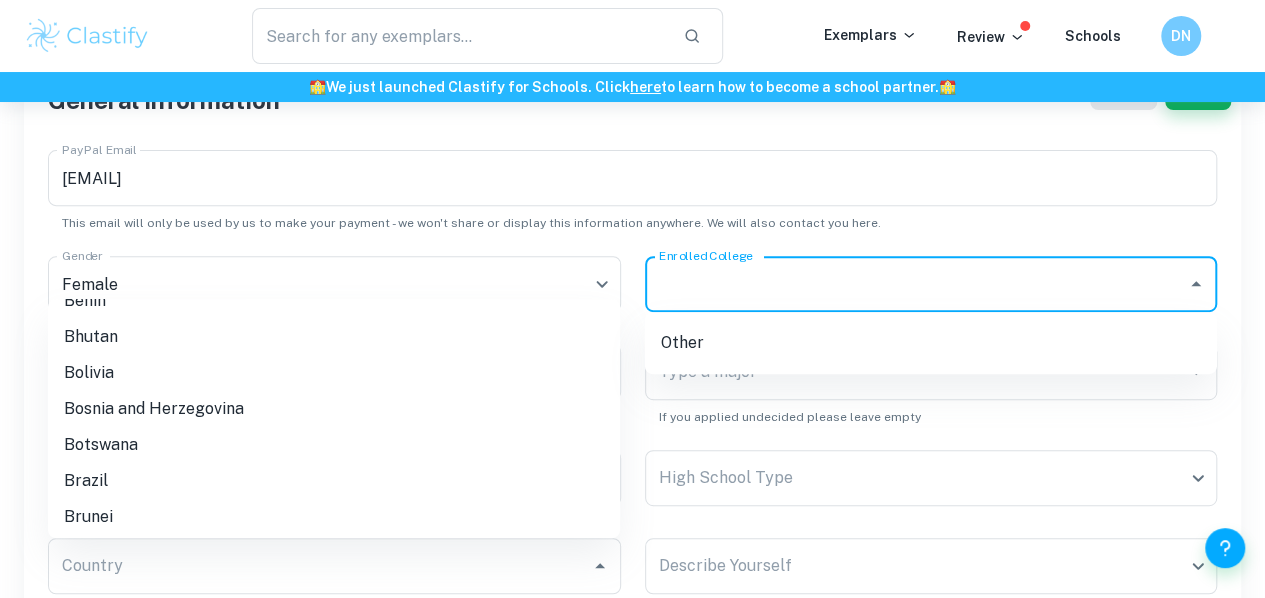click on "Type a major Type a major If you applied undecided please leave empty" at bounding box center [931, 385] 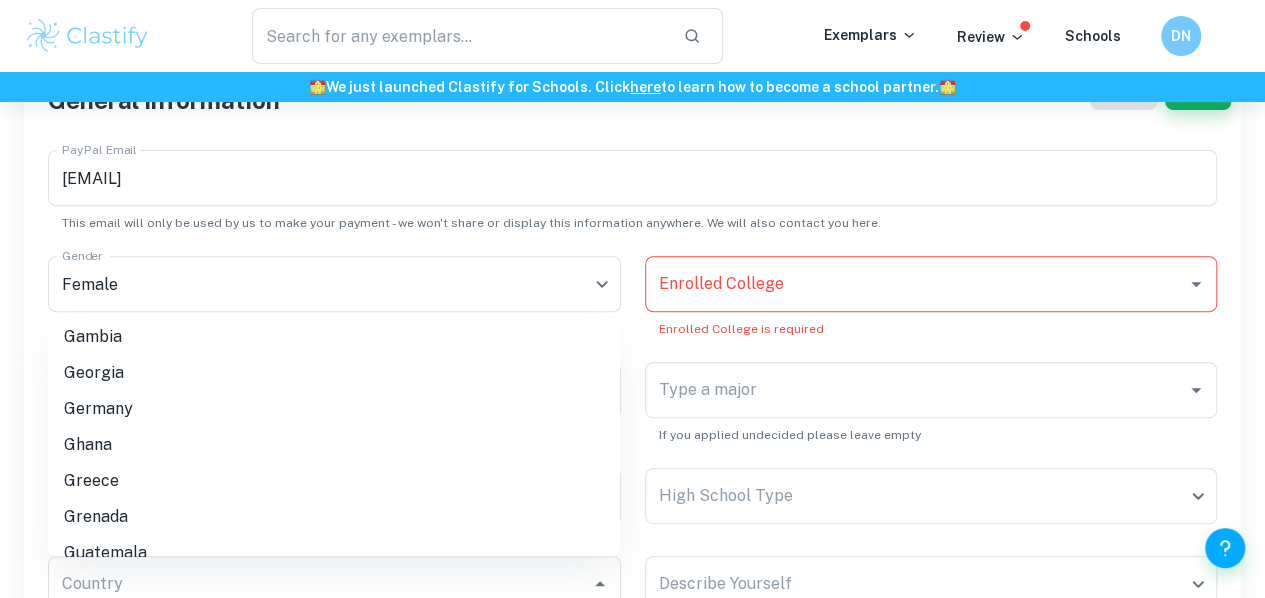 scroll, scrollTop: 2204, scrollLeft: 0, axis: vertical 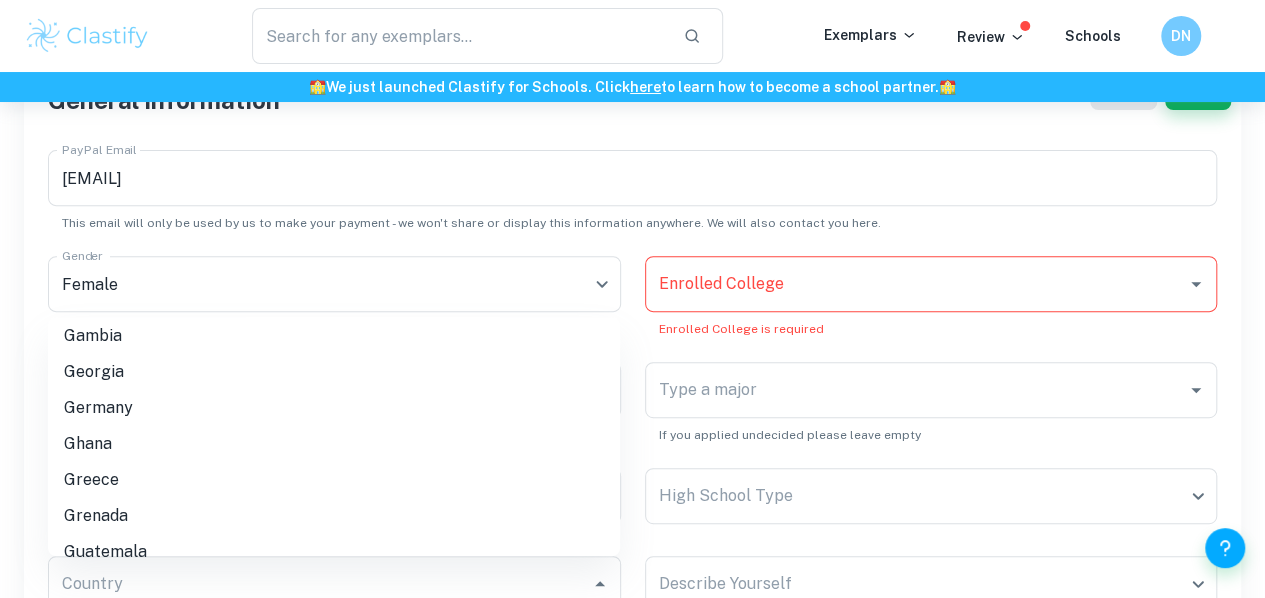 click on "Greece" at bounding box center [334, 479] 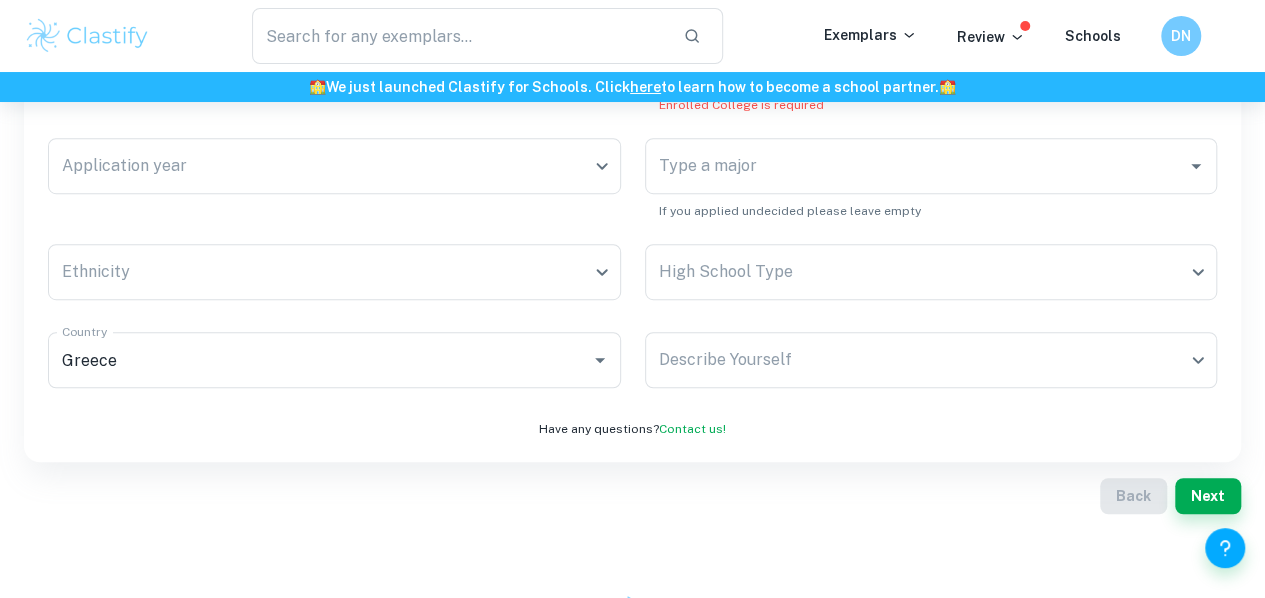 scroll, scrollTop: 498, scrollLeft: 0, axis: vertical 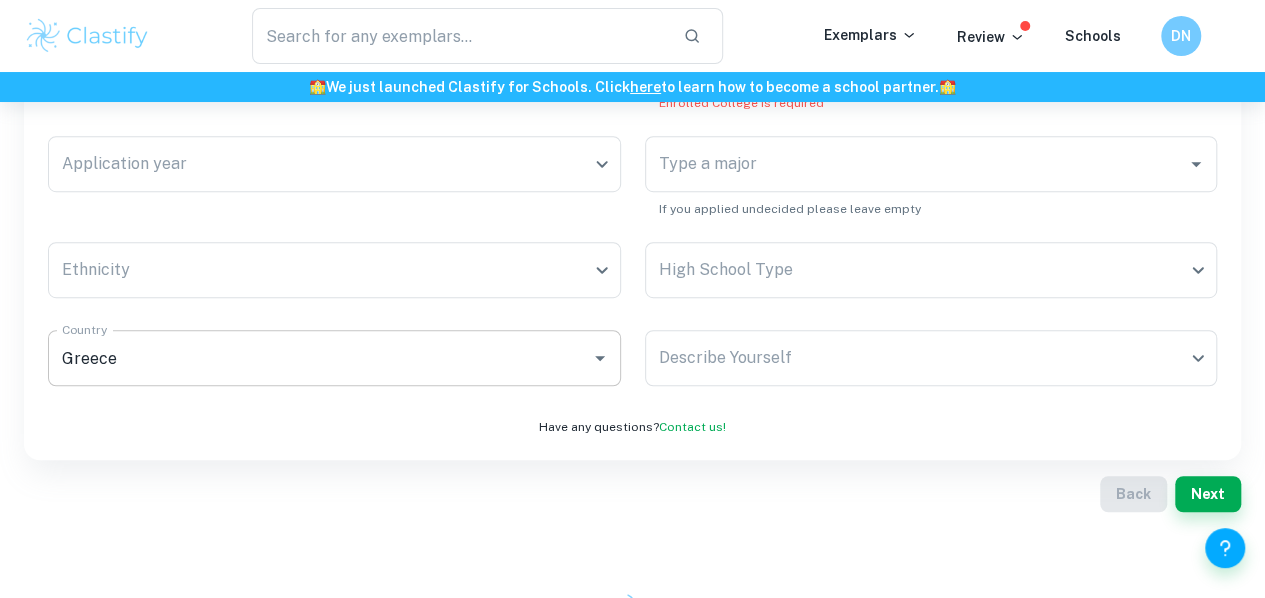 click on "[COUNTRY] Country" at bounding box center [334, 358] 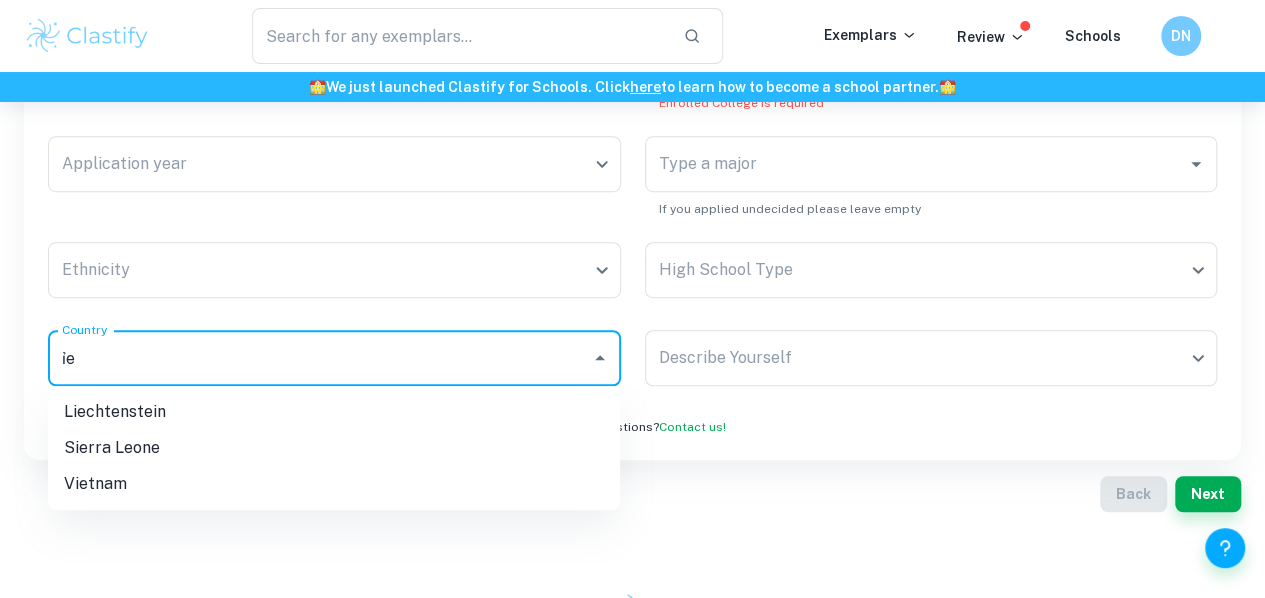 scroll, scrollTop: 0, scrollLeft: 0, axis: both 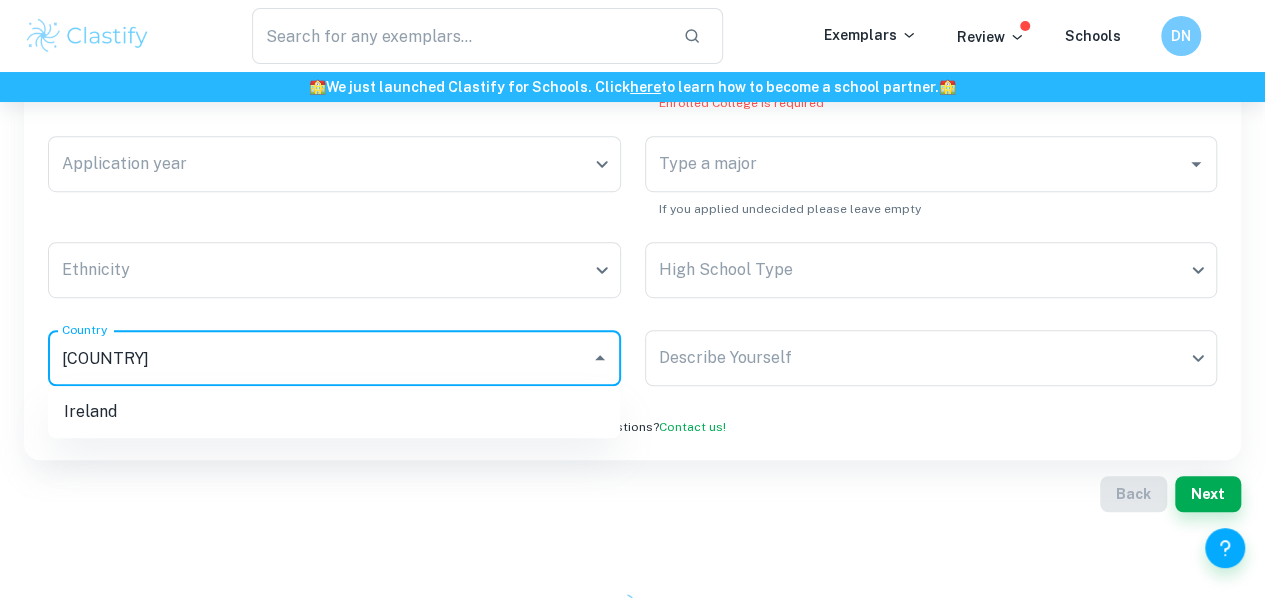 click on "Ireland" at bounding box center [334, 412] 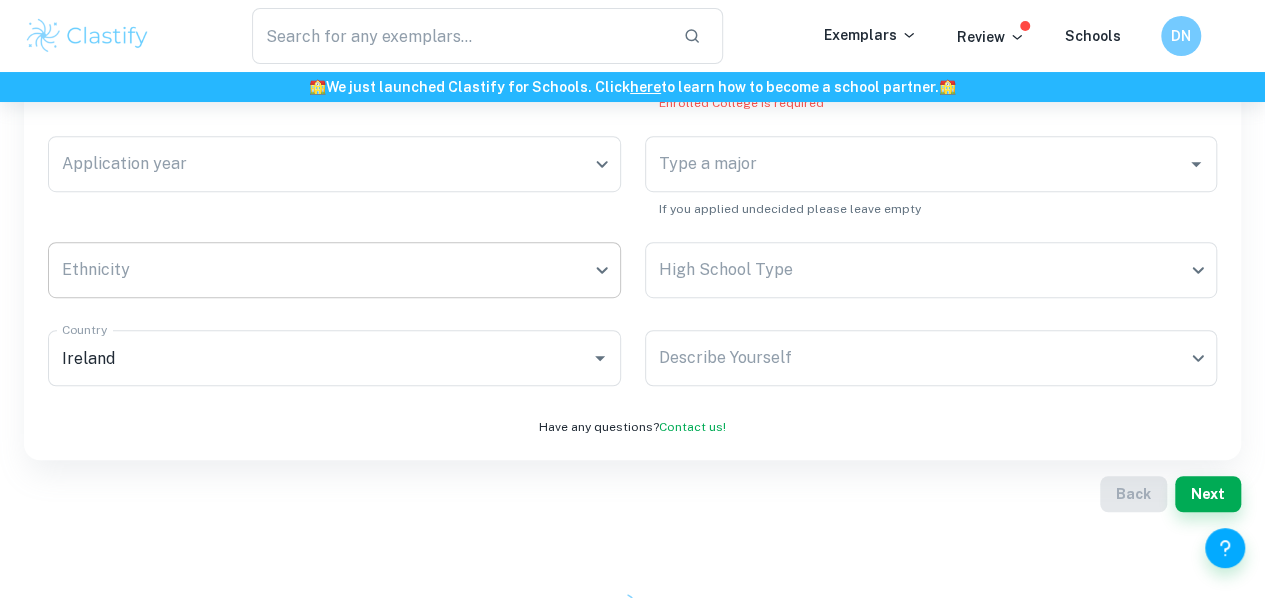 click on "We value your privacy We use cookies to enhance your browsing experience, serve personalised ads or content, and analyse our traffic. By clicking "Accept All", you consent to our use of cookies.   Cookie Policy Customise   Reject All   Accept All   Customise Consent Preferences   We use cookies to help you navigate efficiently and perform certain functions. You will find detailed information about all cookies under each consent category below. The cookies that are categorised as "Necessary" are stored on your browser as they are essential for enabling the basic functionalities of the site. ...  Show more For more information on how Google's third-party cookies operate and handle your data, see:   Google Privacy Policy Necessary Always Active Necessary cookies are required to enable the basic features of this site, such as providing secure log-in or adjusting your consent preferences. These cookies do not store any personally identifiable data. Functional Analytics Performance Advertisement Uncategorised" at bounding box center (632, -97) 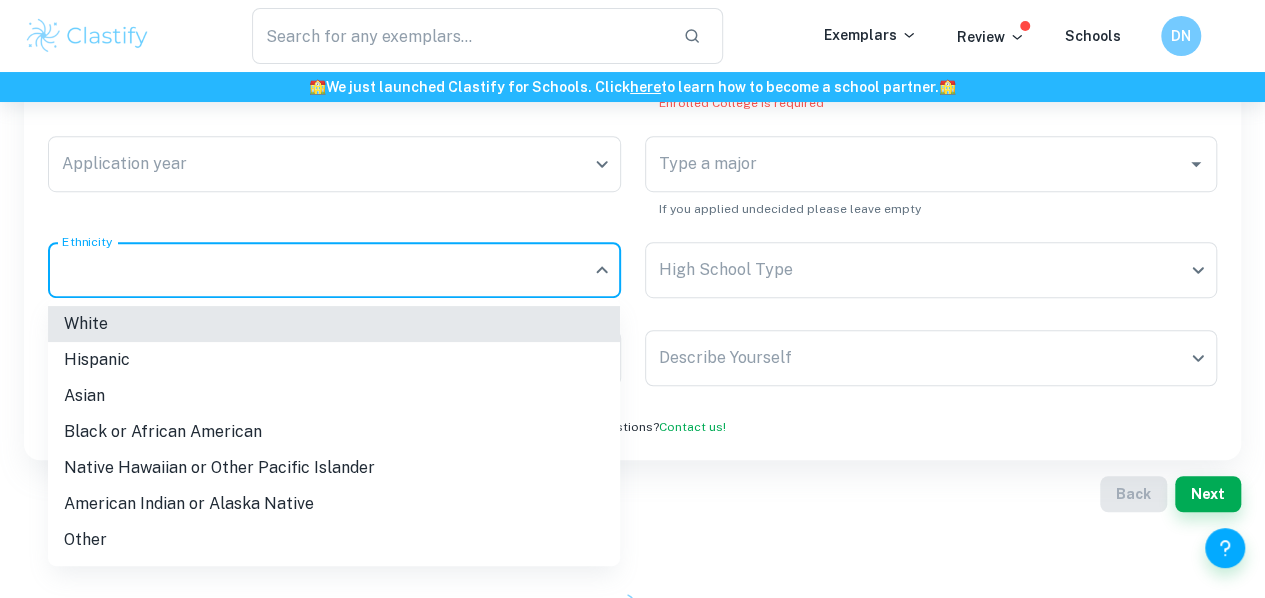 type 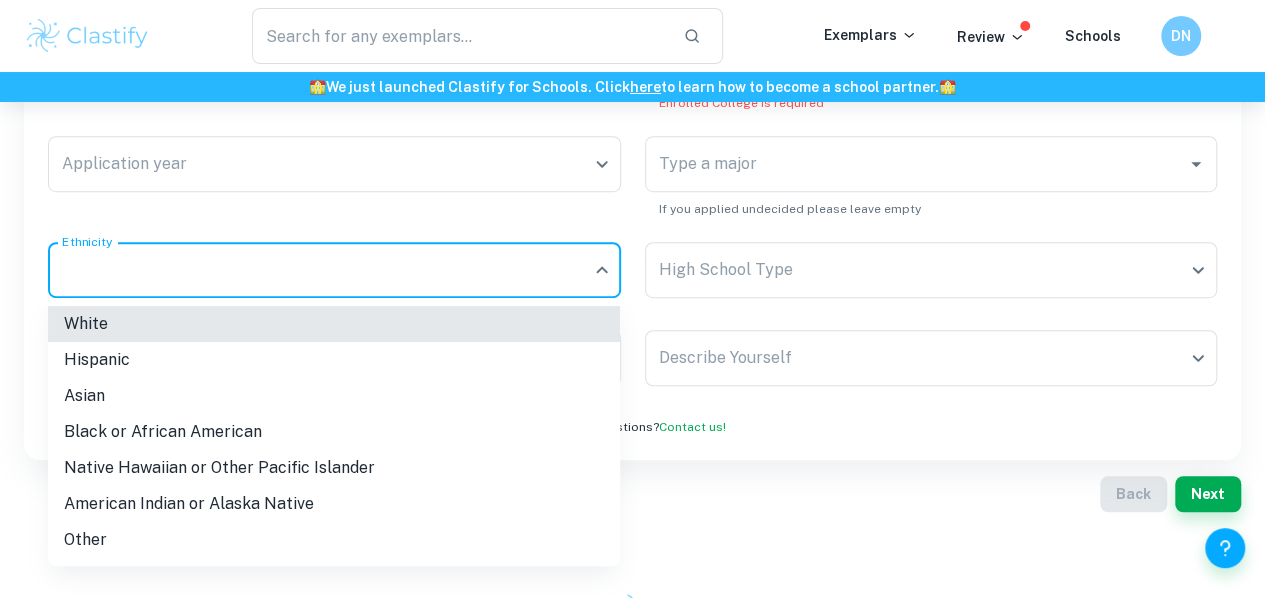 click on "Asian" at bounding box center [334, 396] 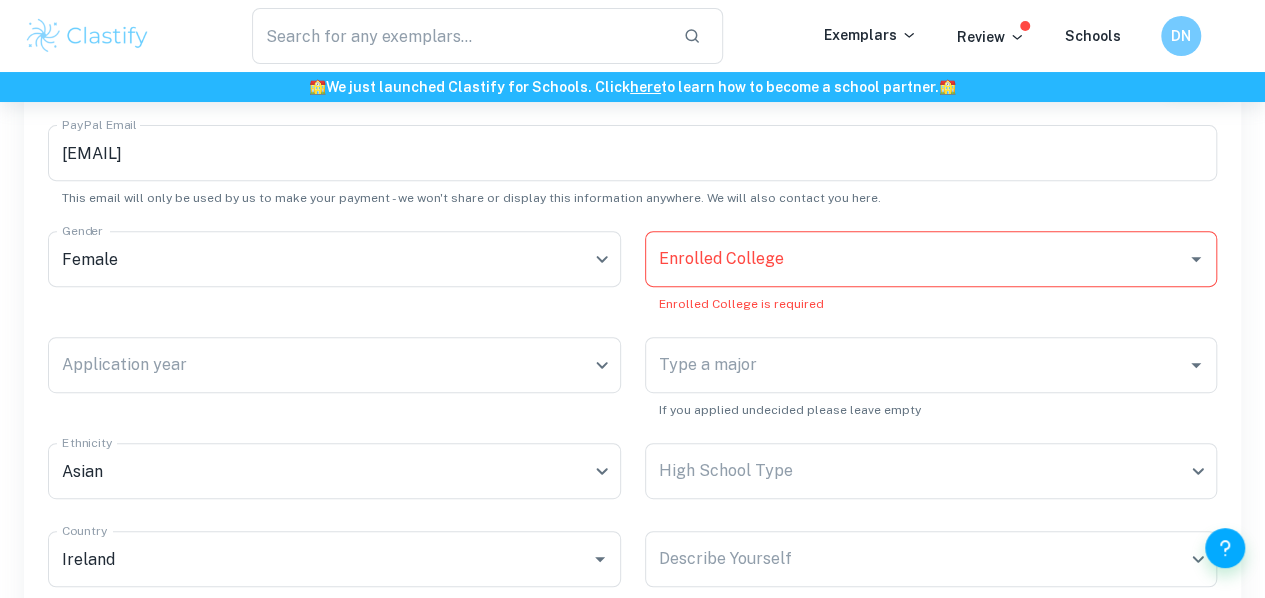 scroll, scrollTop: 290, scrollLeft: 0, axis: vertical 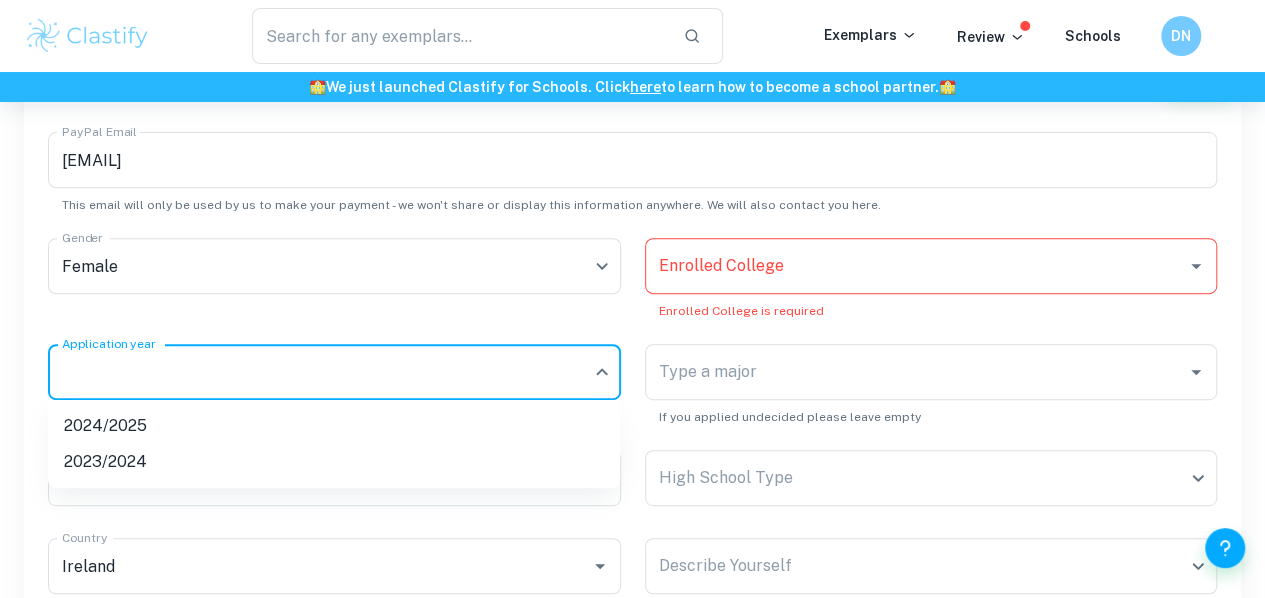 click on "We value your privacy We use cookies to enhance your browsing experience, serve personalised ads or content, and analyse our traffic. By clicking "Accept All", you consent to our use of cookies.   Cookie Policy Customise   Reject All   Accept All   Customise Consent Preferences   We use cookies to help you navigate efficiently and perform certain functions. You will find detailed information about all cookies under each consent category below. The cookies that are categorised as "Necessary" are stored on your browser as they are essential for enabling the basic functionalities of the site. ...  Show more For more information on how Google's third-party cookies operate and handle your data, see:   Google Privacy Policy Necessary Always Active Necessary cookies are required to enable the basic features of this site, such as providing secure log-in or adjusting your consent preferences. These cookies do not store any personally identifiable data. Functional Analytics Performance Advertisement Uncategorised" at bounding box center [632, 111] 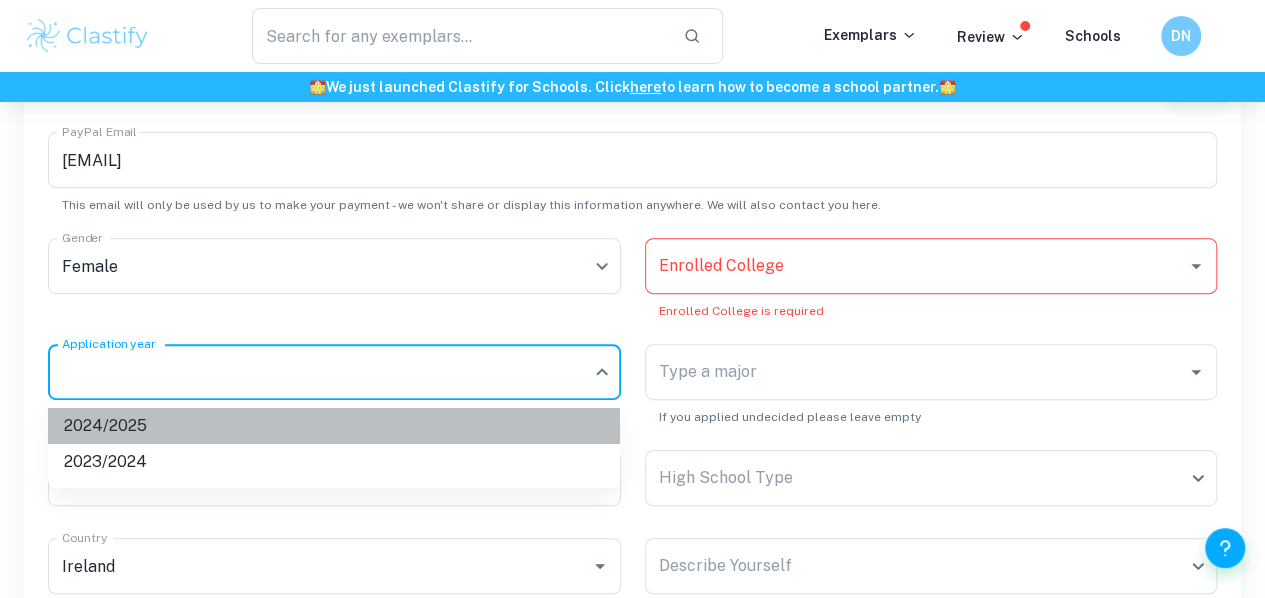 click on "2024/2025" at bounding box center (334, 426) 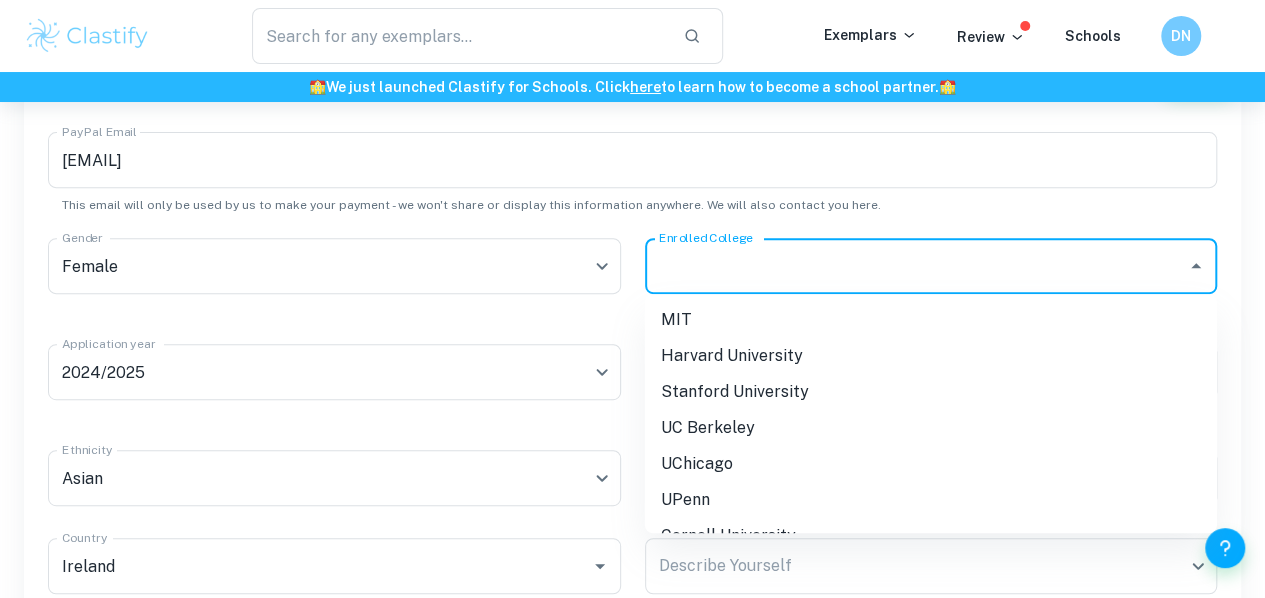 click on "Enrolled College" at bounding box center (916, 266) 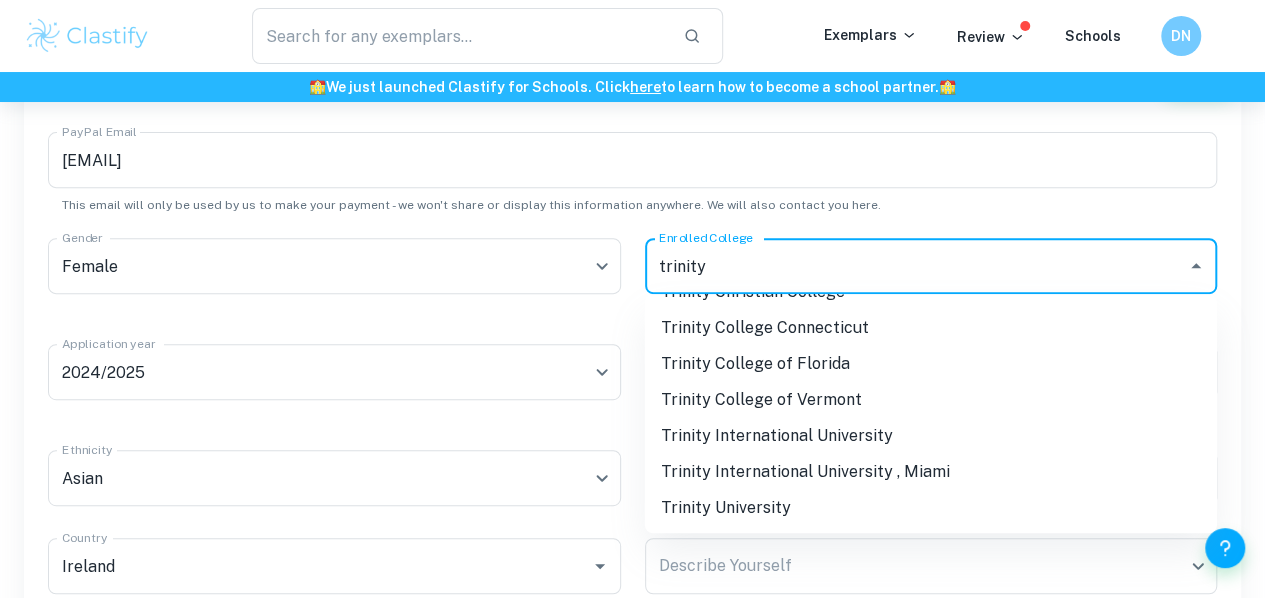 scroll, scrollTop: 0, scrollLeft: 0, axis: both 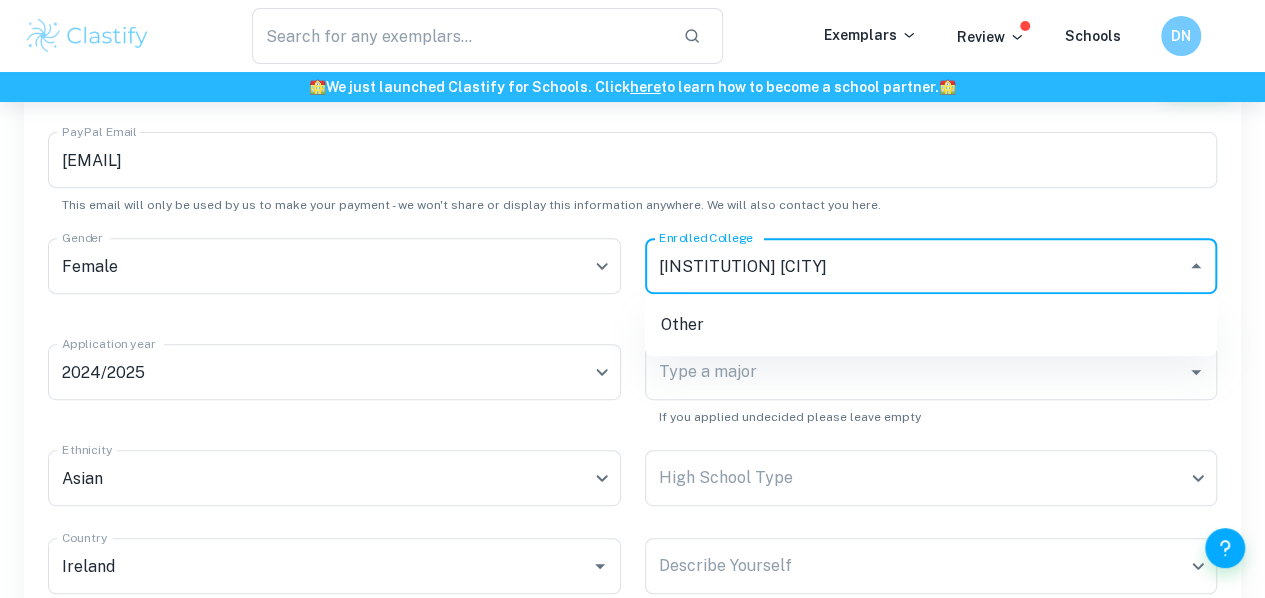 click on "[INSTITUTION] [CITY]" at bounding box center [916, 266] 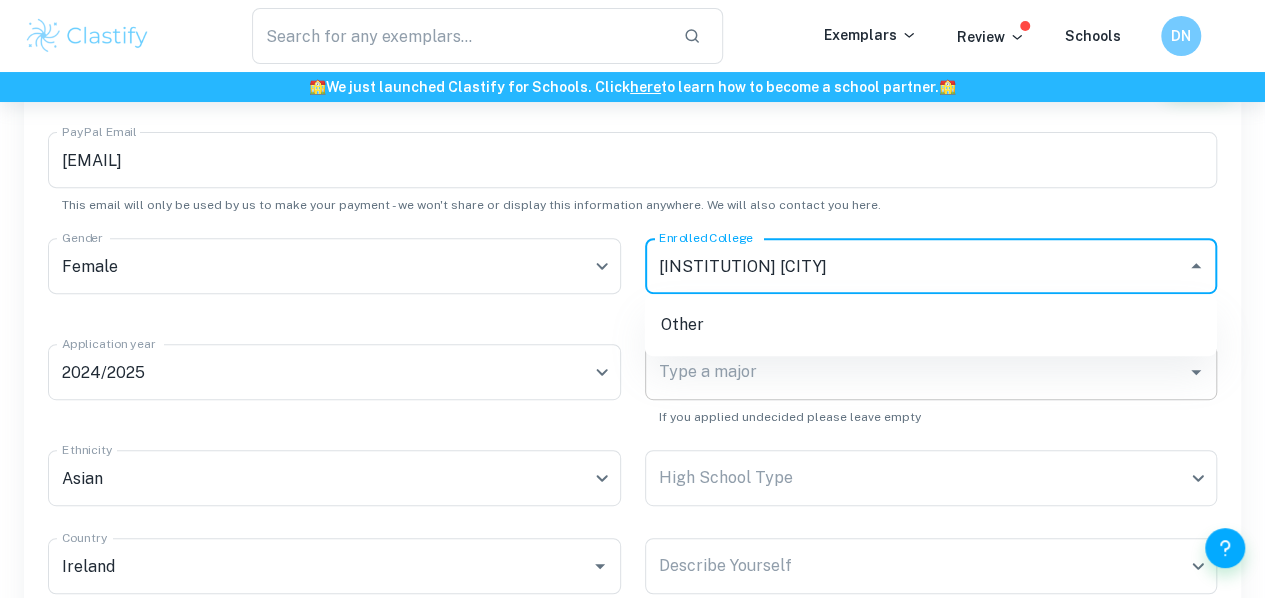 type on "[INSTITUTION] [CITY]" 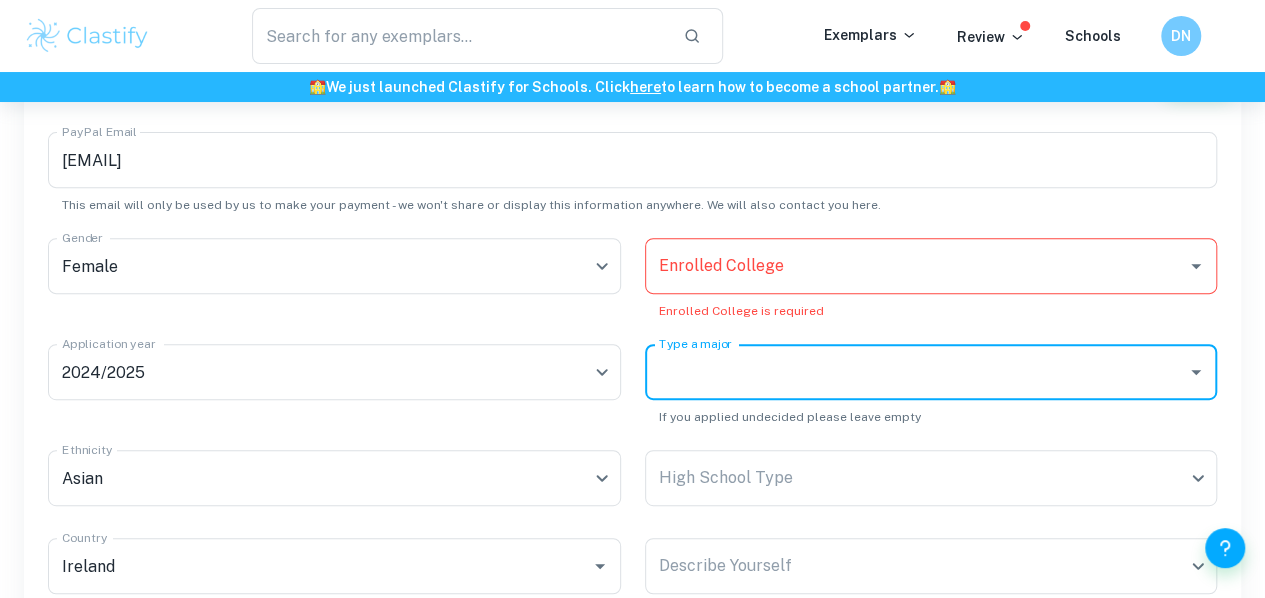 type on "o" 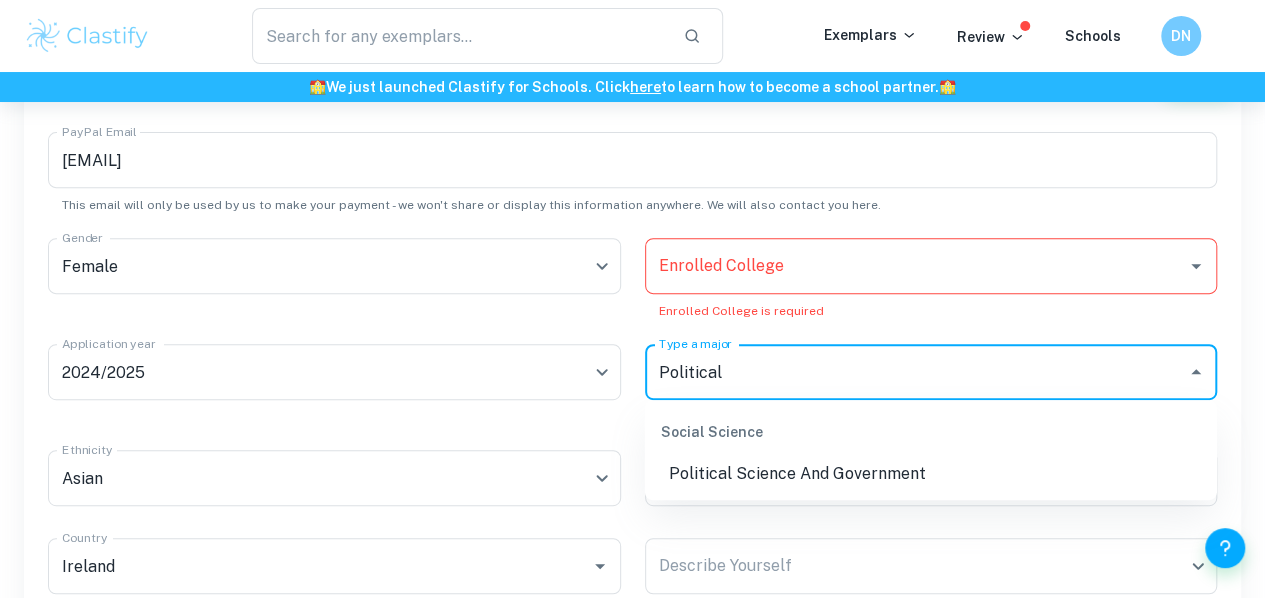 click on "Political Science And Government" at bounding box center (931, 474) 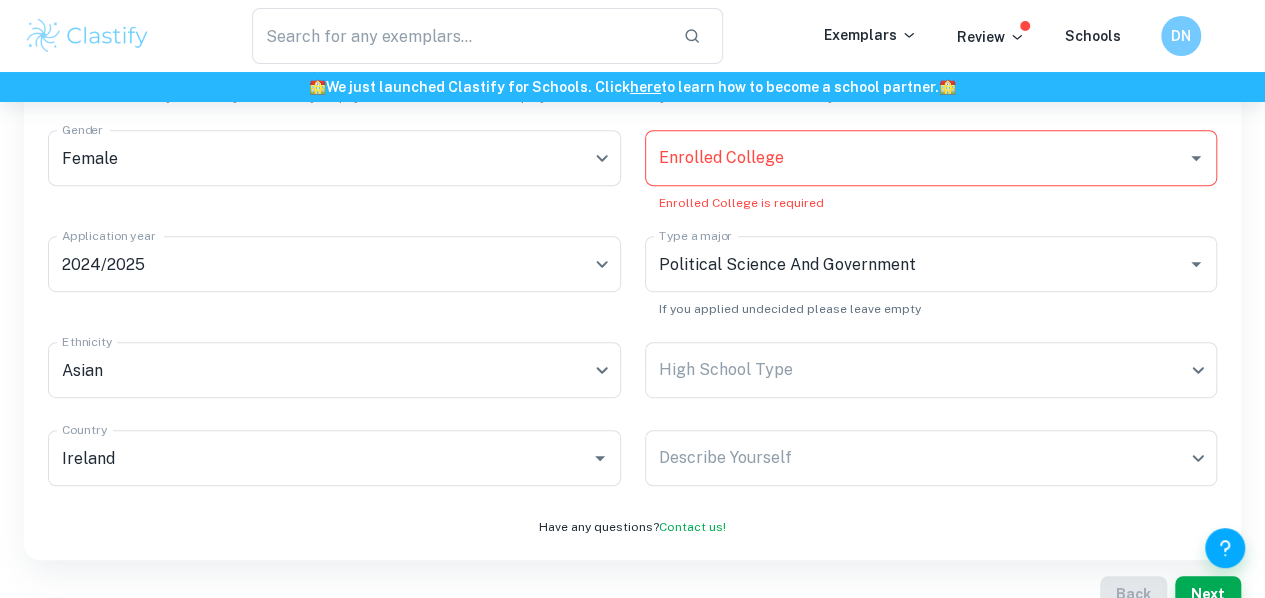 scroll, scrollTop: 408, scrollLeft: 0, axis: vertical 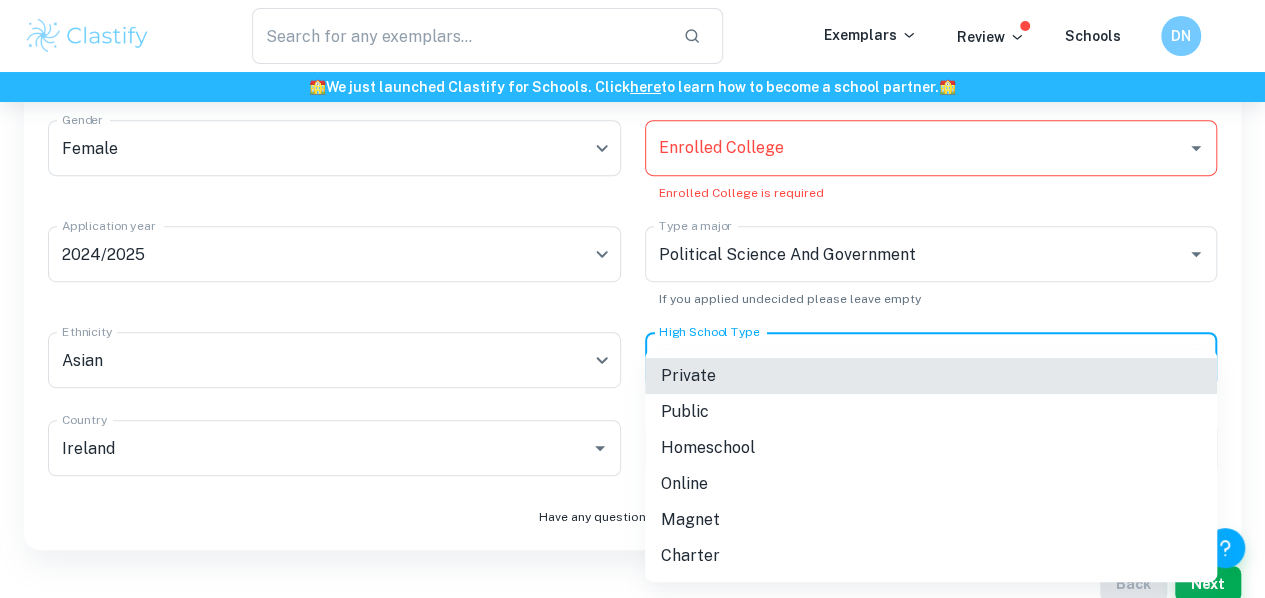 click on "We value your privacy We use cookies to enhance your browsing experience, serve personalised ads or content, and analyse our traffic. By clicking "Accept All", you consent to our use of cookies.   Cookie Policy Customise   Reject All   Accept All   Customise Consent Preferences   We use cookies to help you navigate efficiently and perform certain functions. You will find detailed information about all cookies under each consent category below. The cookies that are categorised as "Necessary" are stored on your browser as they are essential for enabling the basic functionalities of the site. ...  Show more For more information on how Google's third-party cookies operate and handle your data, see:   Google Privacy Policy Necessary Always Active Necessary cookies are required to enable the basic features of this site, such as providing secure log-in or adjusting your consent preferences. These cookies do not store any personally identifiable data. Functional Analytics Performance Advertisement Uncategorised" at bounding box center [632, -7] 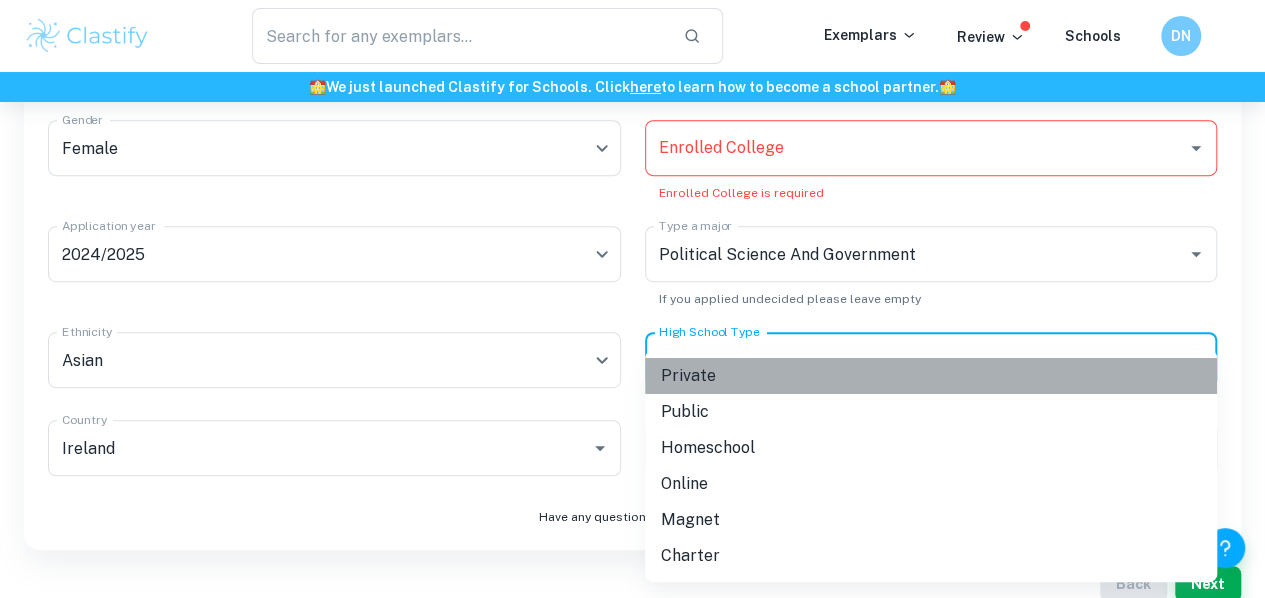 click on "Private" at bounding box center (931, 376) 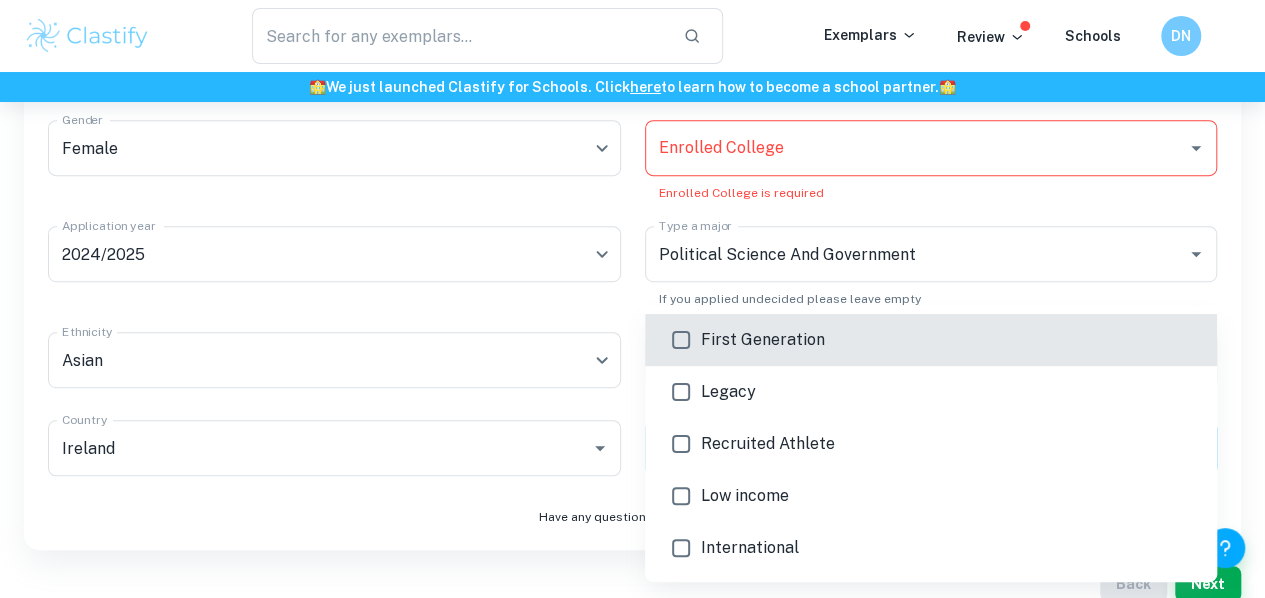 click on "We value your privacy We use cookies to enhance your browsing experience, serve personalised ads or content, and analyse our traffic. By clicking "Accept All", you consent to our use of cookies.   Cookie Policy Customise   Reject All   Accept All   Customise Consent Preferences   We use cookies to help you navigate efficiently and perform certain functions. You will find detailed information about all cookies under each consent category below. The cookies that are categorised as "Necessary" are stored on your browser as they are essential for enabling the basic functionalities of the site. ...  Show more For more information on how Google's third-party cookies operate and handle your data, see:   Google Privacy Policy Necessary Always Active Necessary cookies are required to enable the basic features of this site, such as providing secure log-in or adjusting your consent preferences. These cookies do not store any personally identifiable data. Functional Analytics Performance Advertisement Uncategorised" at bounding box center [632, -7] 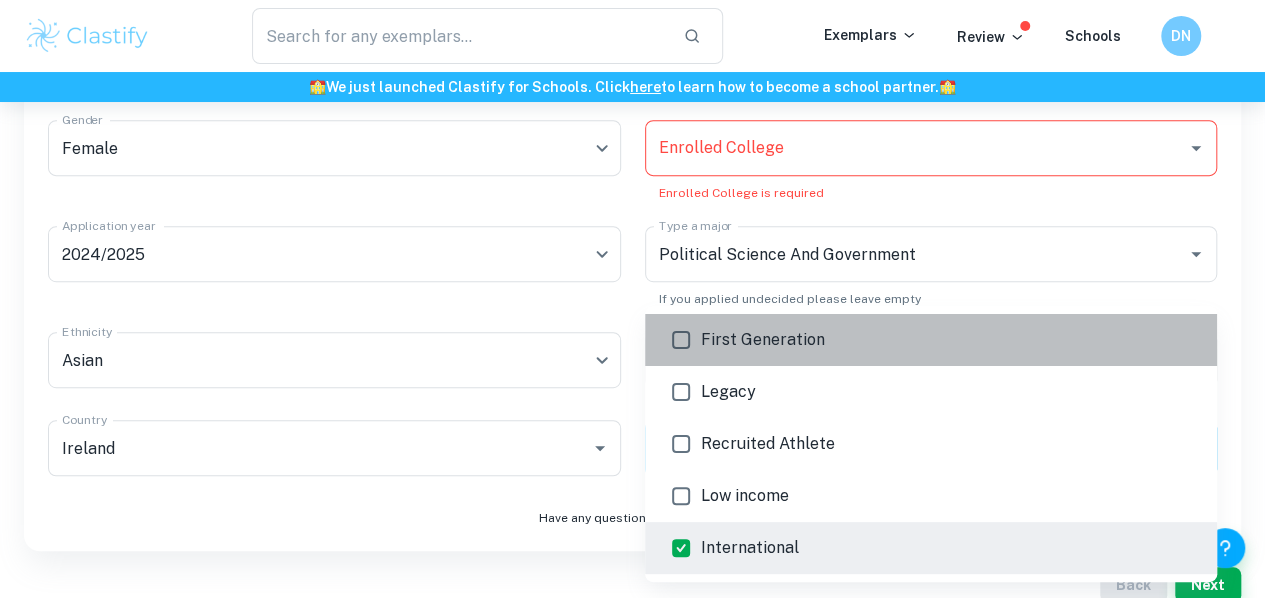 click on "First Generation" at bounding box center (951, 340) 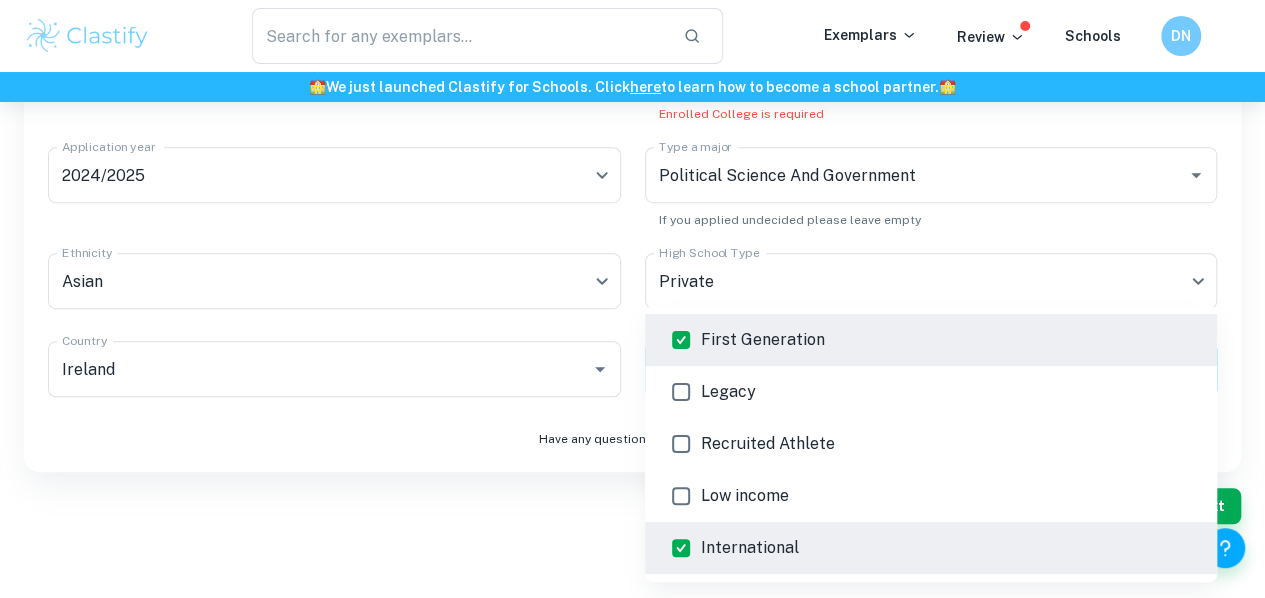 scroll, scrollTop: 507, scrollLeft: 0, axis: vertical 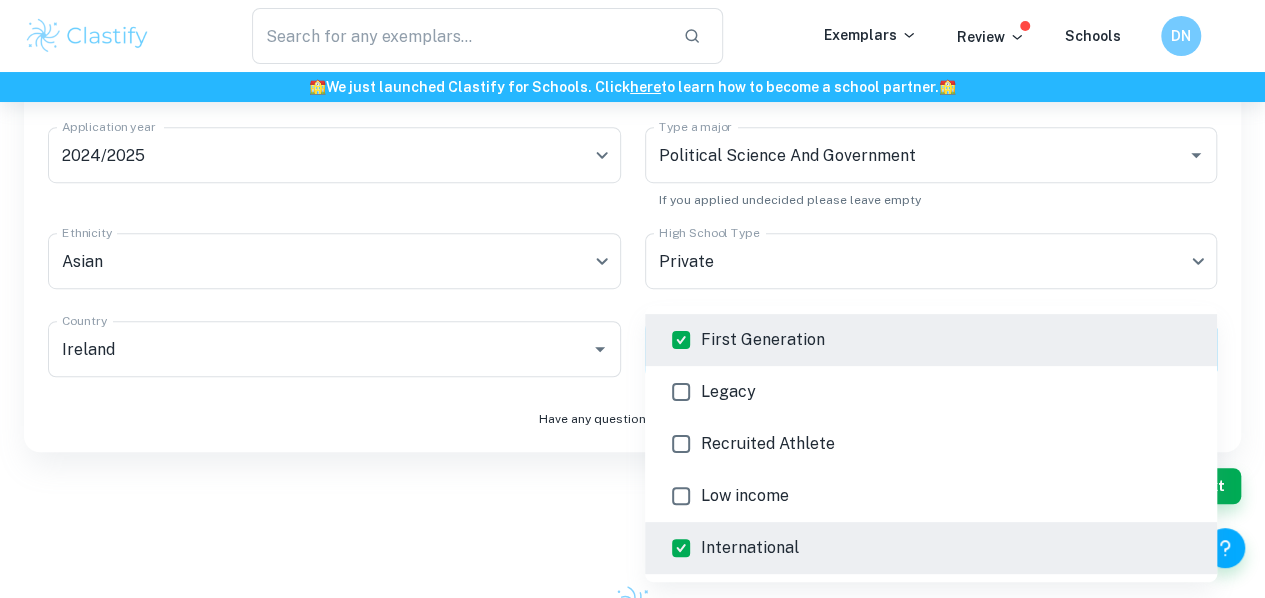 type 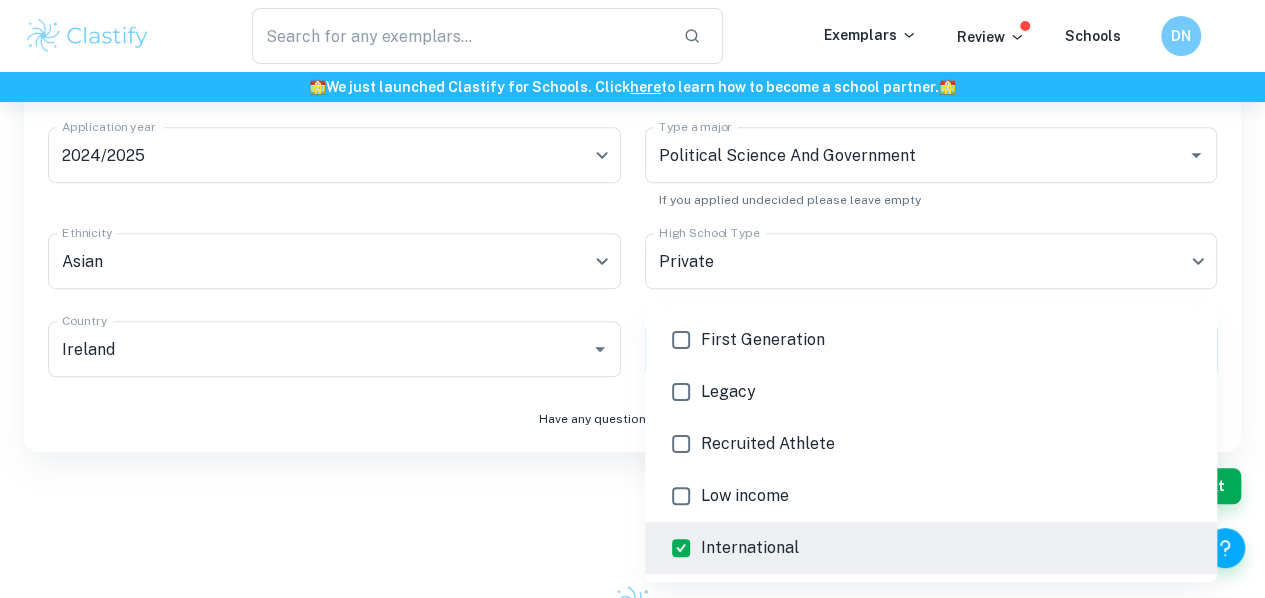 click on "First Generation" at bounding box center (951, 340) 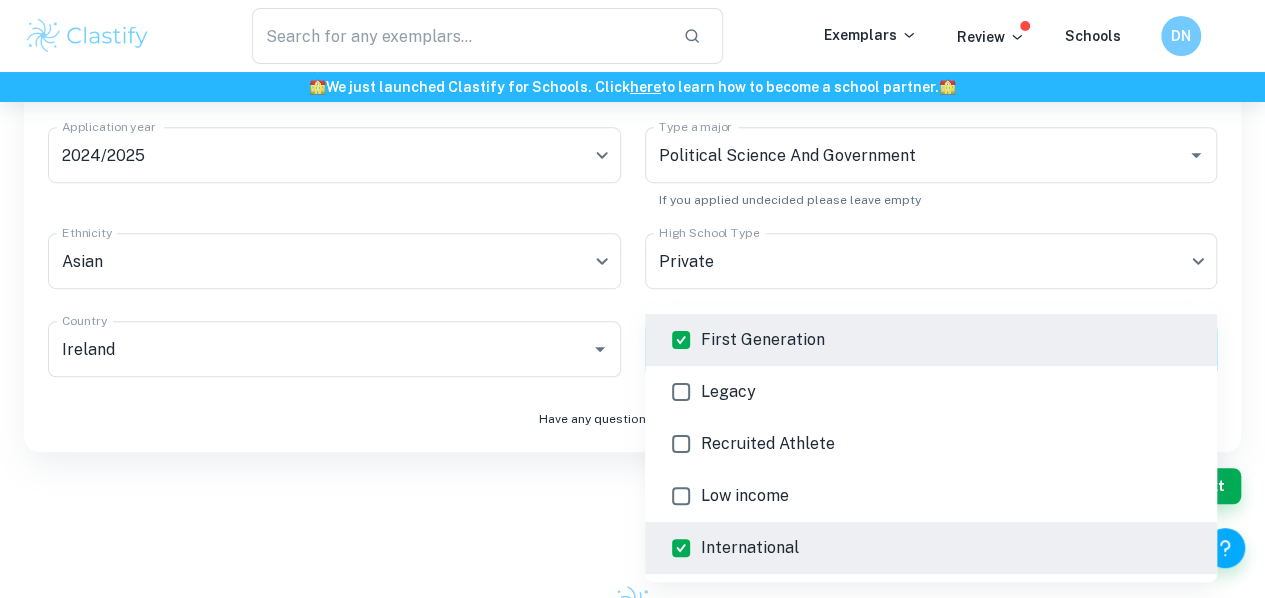 click at bounding box center (632, 299) 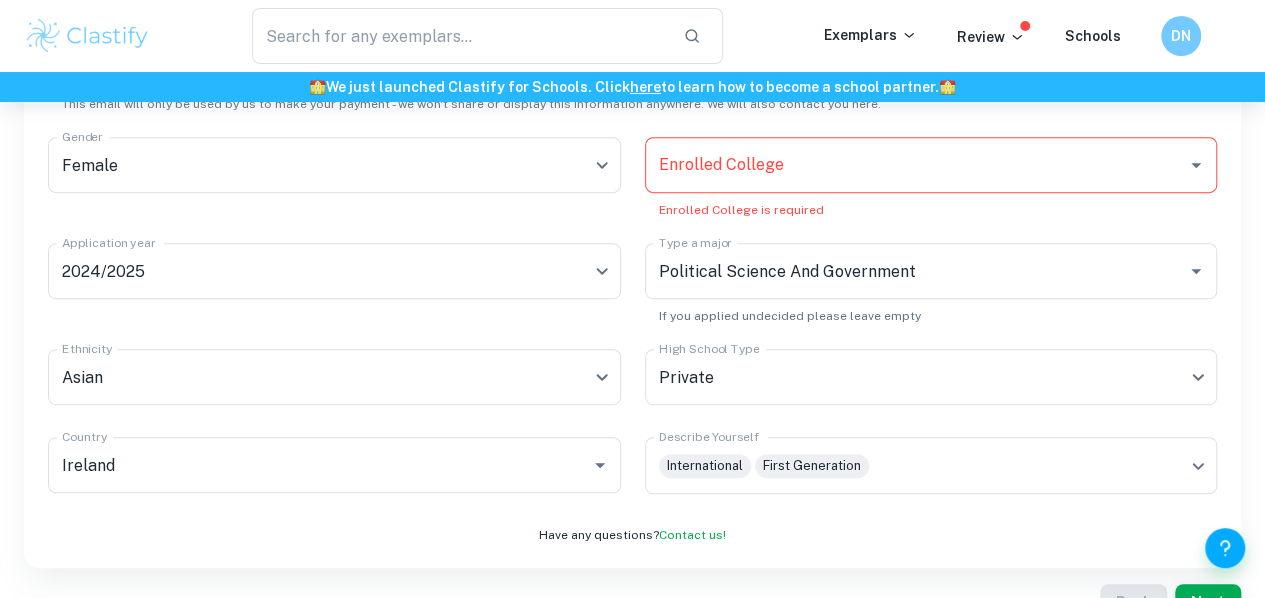 scroll, scrollTop: 353, scrollLeft: 0, axis: vertical 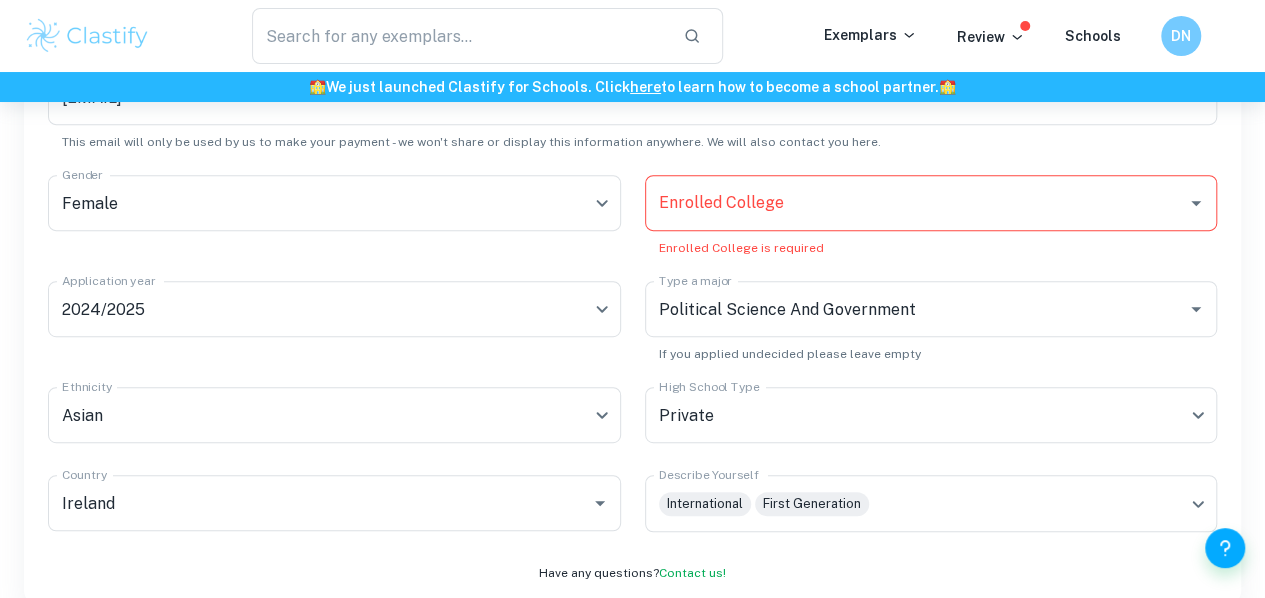 click on "Enrolled College" at bounding box center [916, 203] 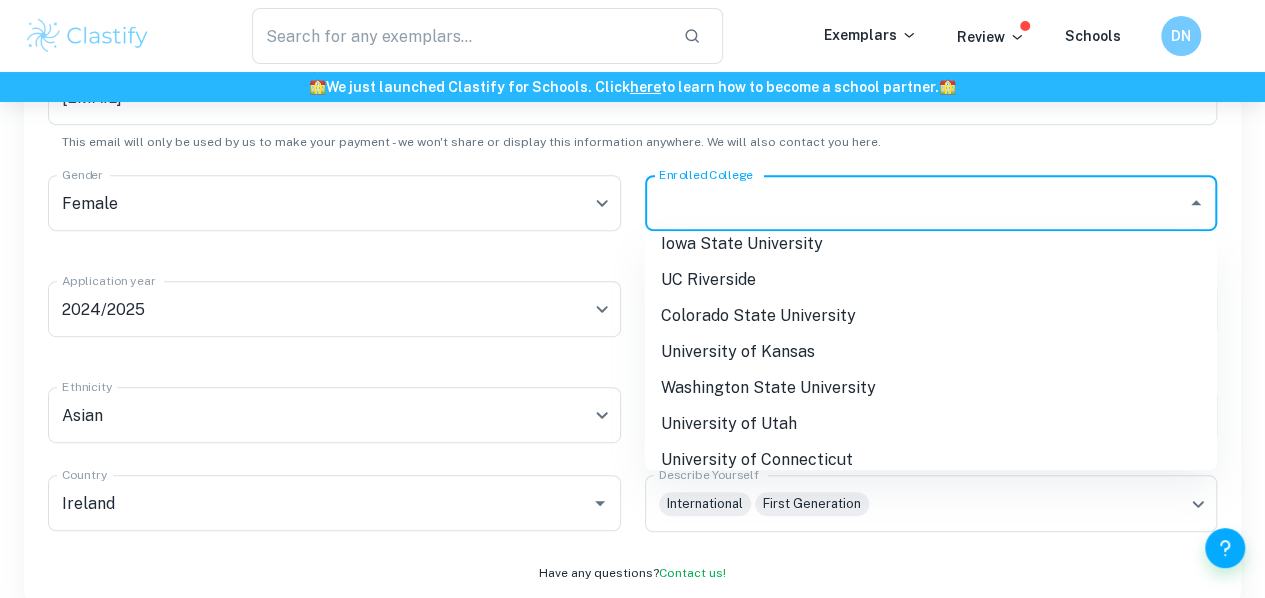 scroll, scrollTop: 2429, scrollLeft: 0, axis: vertical 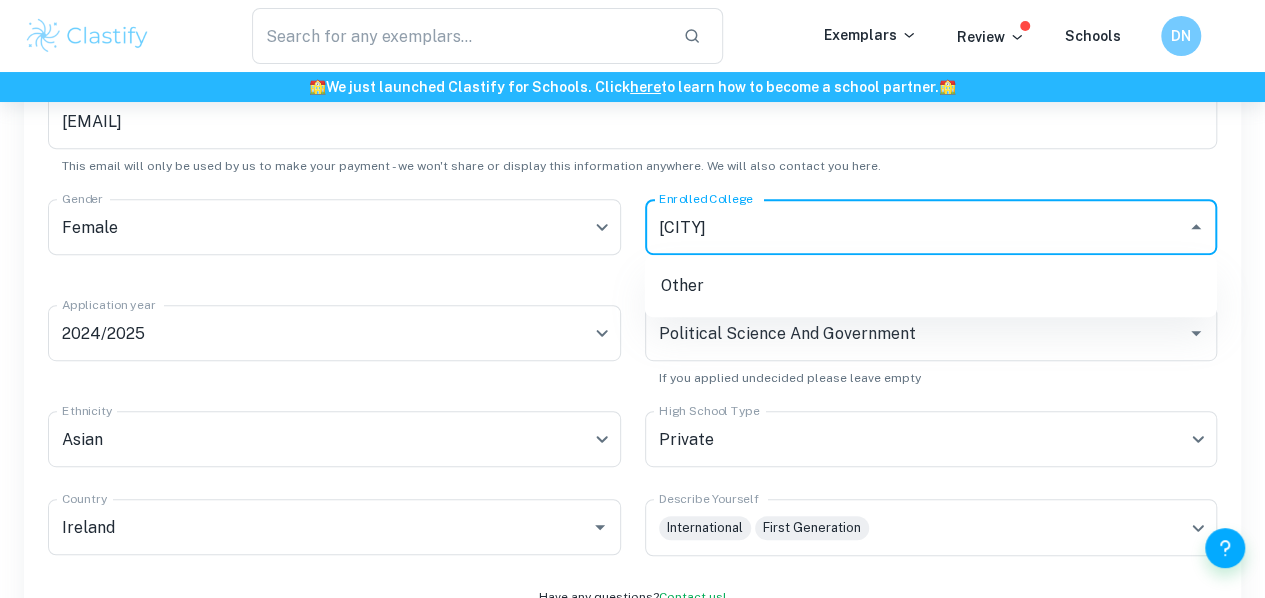 type on "London" 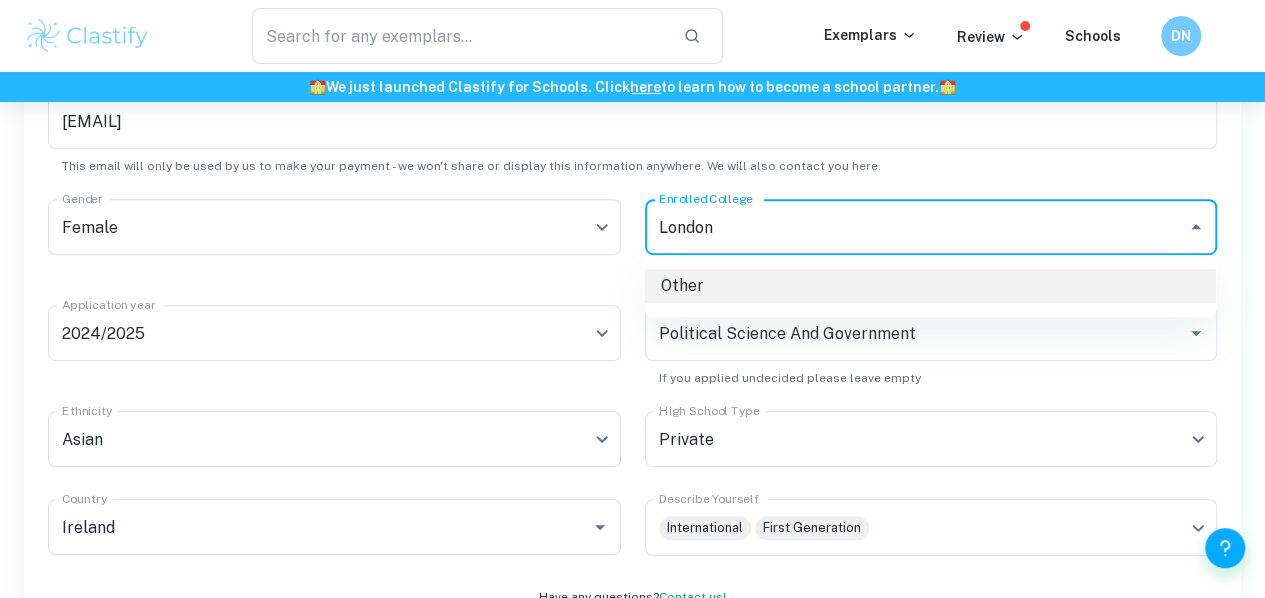 click on "Other" at bounding box center [938, 286] 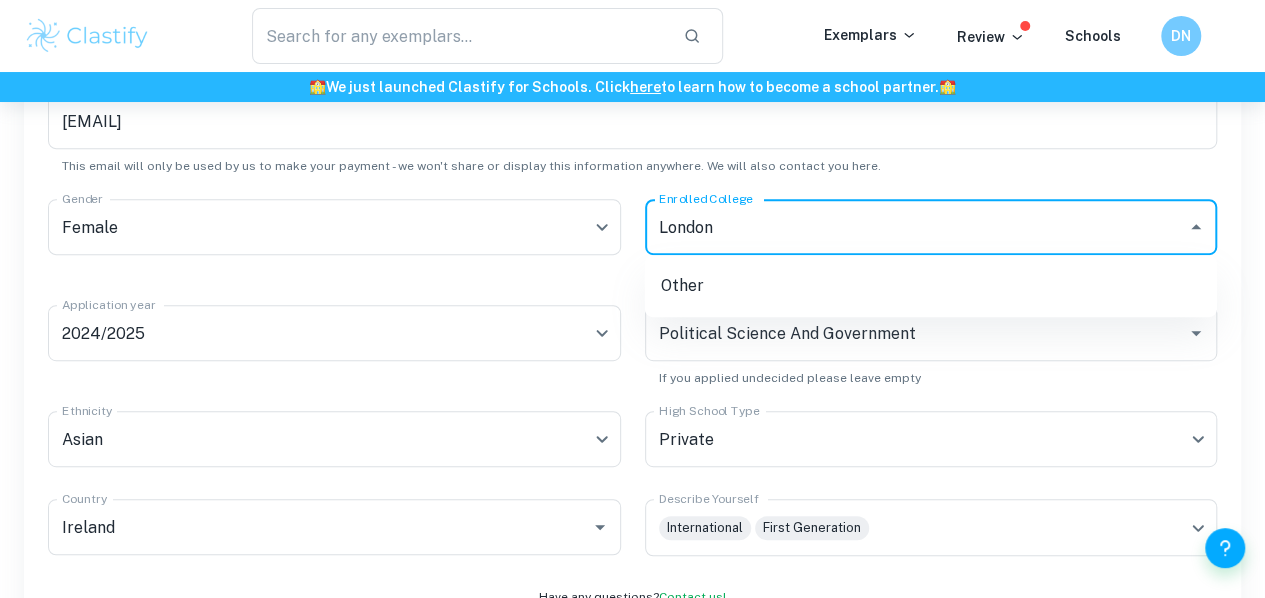 click on "London" at bounding box center (916, 227) 